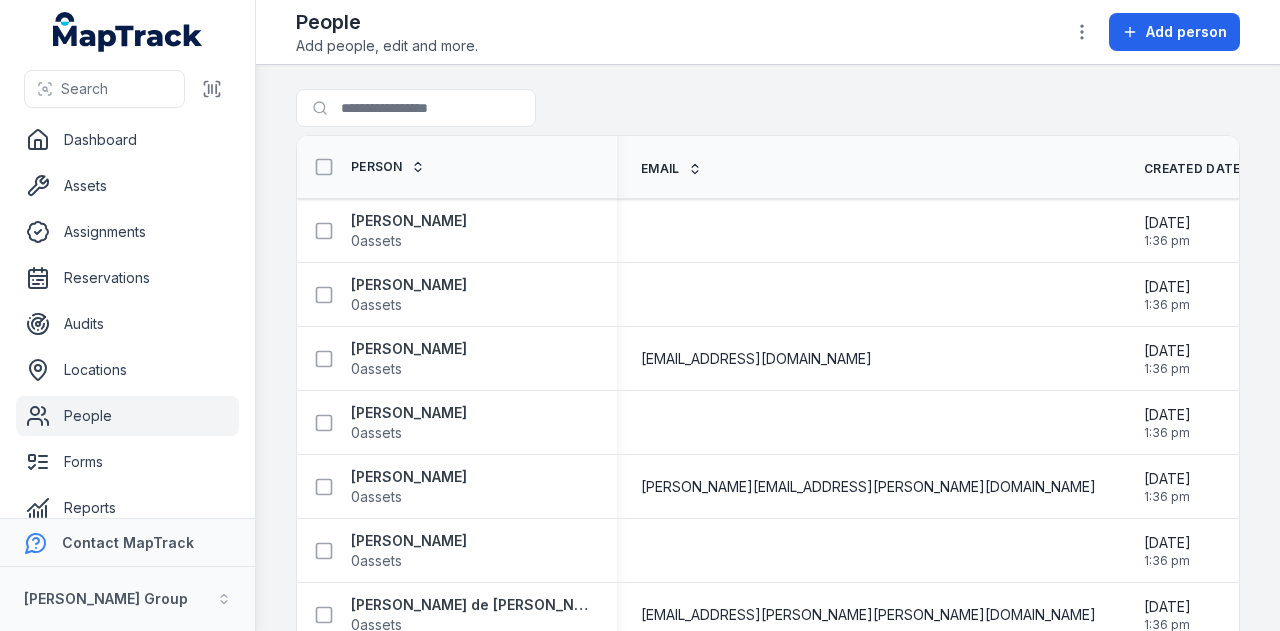 scroll, scrollTop: 0, scrollLeft: 0, axis: both 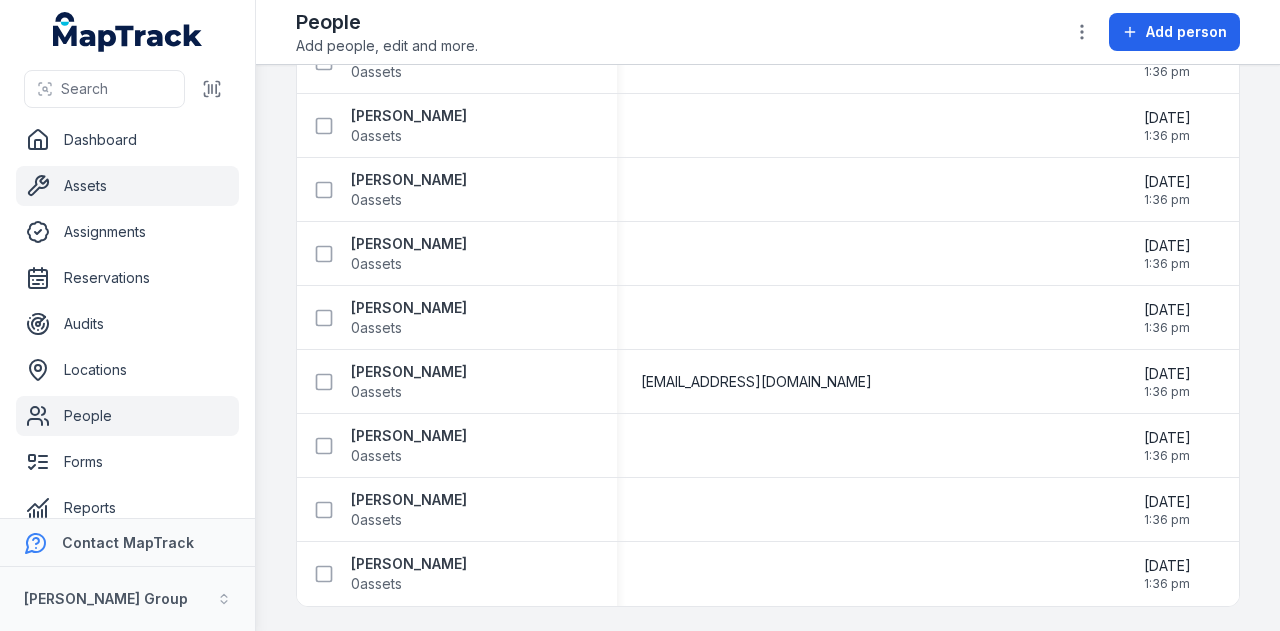 click on "Assets" at bounding box center (127, 186) 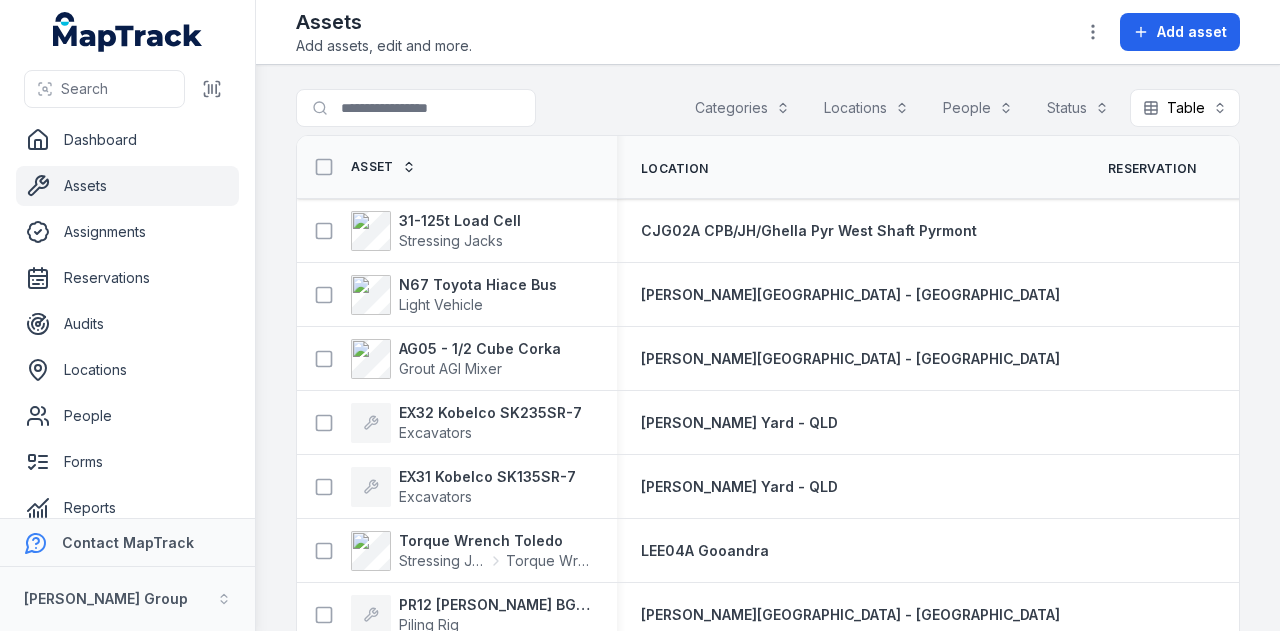 scroll, scrollTop: 0, scrollLeft: 0, axis: both 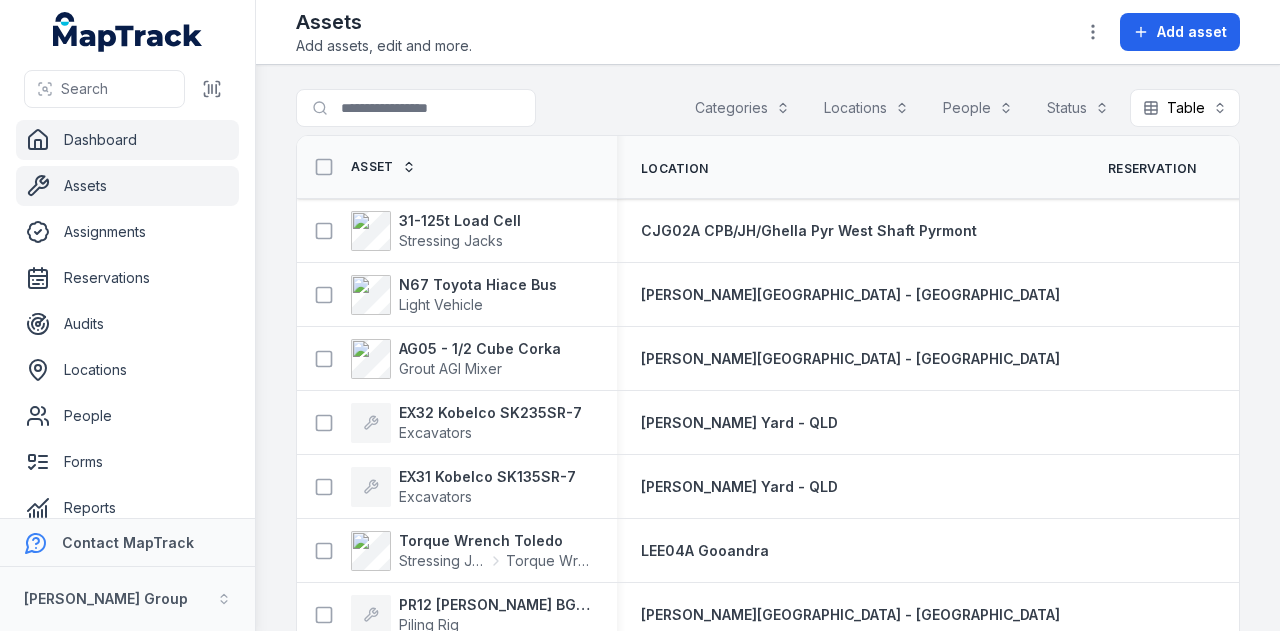 click on "Dashboard" at bounding box center [127, 140] 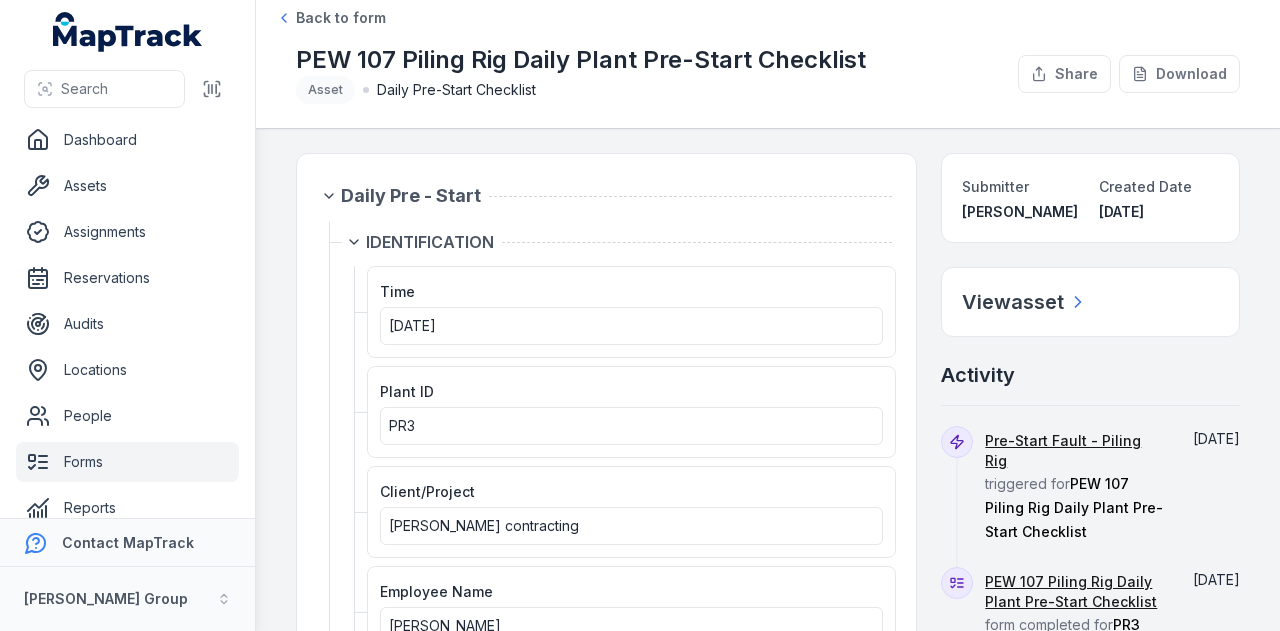 scroll, scrollTop: 0, scrollLeft: 0, axis: both 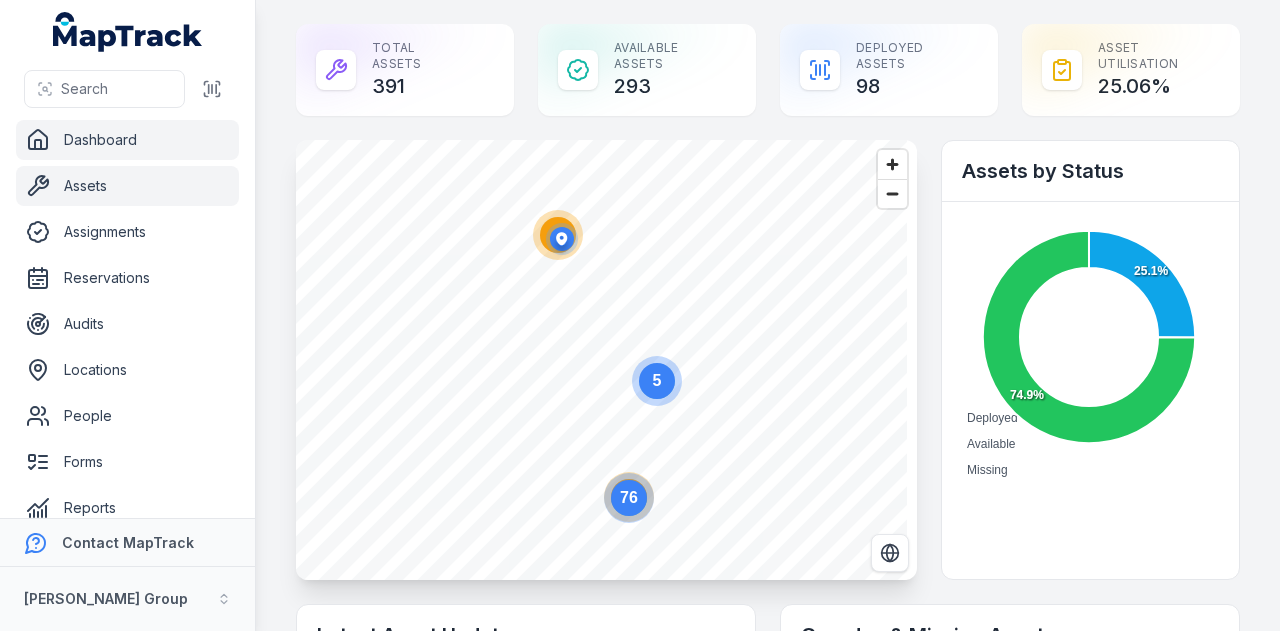 click on "Assets" at bounding box center (127, 186) 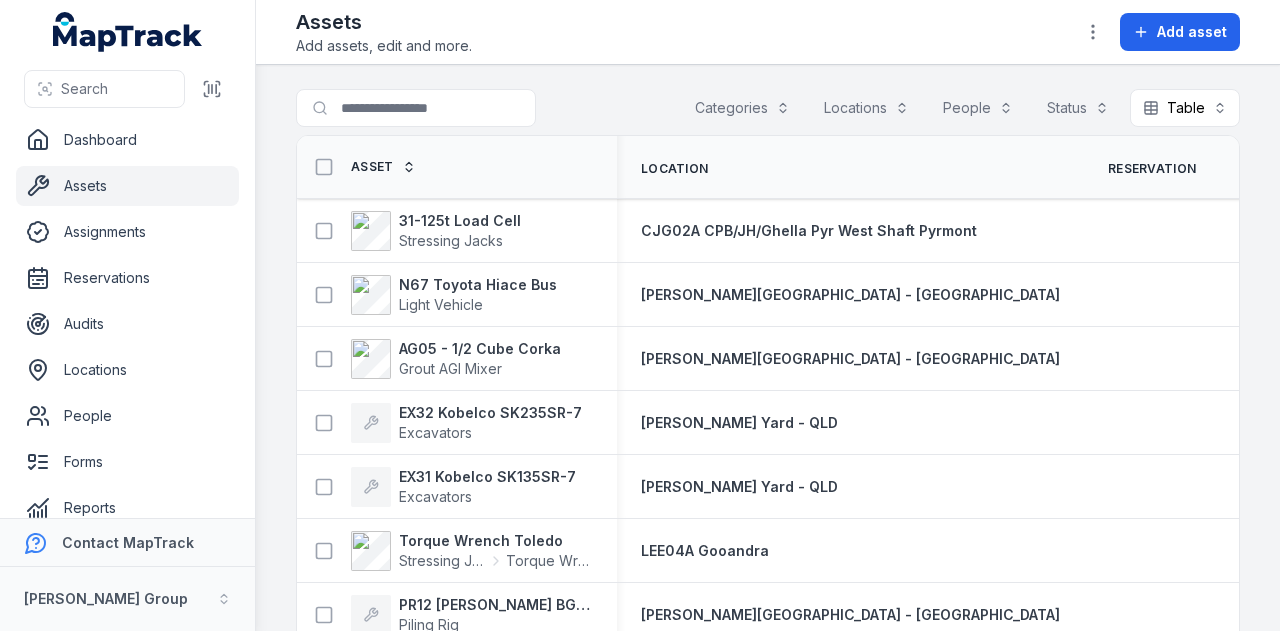 scroll, scrollTop: 0, scrollLeft: 0, axis: both 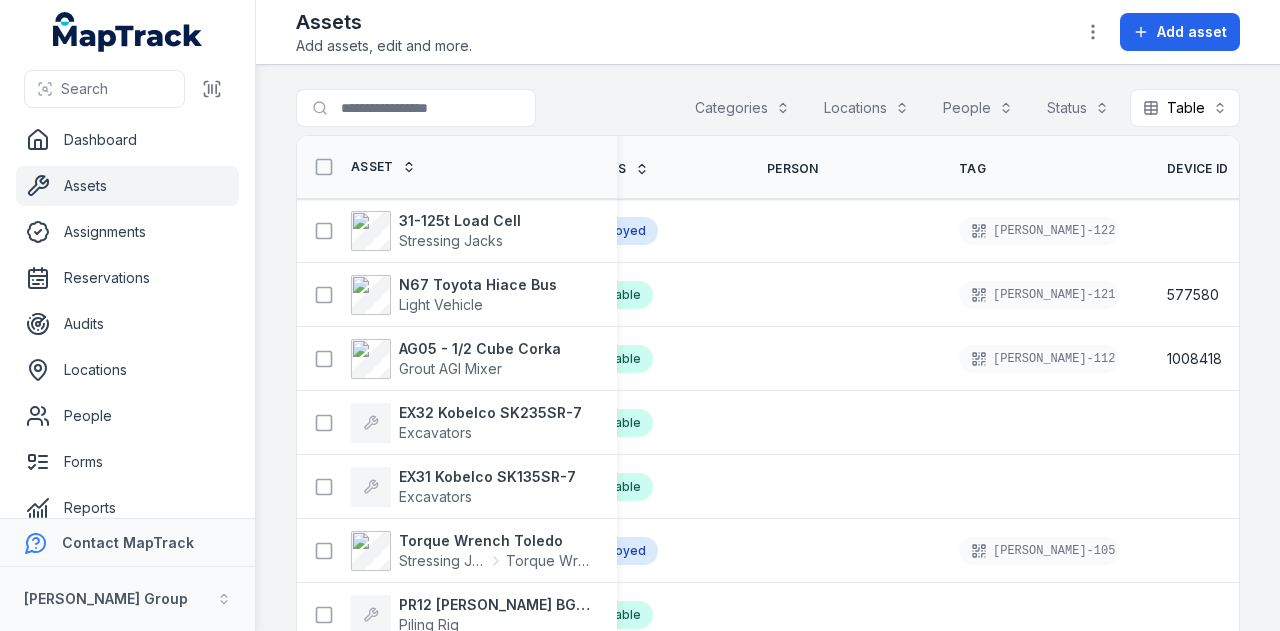 click on "Device ID" at bounding box center [1198, 169] 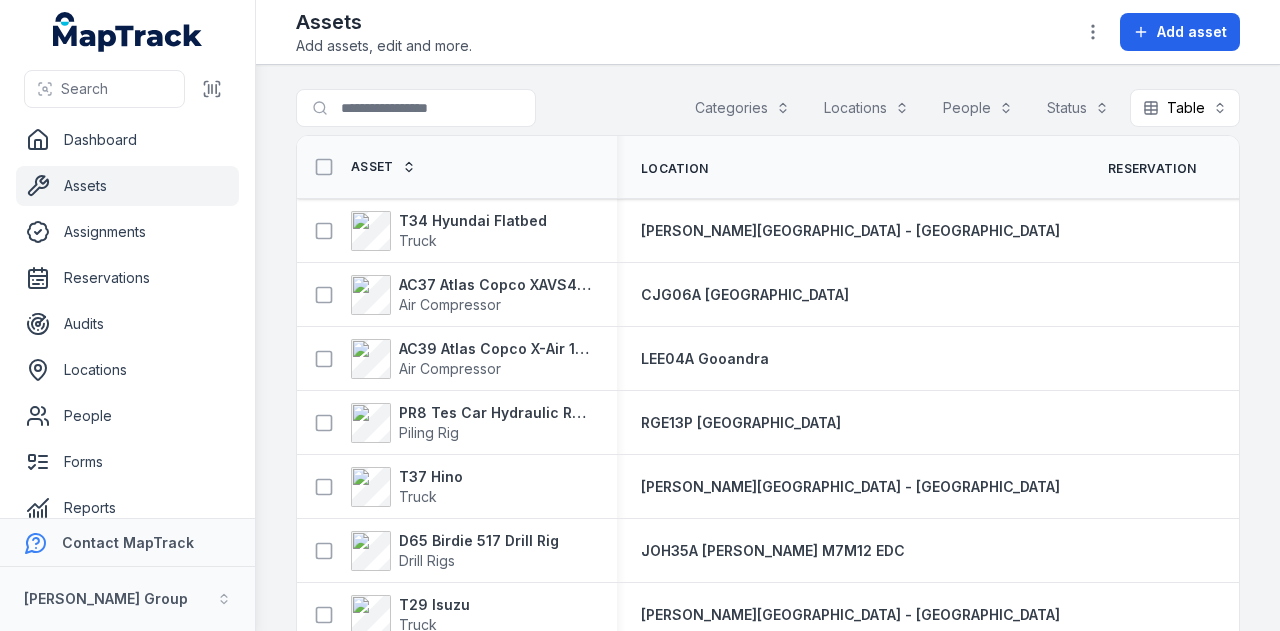 scroll, scrollTop: 0, scrollLeft: 0, axis: both 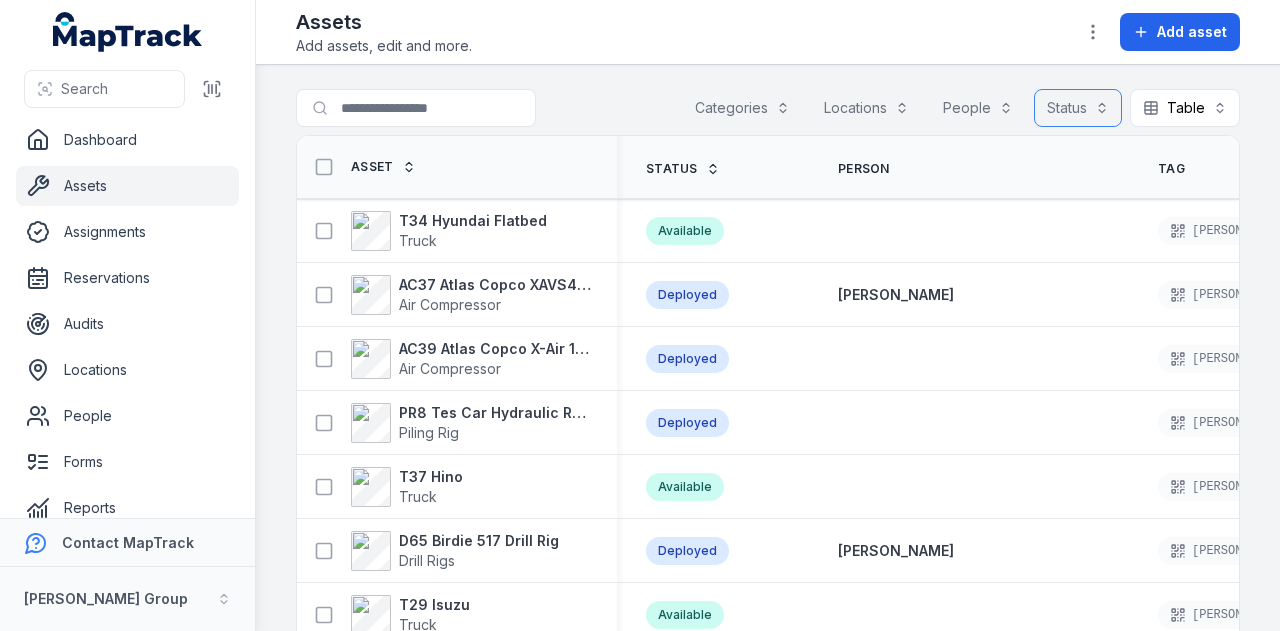 click on "Status" at bounding box center (1078, 108) 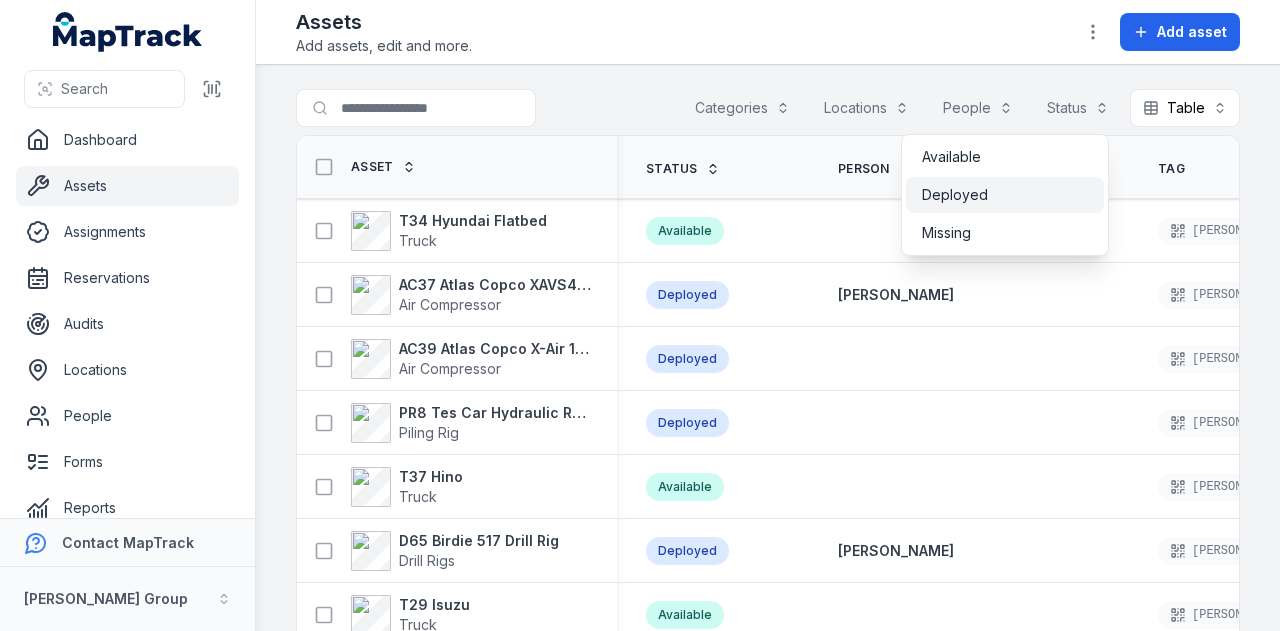 click on "Deployed" at bounding box center (1005, 195) 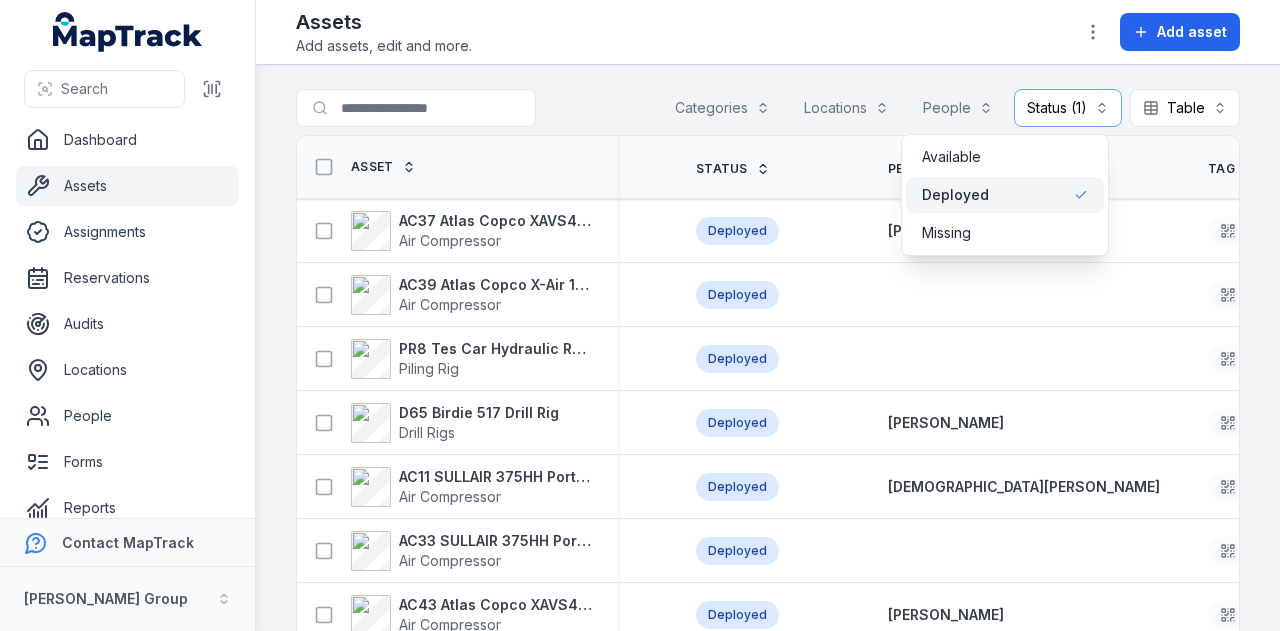 click on "Toggle Navigation Assets Add assets, edit and more. Add asset Search for  assets Categories   Locations   People Status (1) ******** Table ***** Asset Location Reservation Status Person Tag Device ID AC37 Atlas Copco XAVS450 Air Compressor CJG06A [GEOGRAPHIC_DATA] East Deployed [PERSON_NAME]-024 578794 AC39 Atlas Copco X-Air 1100-25 Air Compressor LEE04A Gooandra Deployed [PERSON_NAME]-054 578751 PR8 Tes Car Hydraulic Rotary Rig Piling Rig RGE13P [GEOGRAPHIC_DATA] Deployed [PERSON_NAME]-103 578703 D65 Birdie 517  Drill Rig Drill Rigs JOH35A [PERSON_NAME] M7M12 EDC Deployed [PERSON_NAME]-070 578350 AC11 SULLAIR 375HH Portable Compressor Air Compressor CJG06A Hunter Street East Deployed [PERSON_NAME]-049 578238 AC33 SULLAIR 375HH Portable Compressor Air Compressor LEE04A Gooandra Deployed [PERSON_NAME]-058 578156 AC43 Atlas Copco XAVS450 Air Compressor CONN15A [GEOGRAPHIC_DATA] By-Pass Deployed Shehre Yar Khan [PERSON_NAME]-007 578056 RS2 JACON MIDJET MK4.5 Shot Crete Spray Pump Shotcrete Rig LEE04A Gooandra Deployed [PERSON_NAME]-027 577794 Drill Rigs Deployed IDE" at bounding box center (768, 315) 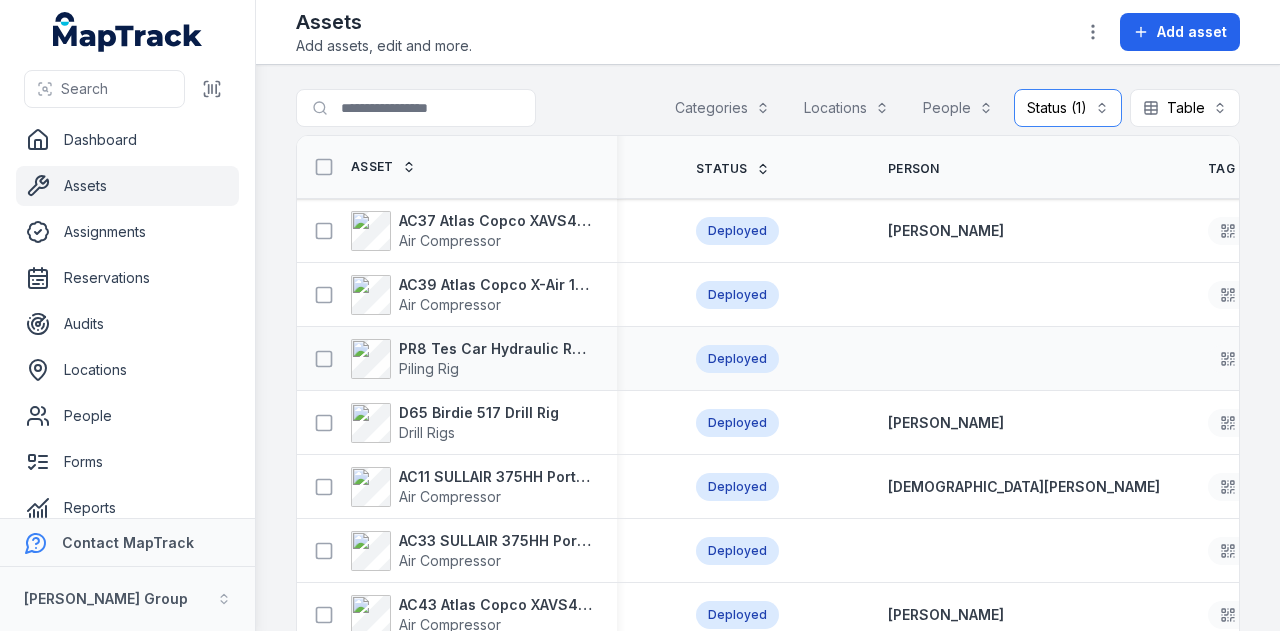 scroll, scrollTop: 0, scrollLeft: 725, axis: horizontal 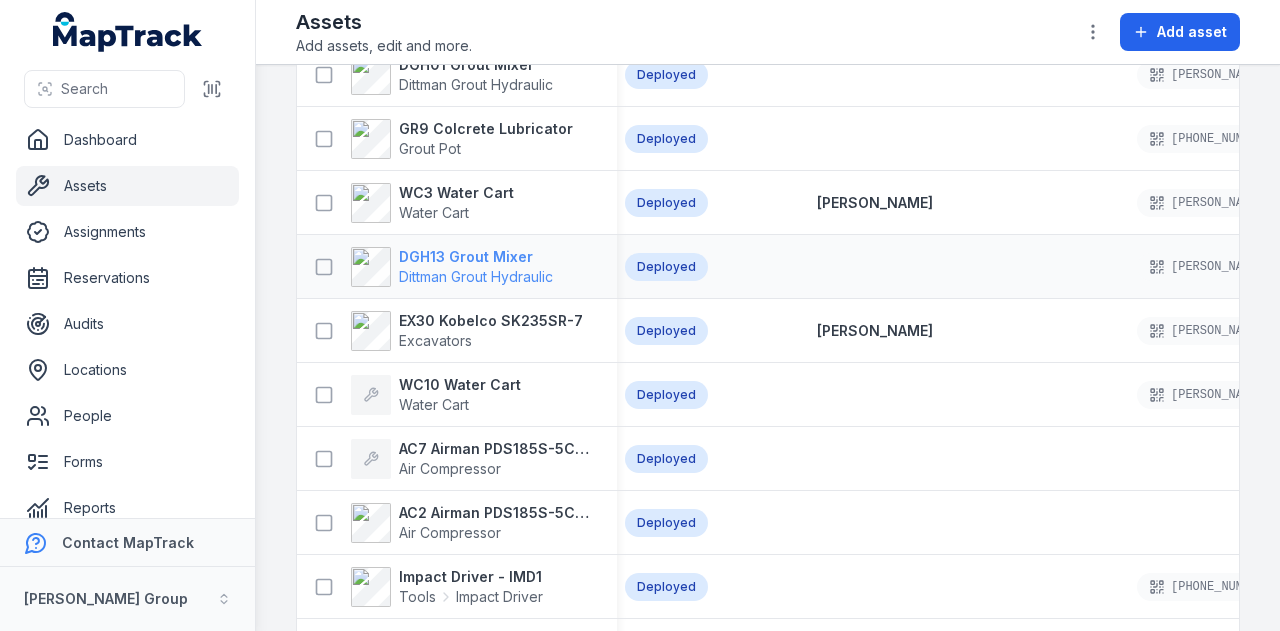 click on "DGH13 Grout Mixer" at bounding box center (476, 257) 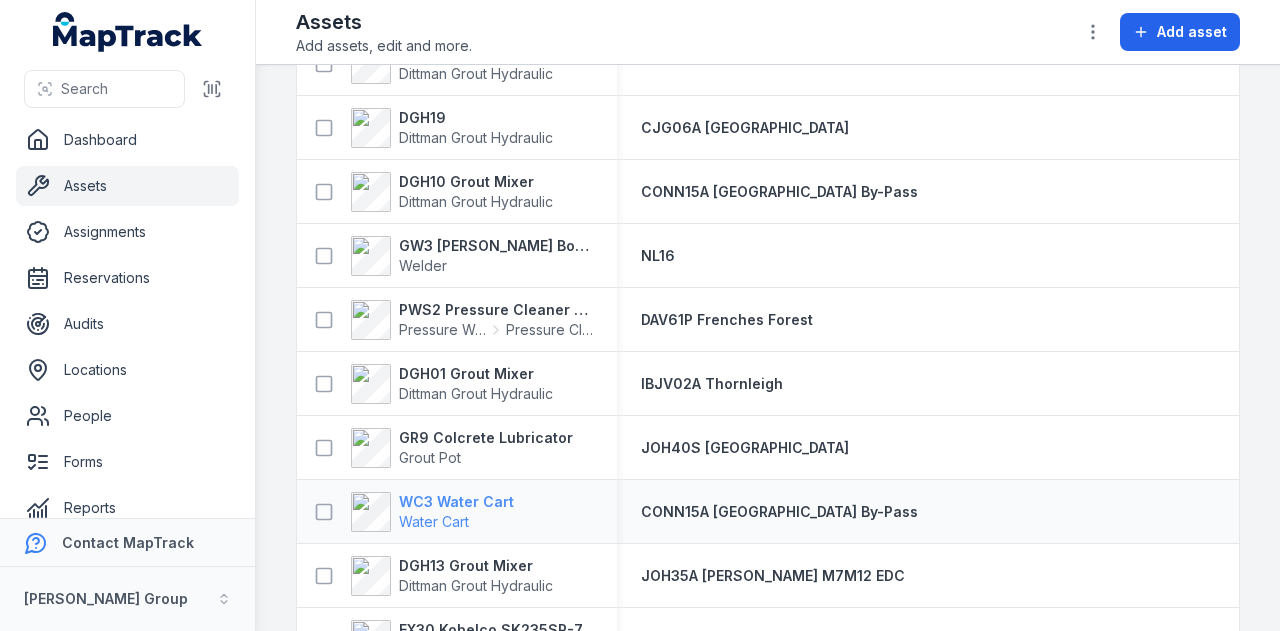 scroll, scrollTop: 1320, scrollLeft: 0, axis: vertical 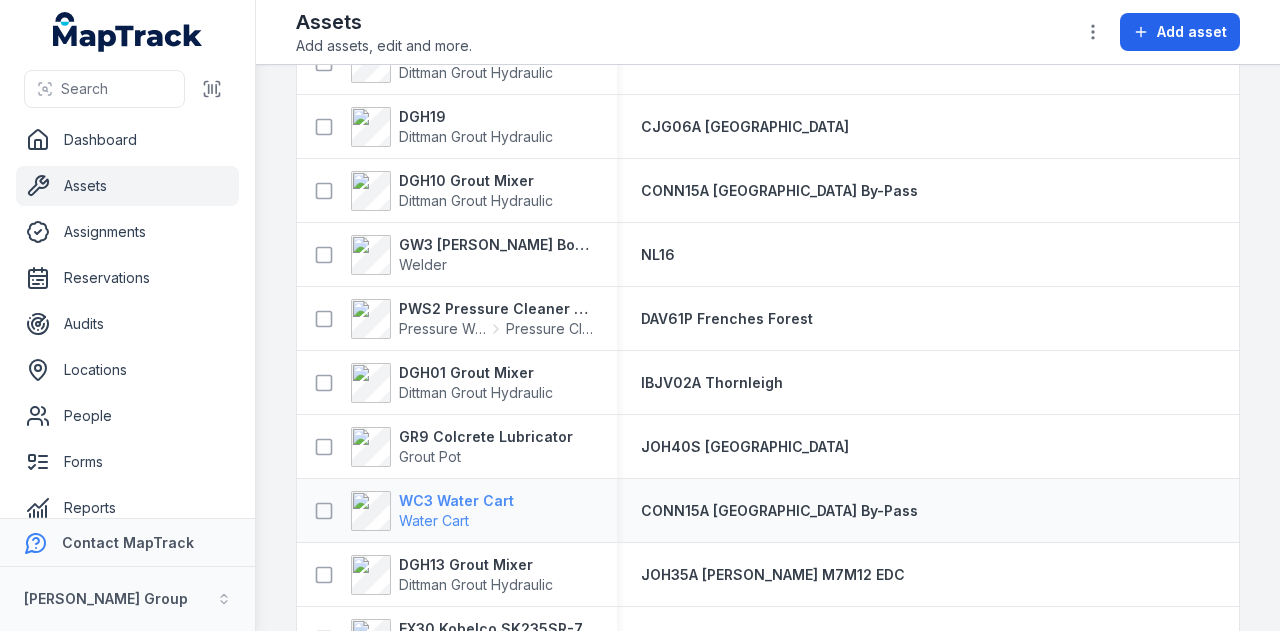 click on "WC3 Water Cart" at bounding box center (456, 501) 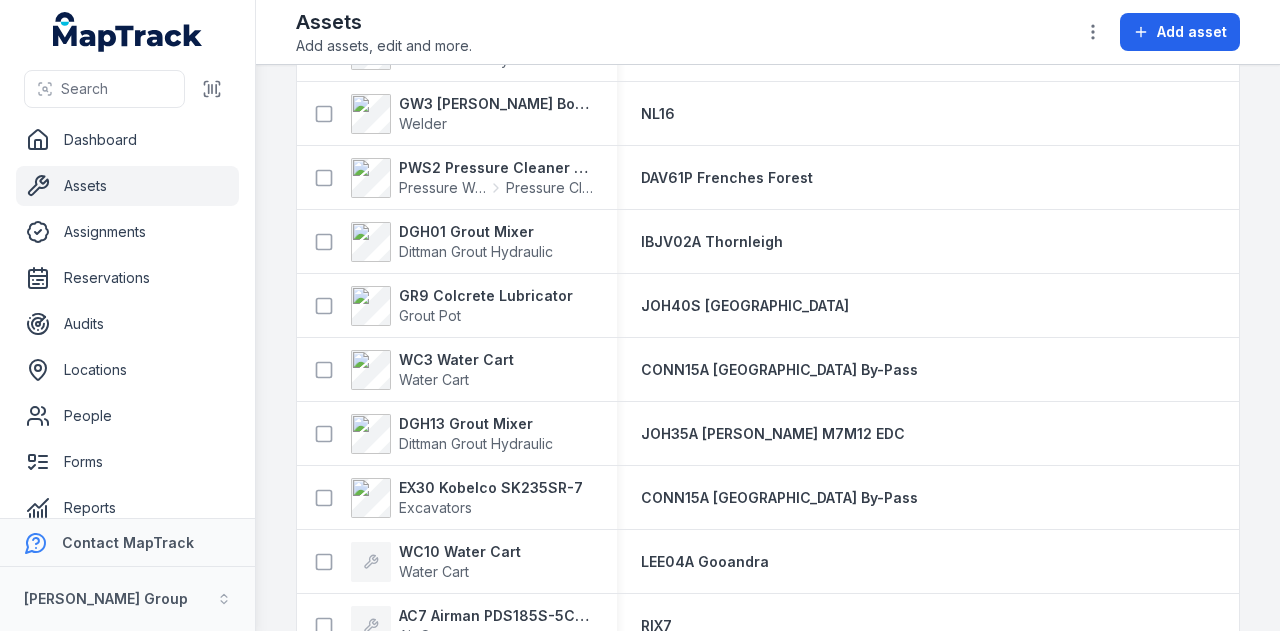 scroll, scrollTop: 1463, scrollLeft: 0, axis: vertical 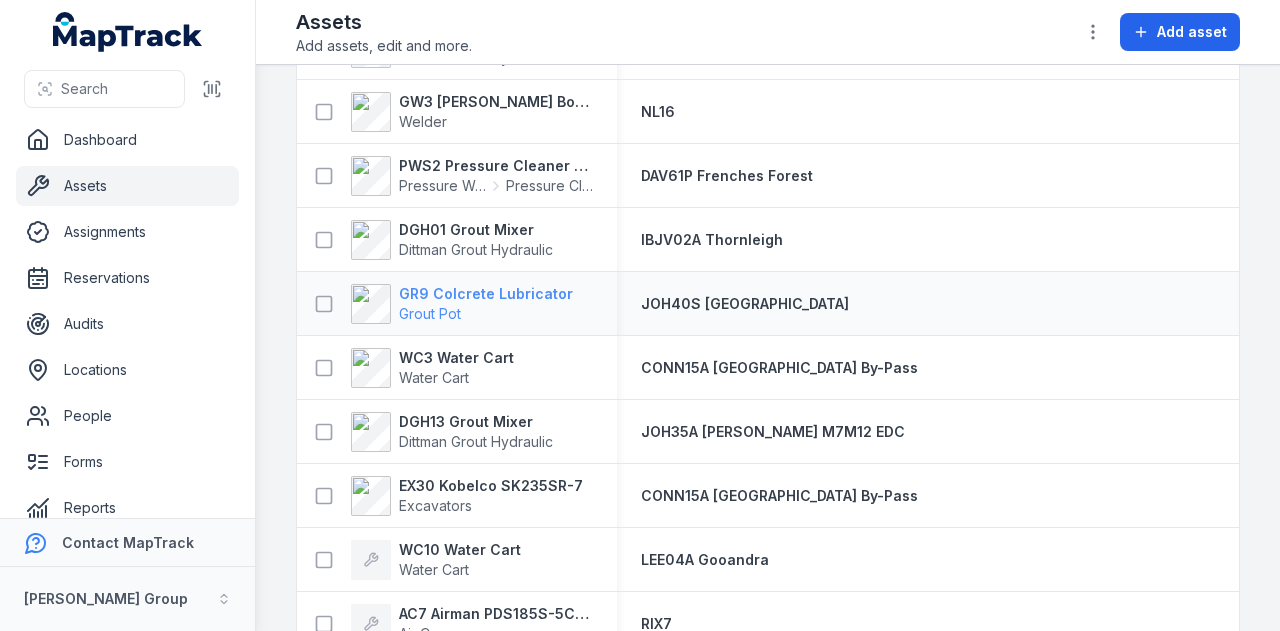 click on "GR9 Colcrete Lubricator" at bounding box center (486, 294) 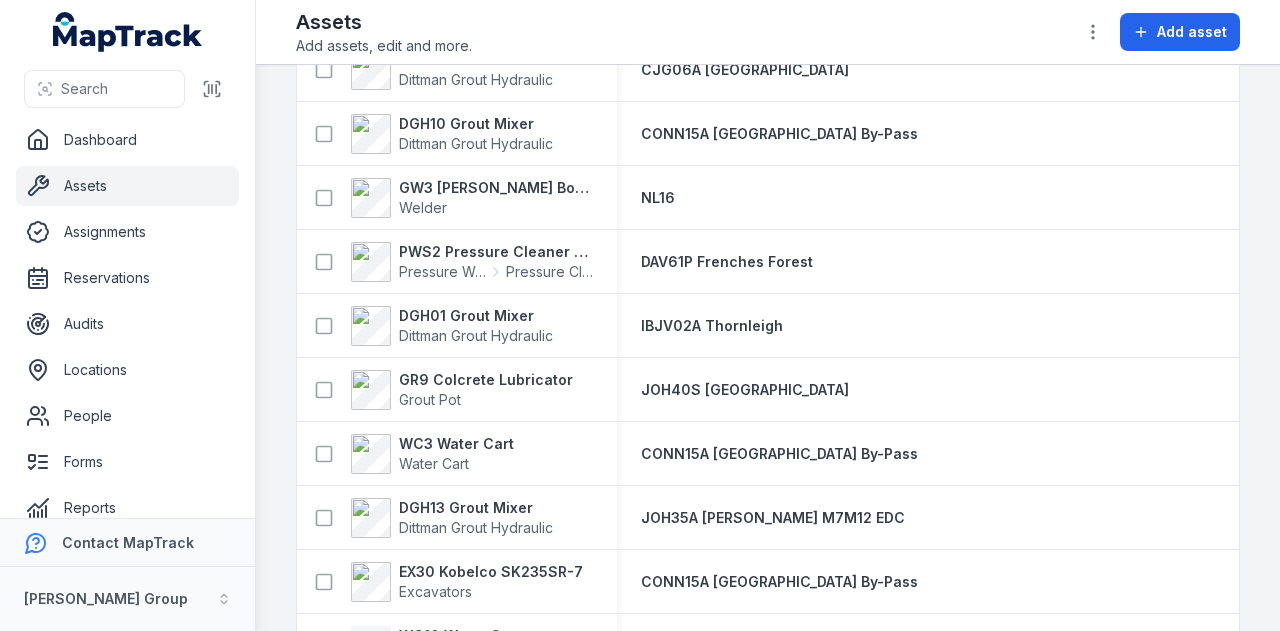 scroll, scrollTop: 1478, scrollLeft: 0, axis: vertical 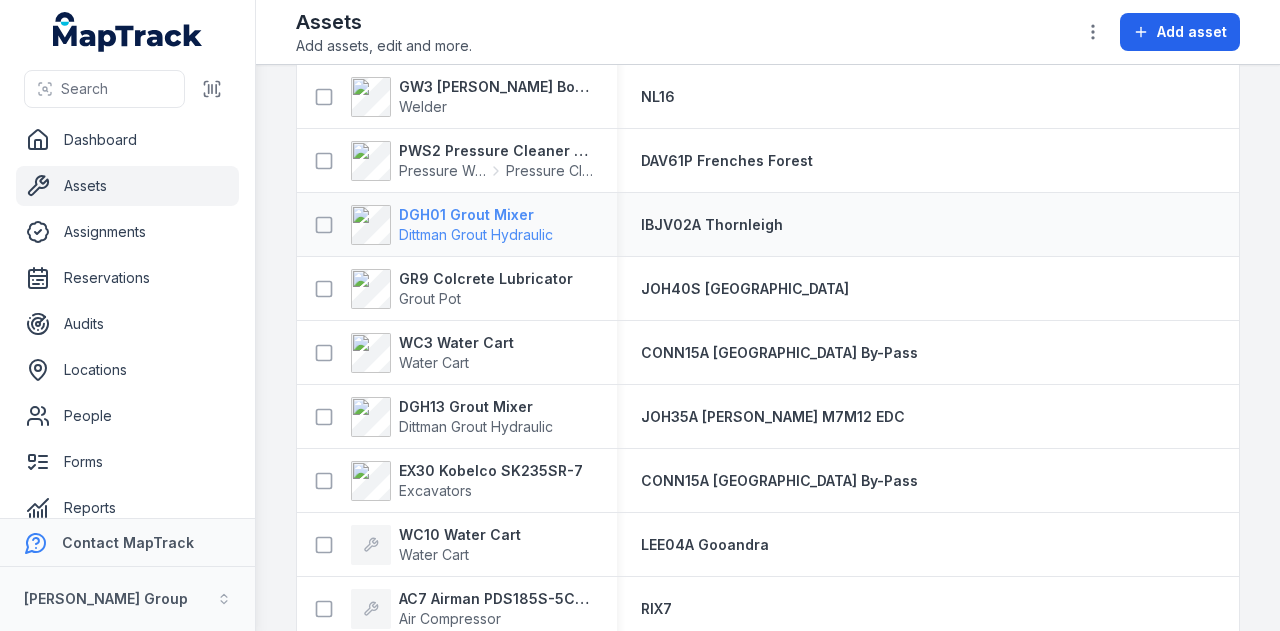 click on "DGH01 Grout Mixer" at bounding box center [476, 215] 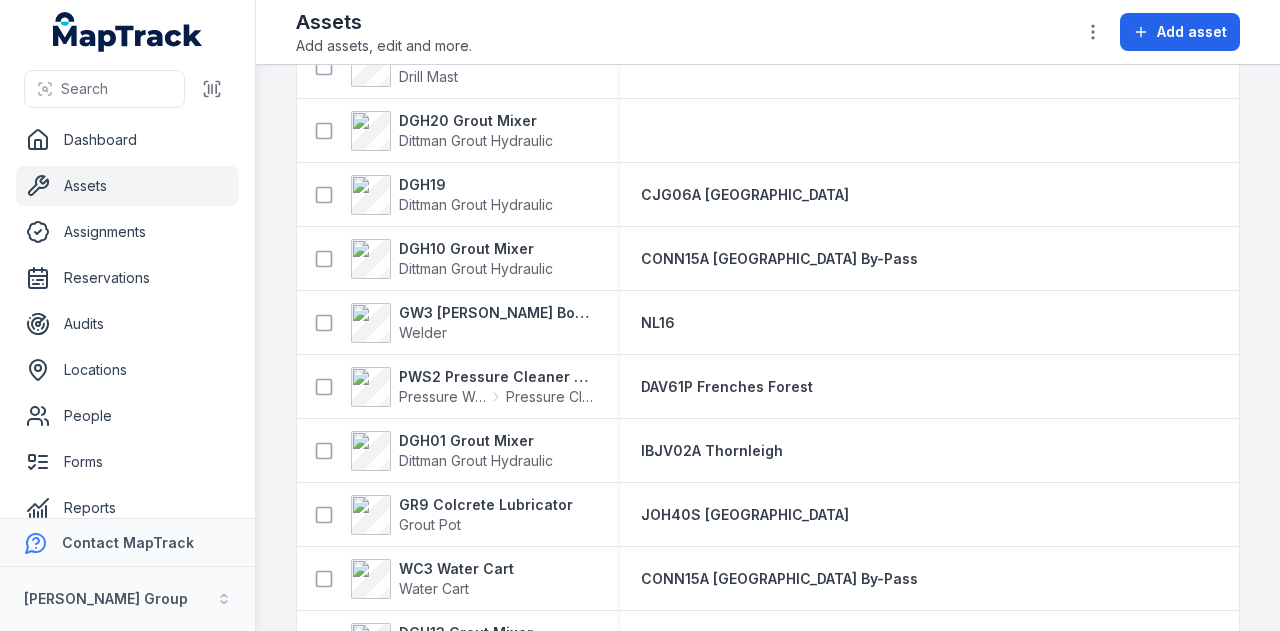 scroll, scrollTop: 1309, scrollLeft: 0, axis: vertical 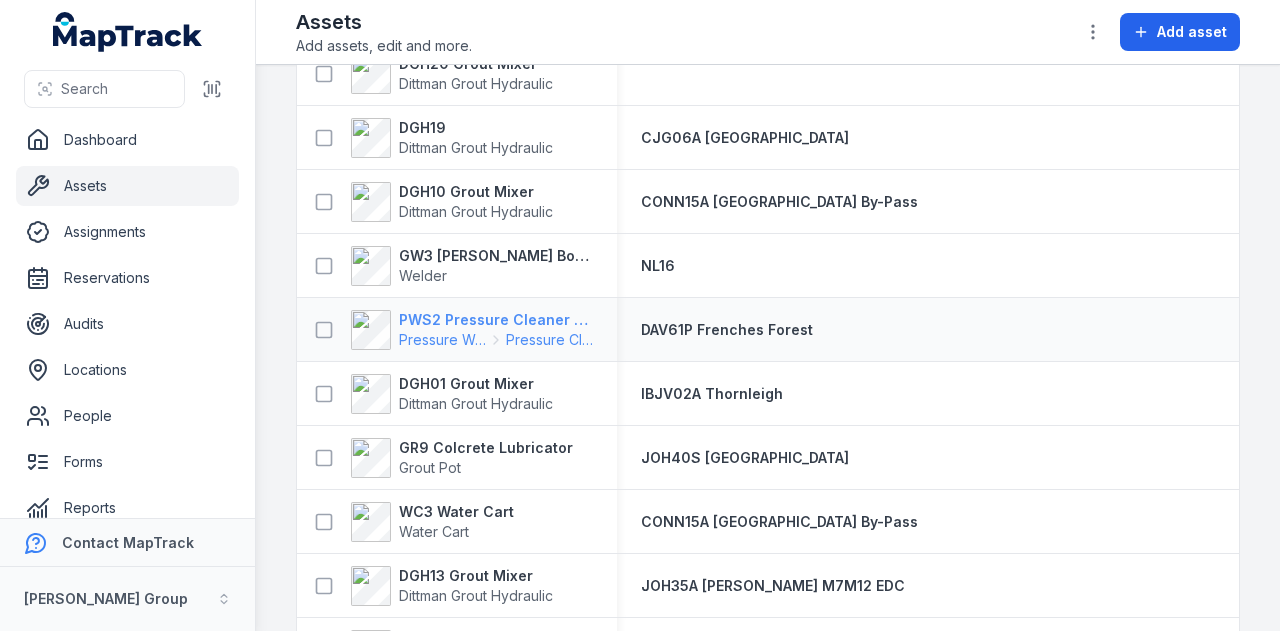 click on "PWS2 Pressure Cleaner Skid Mounted" at bounding box center (496, 320) 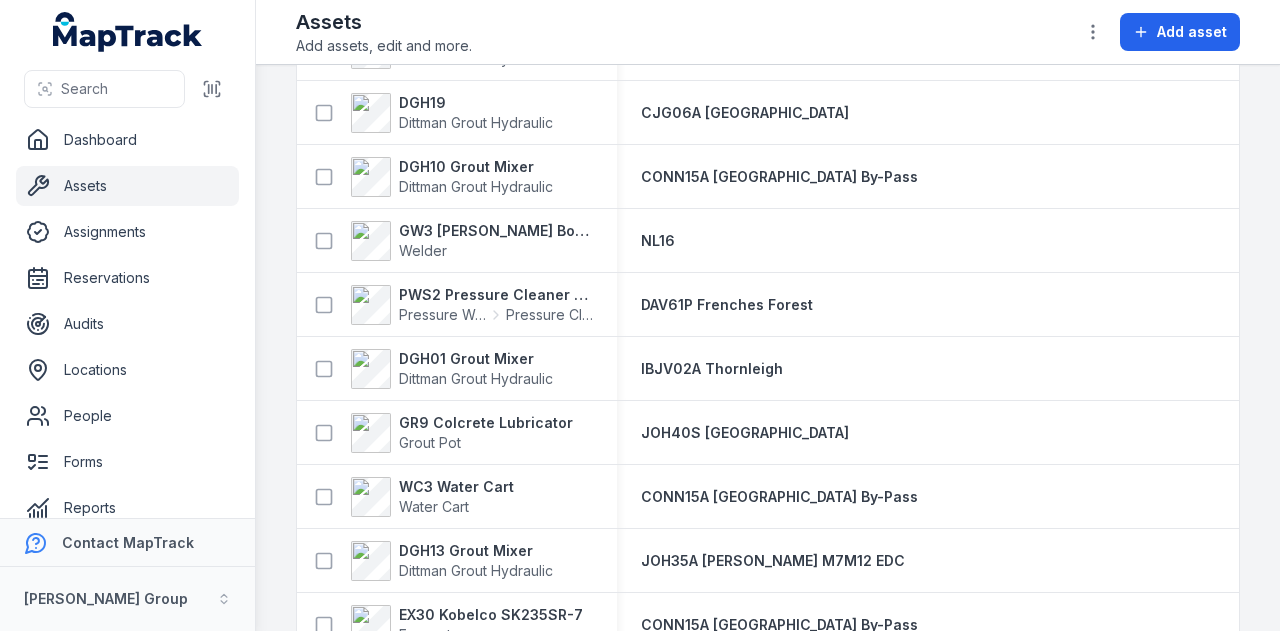 scroll, scrollTop: 1335, scrollLeft: 0, axis: vertical 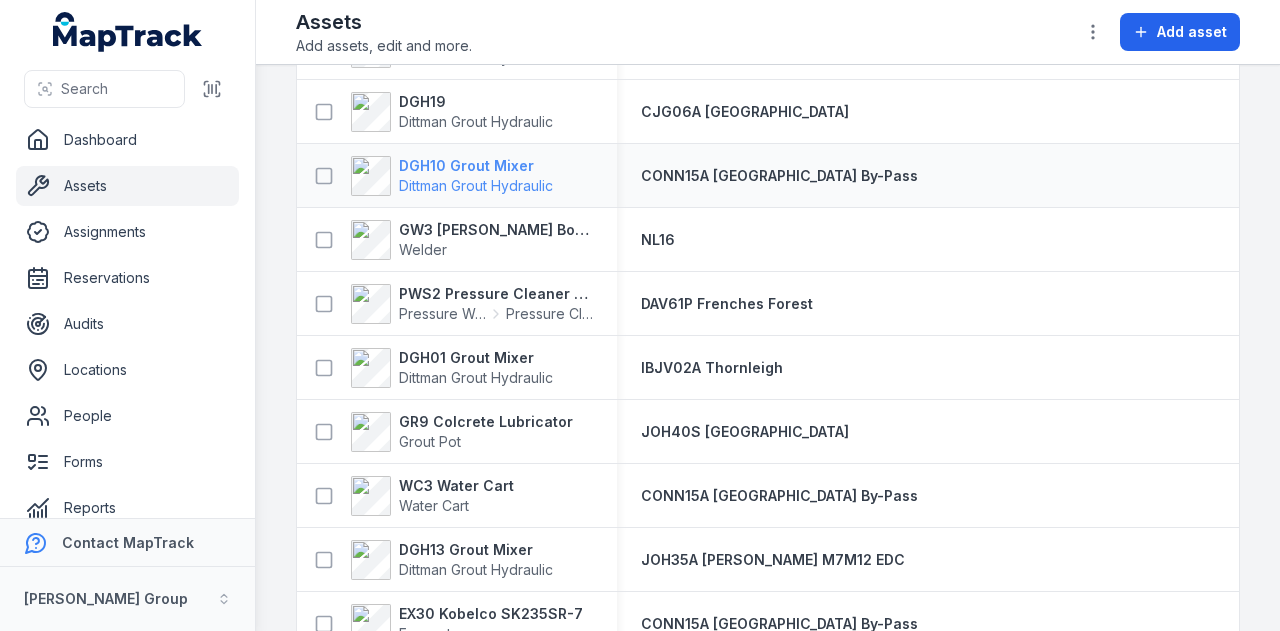 click on "DGH10 Grout Mixer" at bounding box center [476, 166] 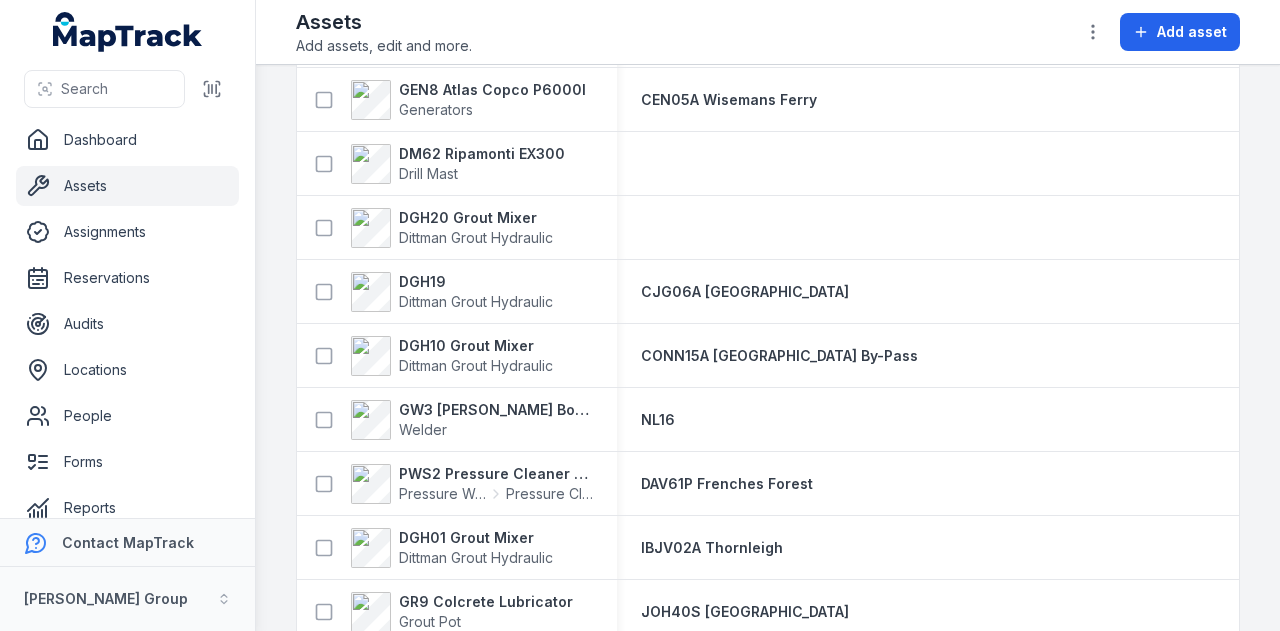 scroll, scrollTop: 1156, scrollLeft: 0, axis: vertical 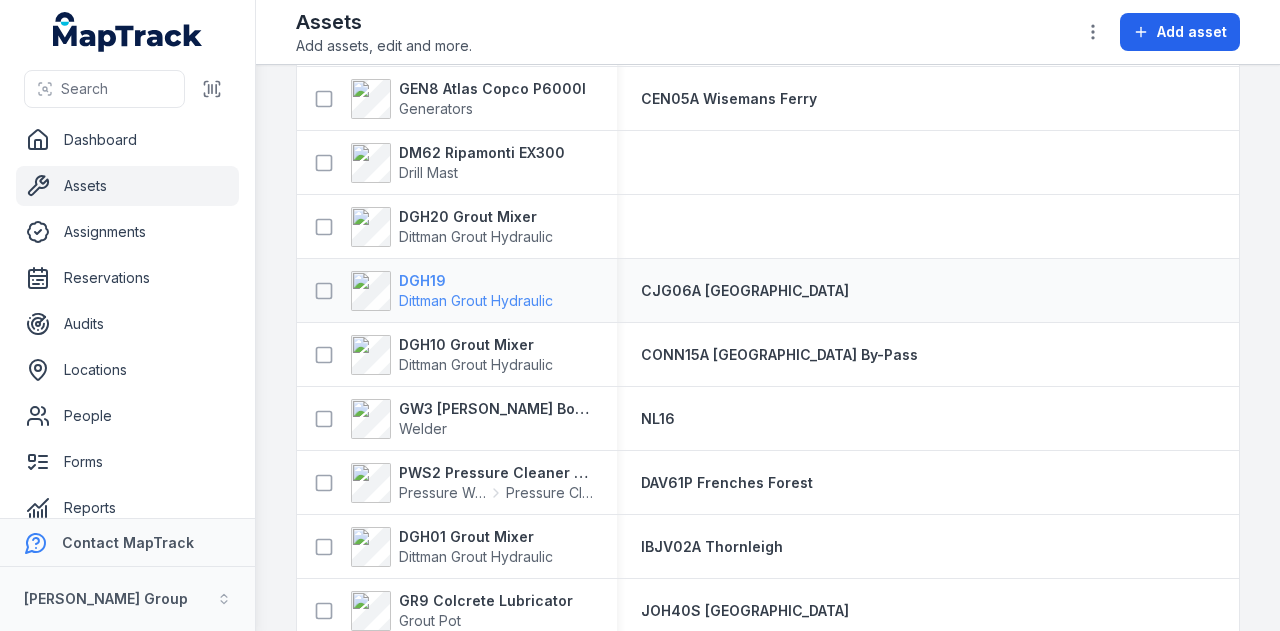 click on "DGH19" at bounding box center (476, 281) 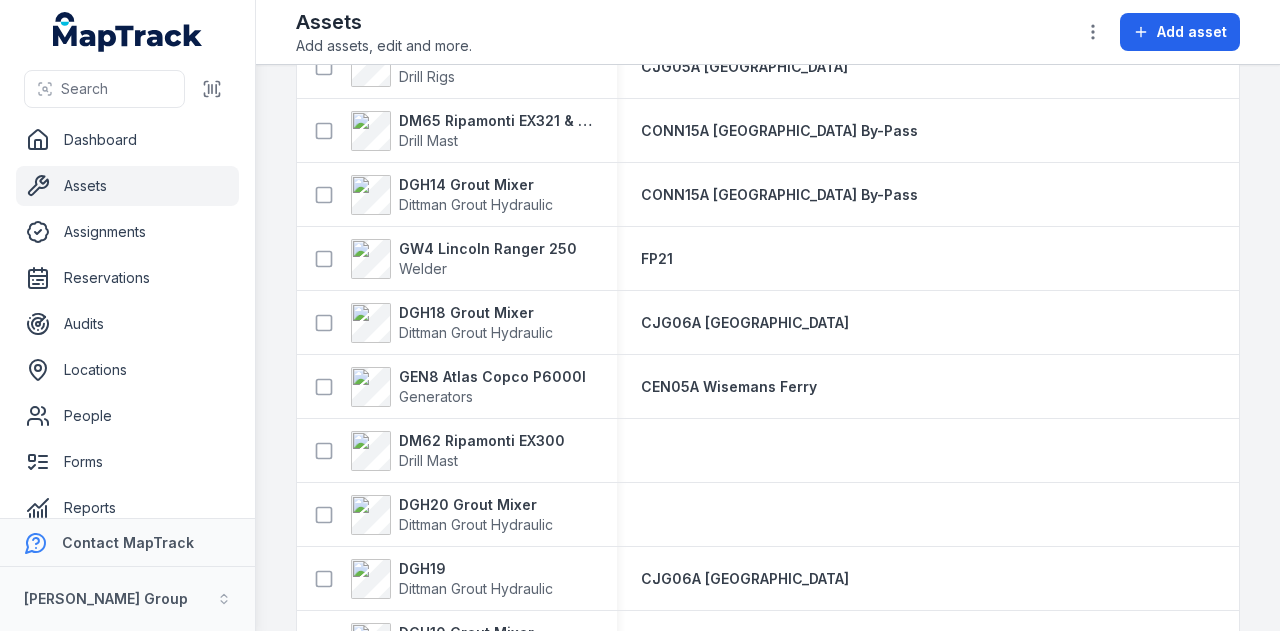 scroll, scrollTop: 876, scrollLeft: 0, axis: vertical 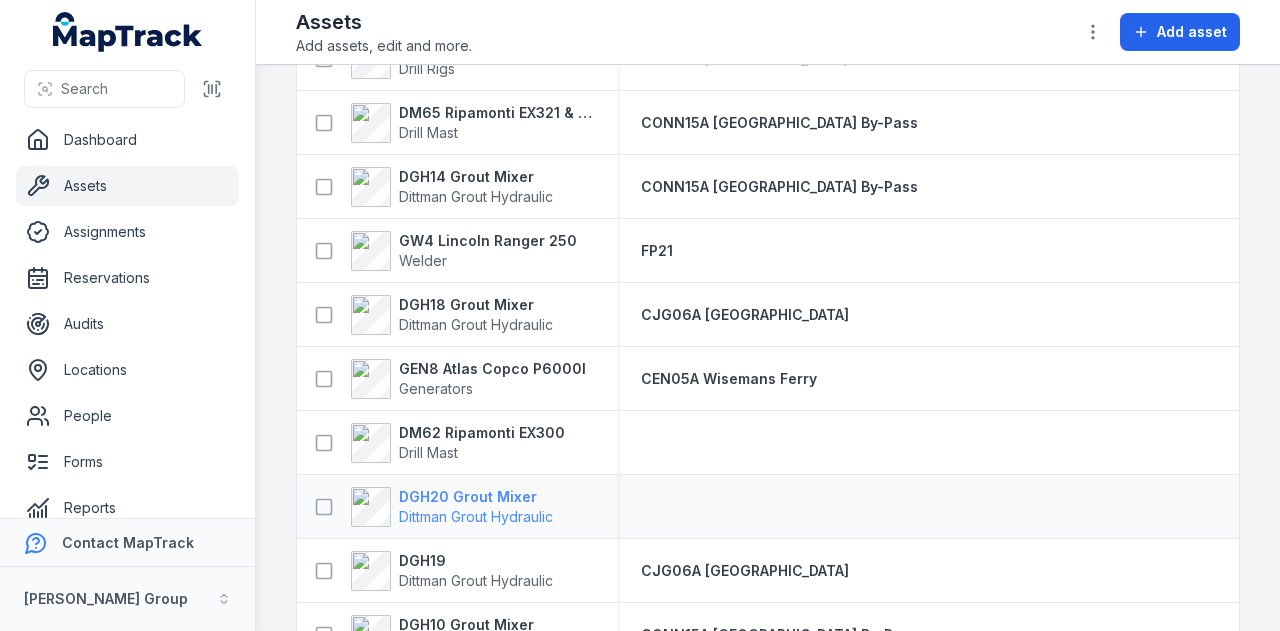 click on "DGH20 Grout Mixer" at bounding box center [476, 497] 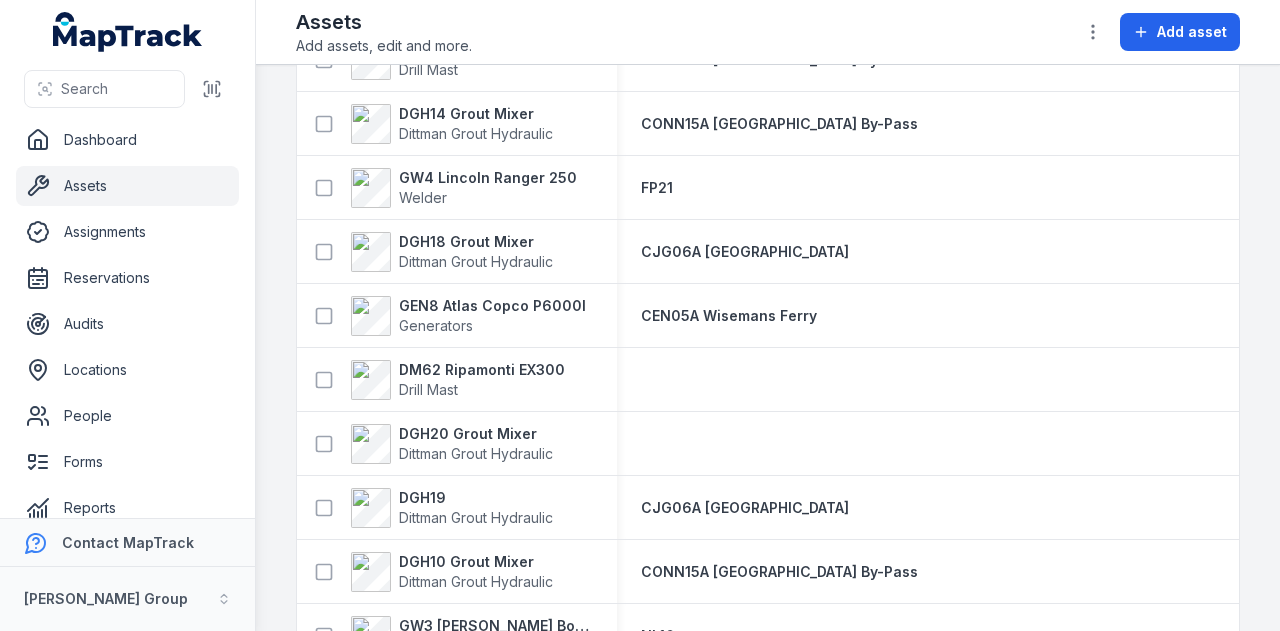 scroll, scrollTop: 940, scrollLeft: 0, axis: vertical 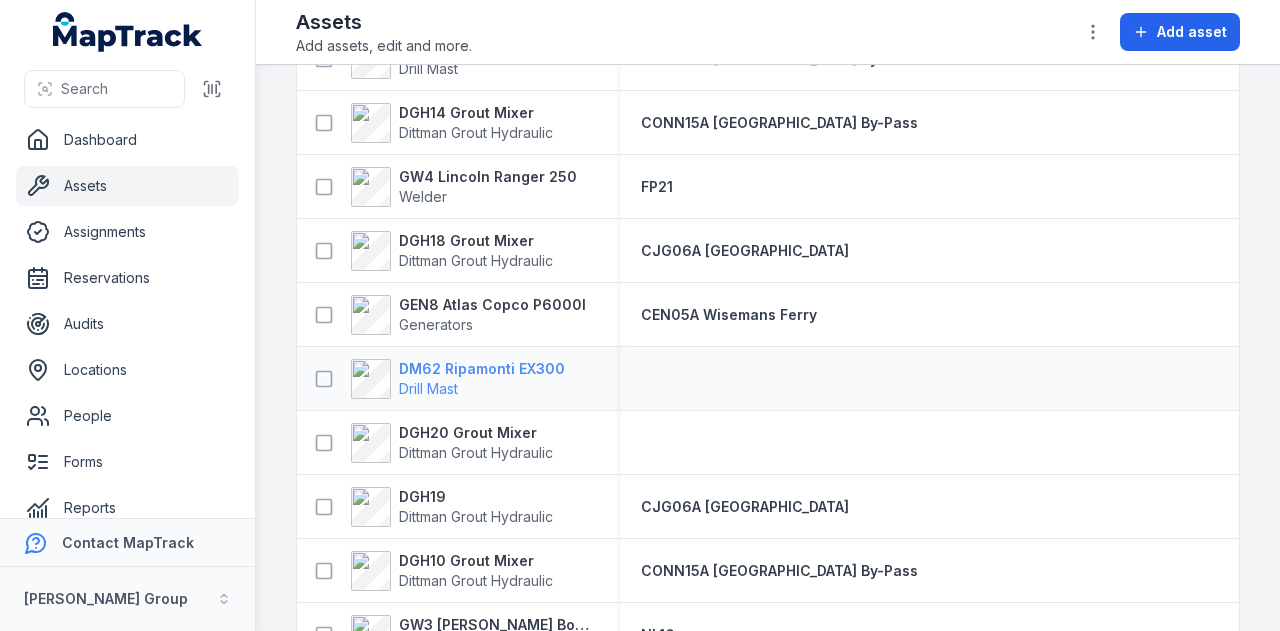 click on "Drill Mast" at bounding box center (482, 389) 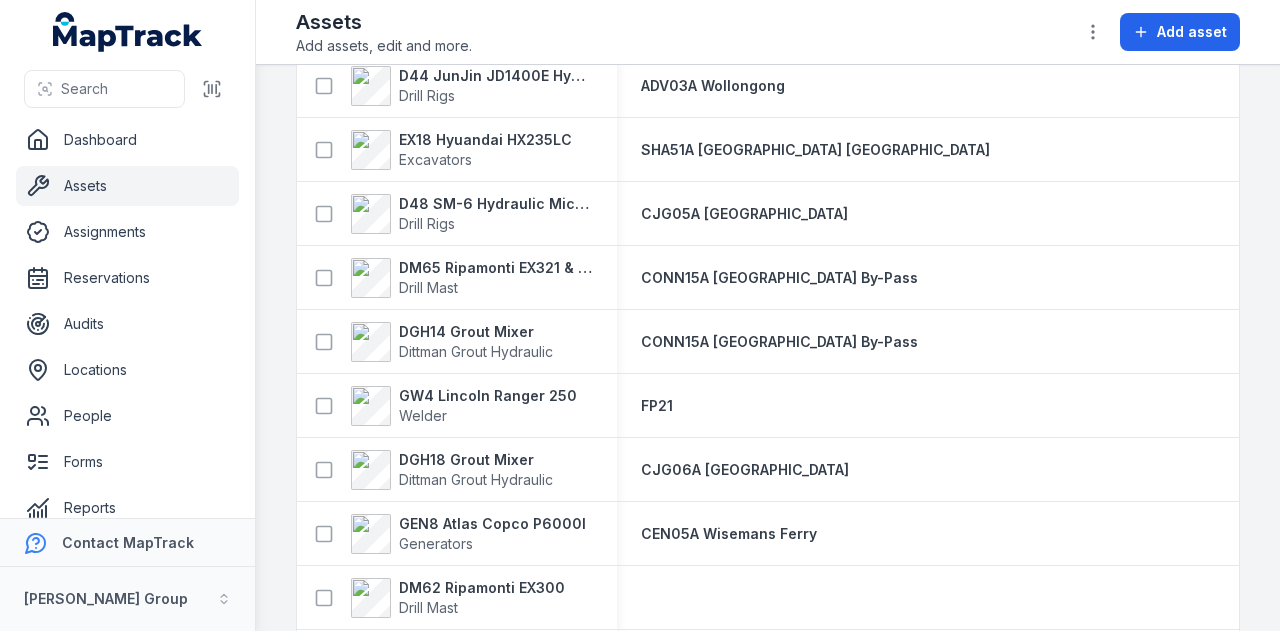 scroll, scrollTop: 735, scrollLeft: 0, axis: vertical 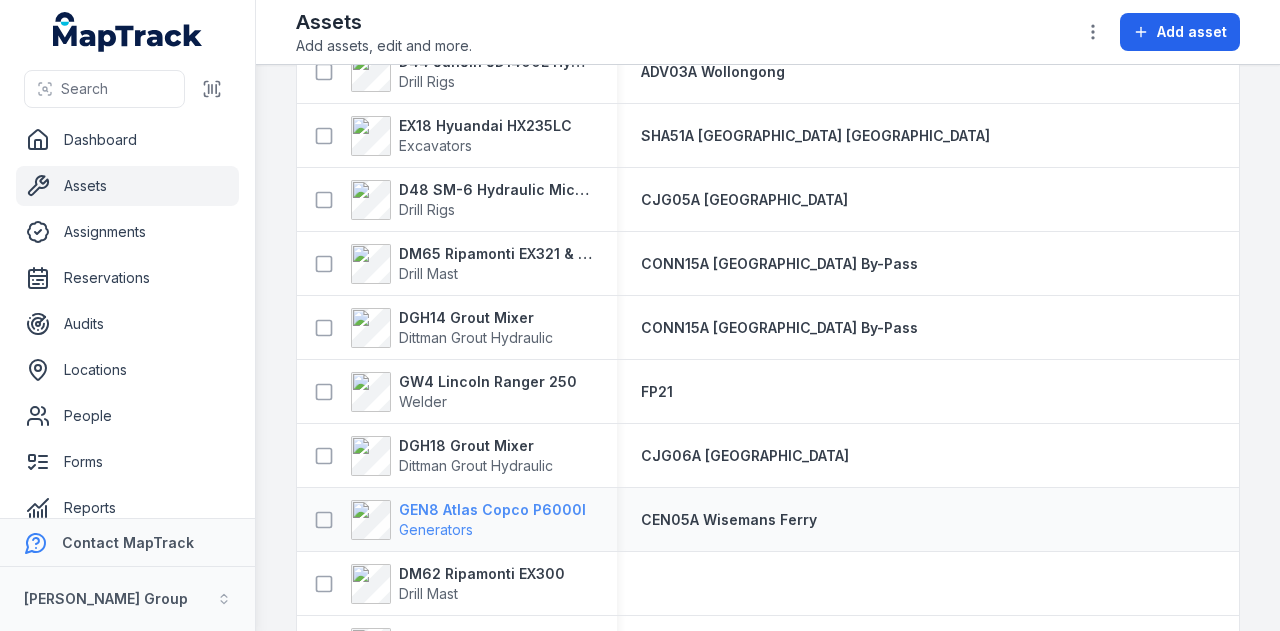 click on "GEN8 Atlas Copco P6000I" at bounding box center [492, 510] 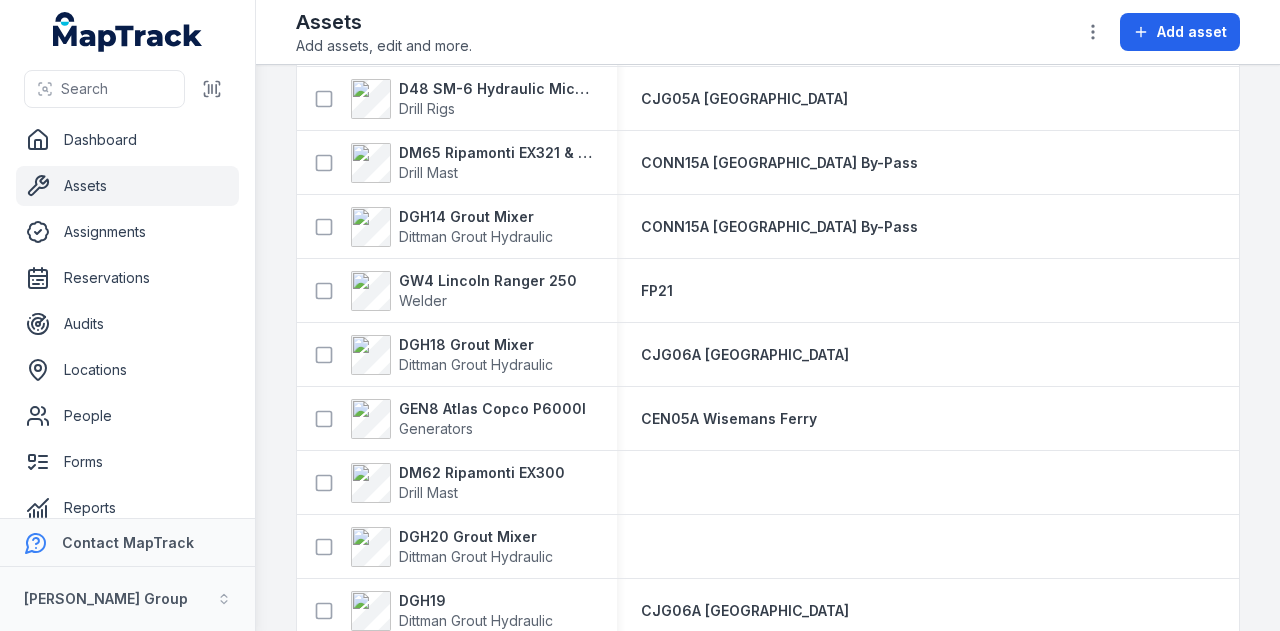 scroll, scrollTop: 854, scrollLeft: 0, axis: vertical 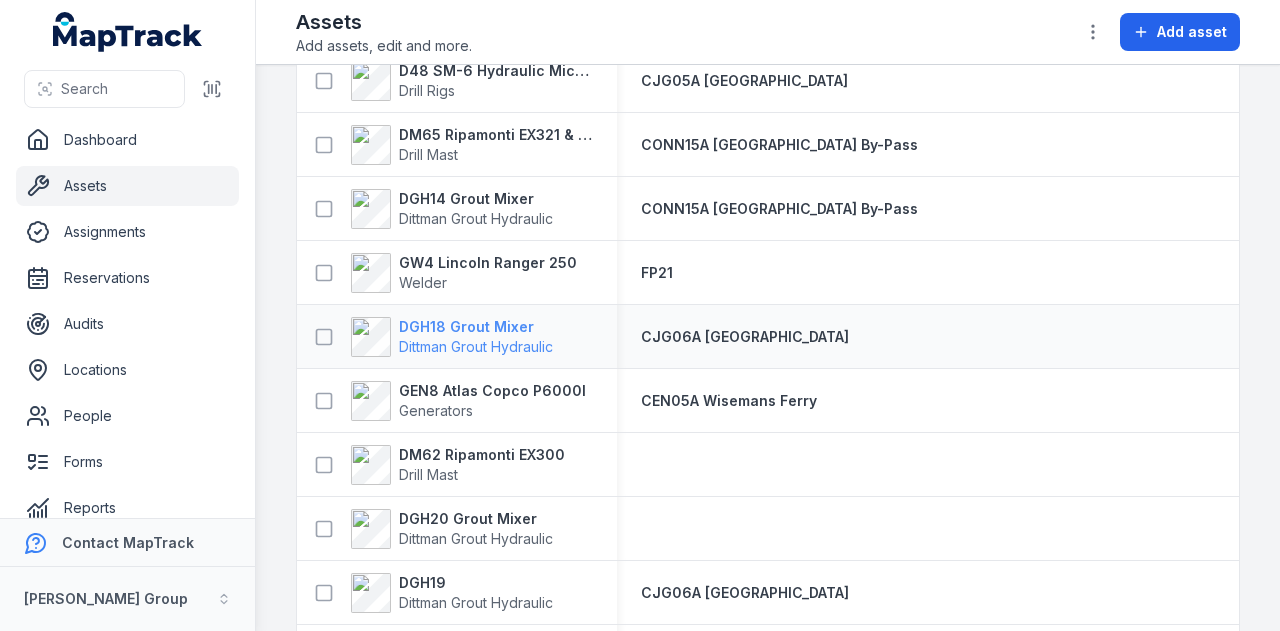 click on "DGH18 Grout Mixer" at bounding box center (476, 327) 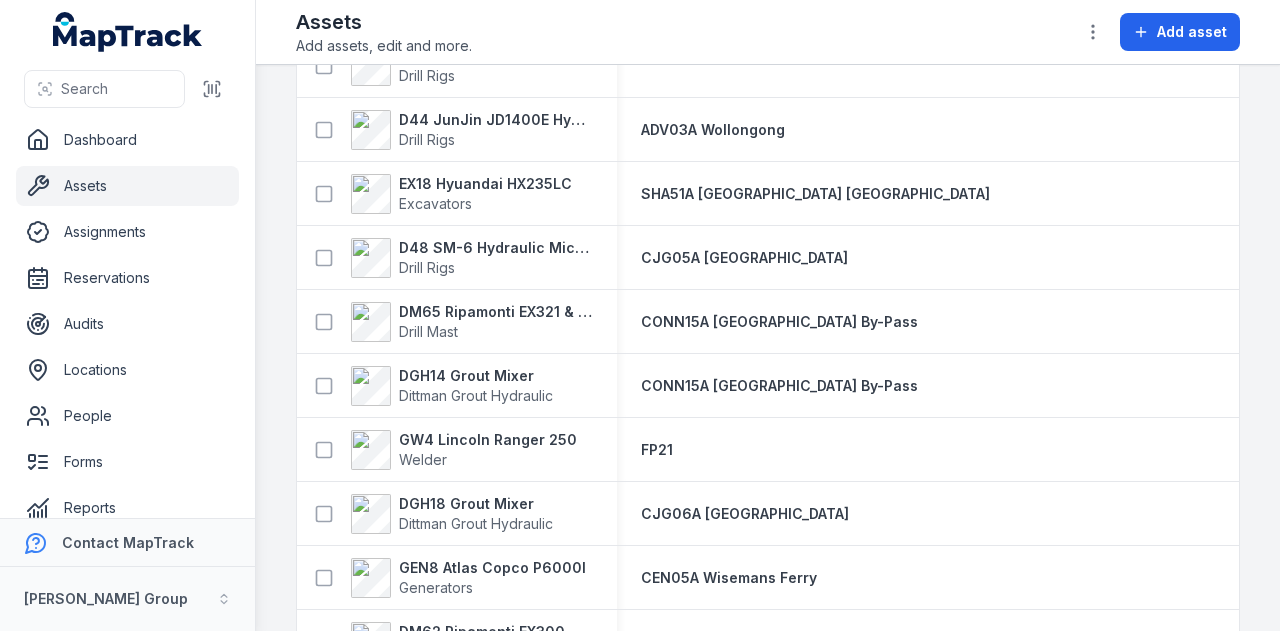 scroll, scrollTop: 847, scrollLeft: 0, axis: vertical 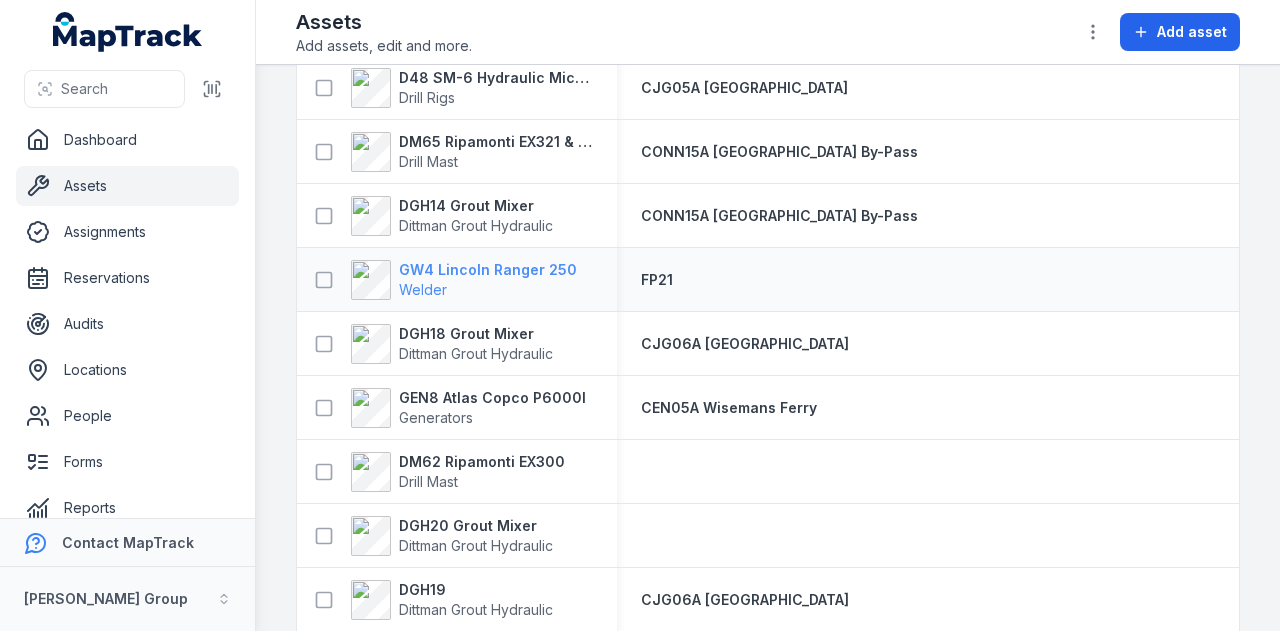 click on "GW4 Lincoln Ranger 250" at bounding box center [488, 270] 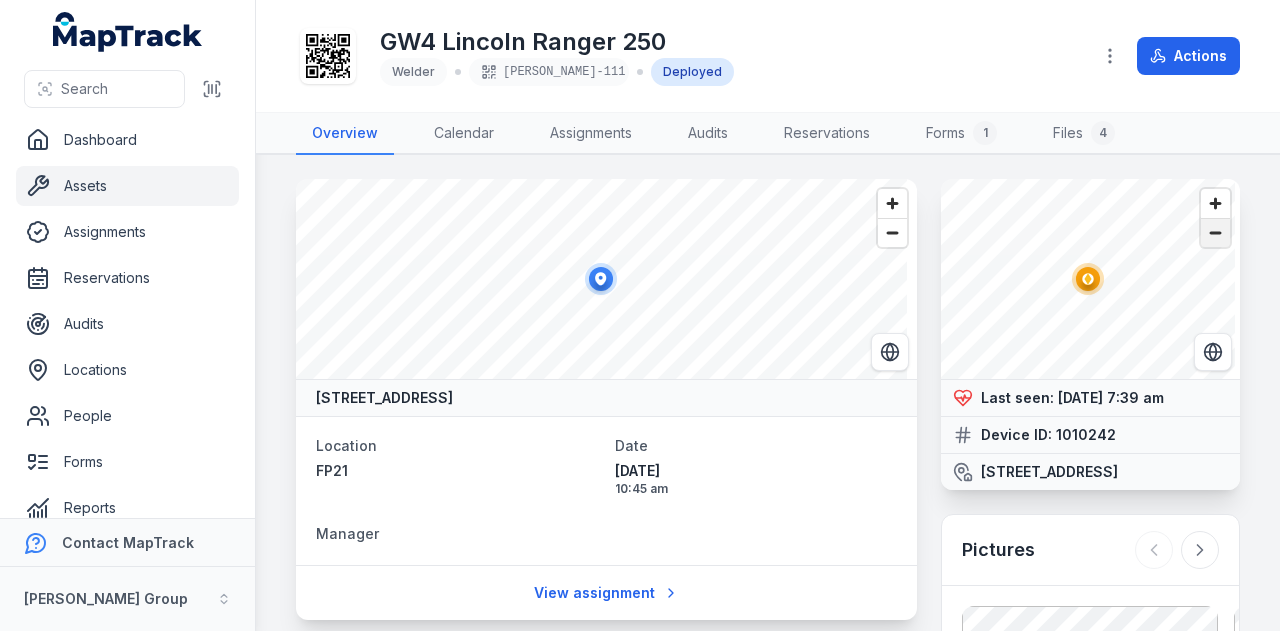 click at bounding box center [1215, 233] 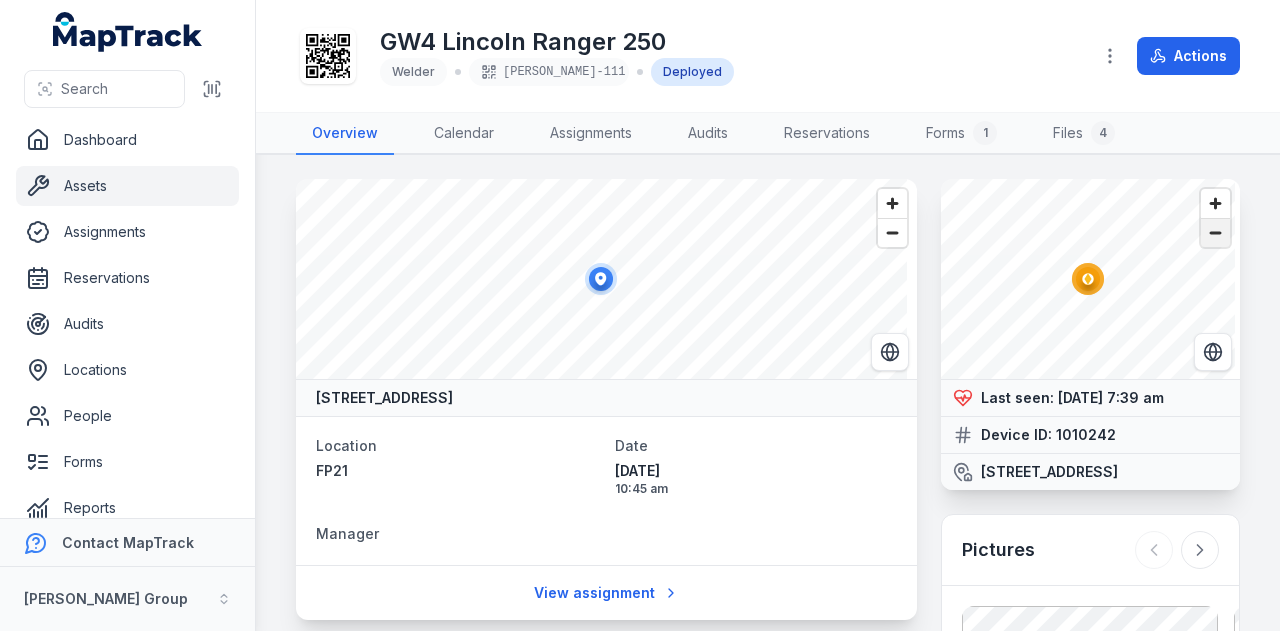 click at bounding box center [1215, 233] 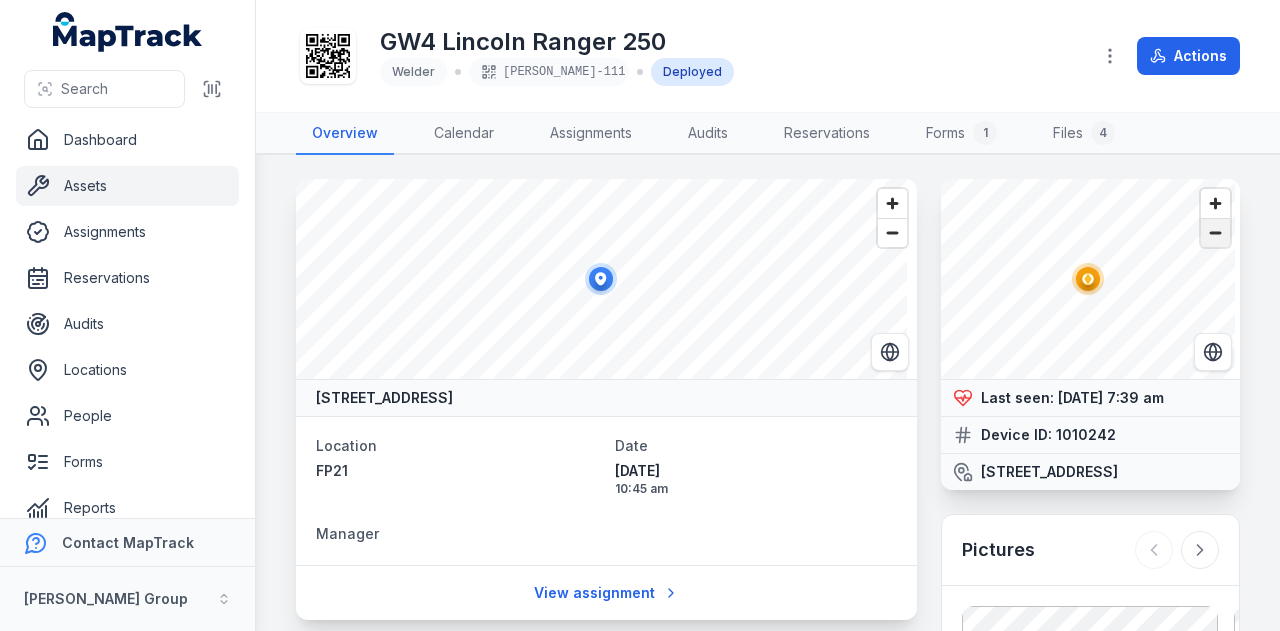 click at bounding box center [1215, 233] 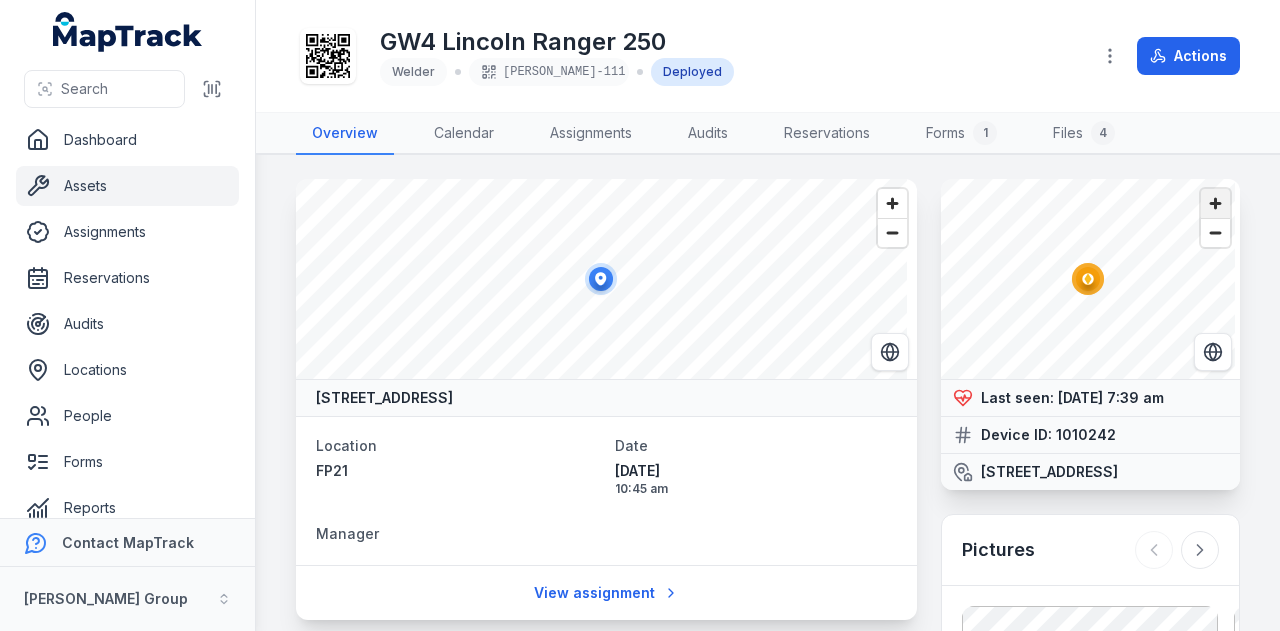 click at bounding box center [1215, 203] 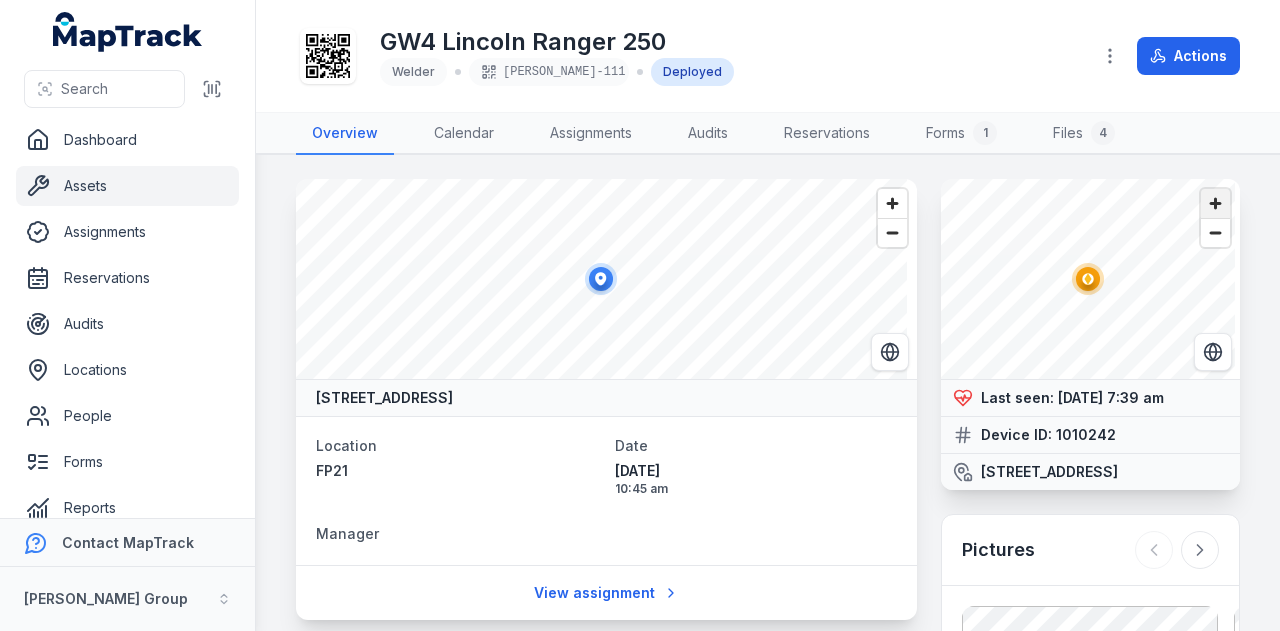 click at bounding box center [1215, 203] 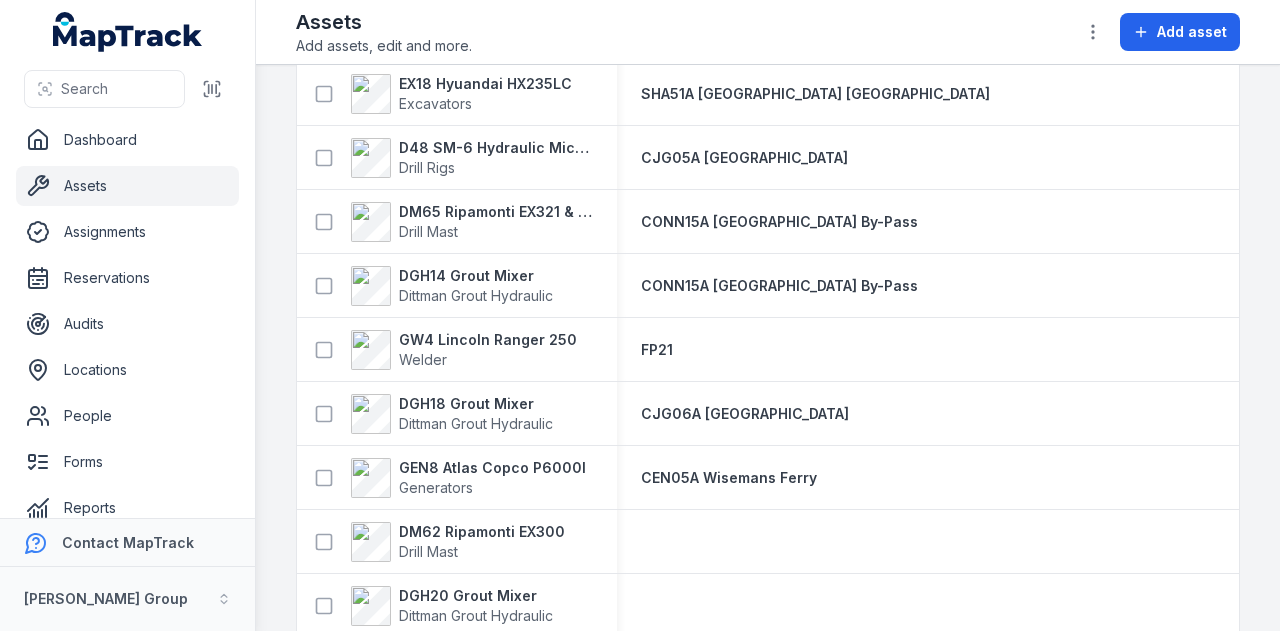 scroll, scrollTop: 769, scrollLeft: 0, axis: vertical 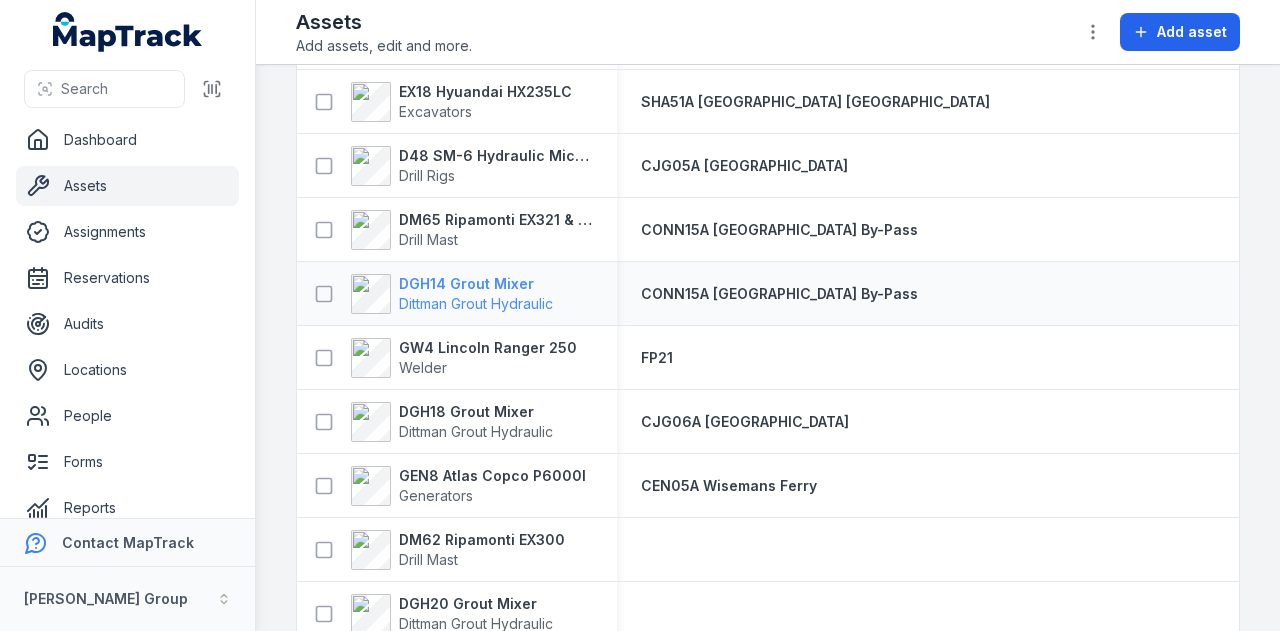 click on "DGH14 Grout Mixer" at bounding box center [476, 284] 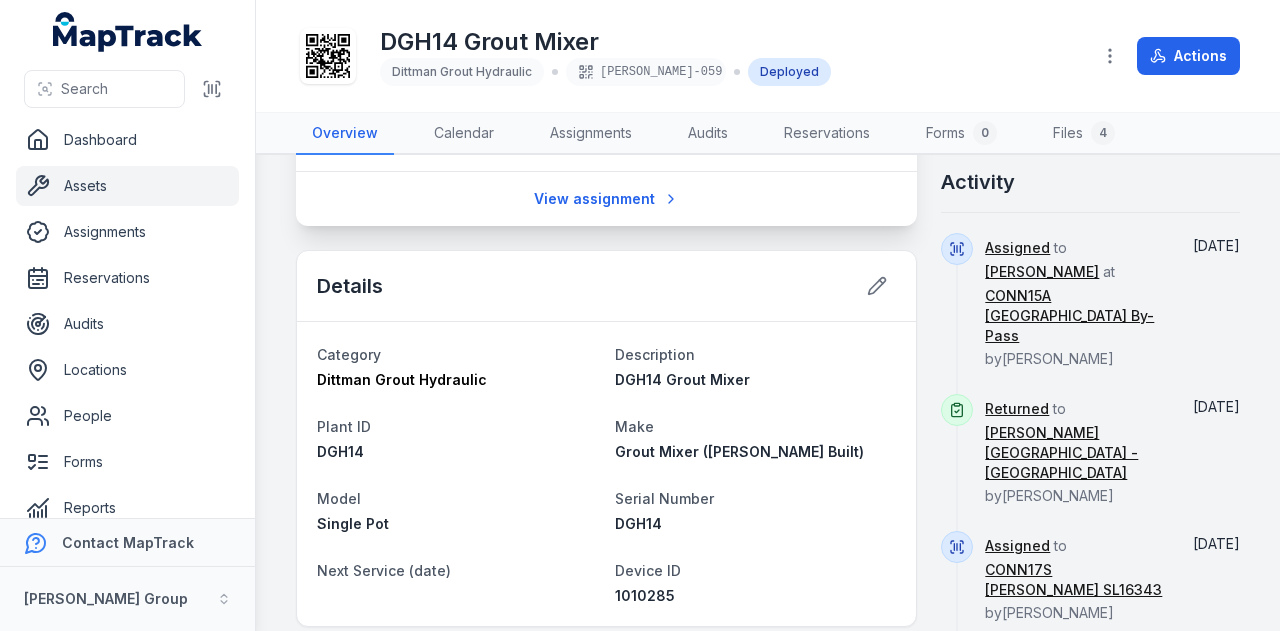 scroll, scrollTop: 392, scrollLeft: 0, axis: vertical 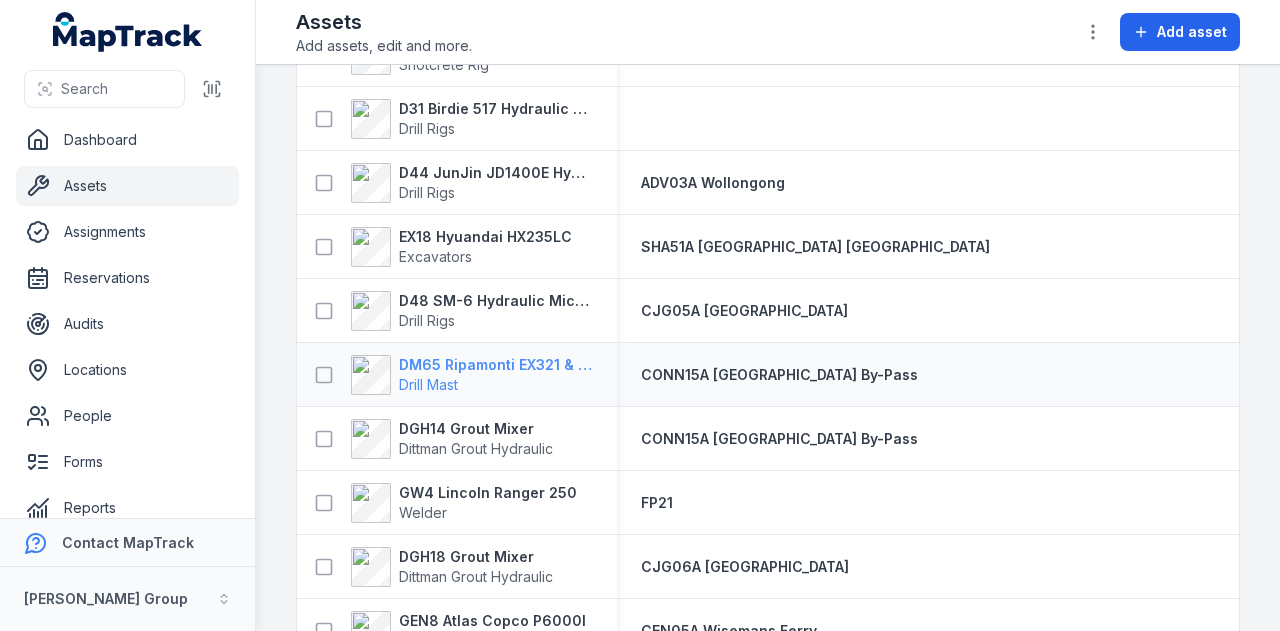 click on "DM65 Ripamonti EX321 & EuroDrill RH10X" at bounding box center (496, 365) 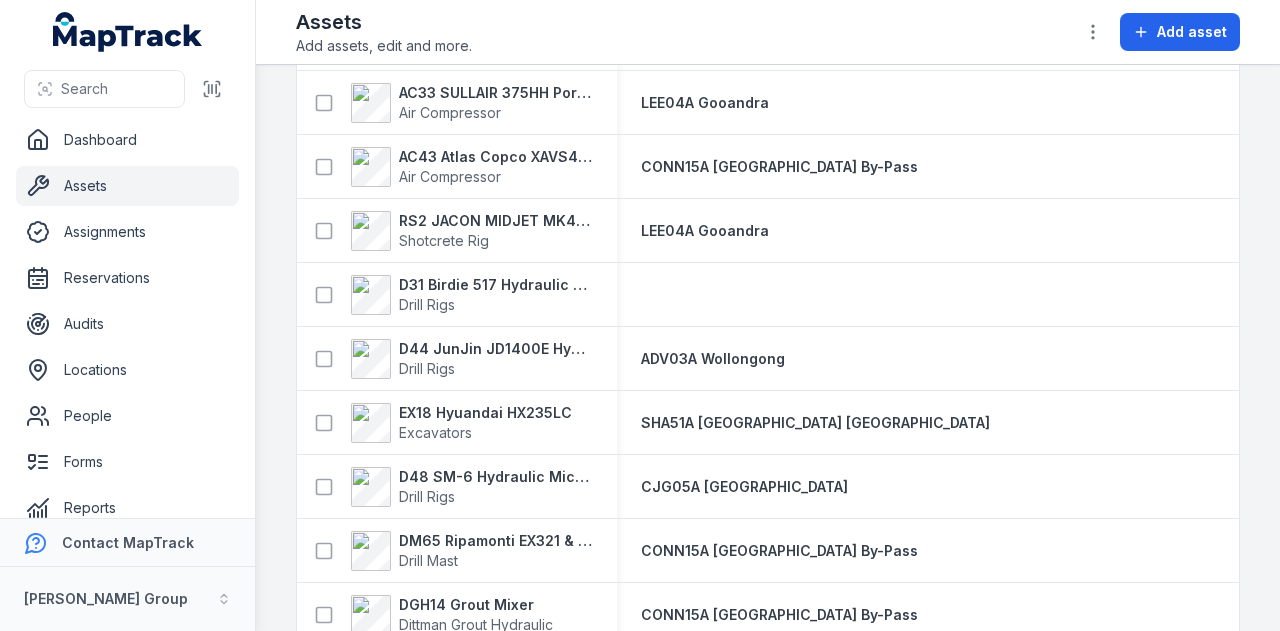 scroll, scrollTop: 492, scrollLeft: 0, axis: vertical 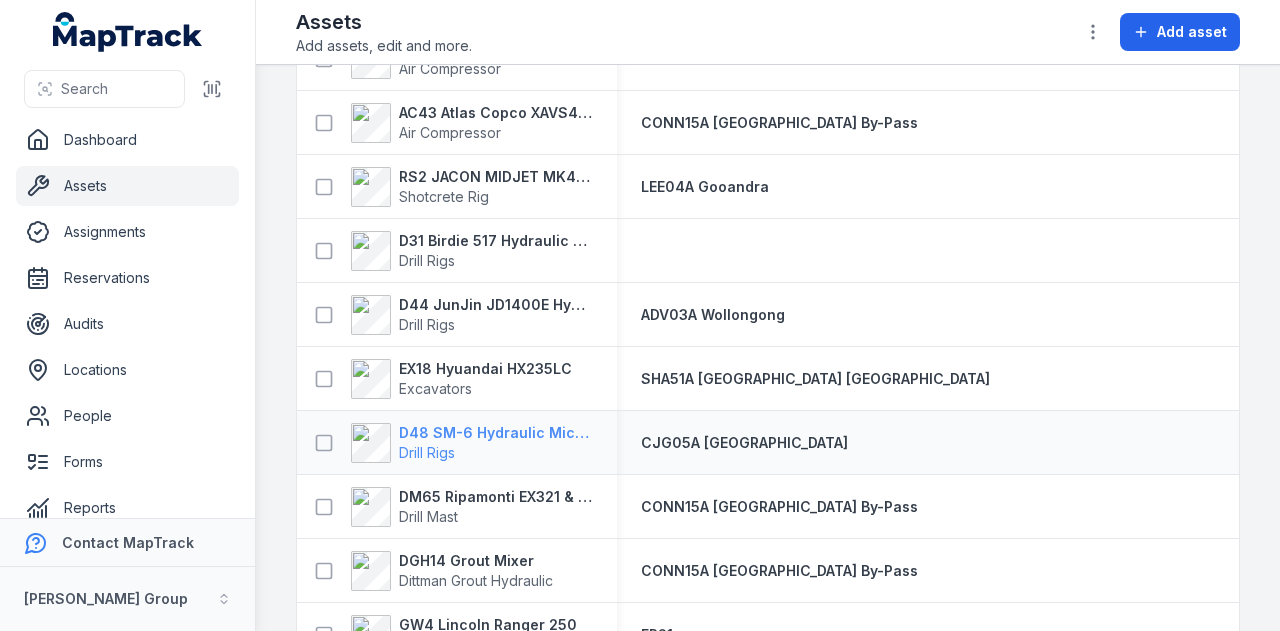 click on "D48 SM-6 Hydraulic Micro Drill Rig" at bounding box center [496, 433] 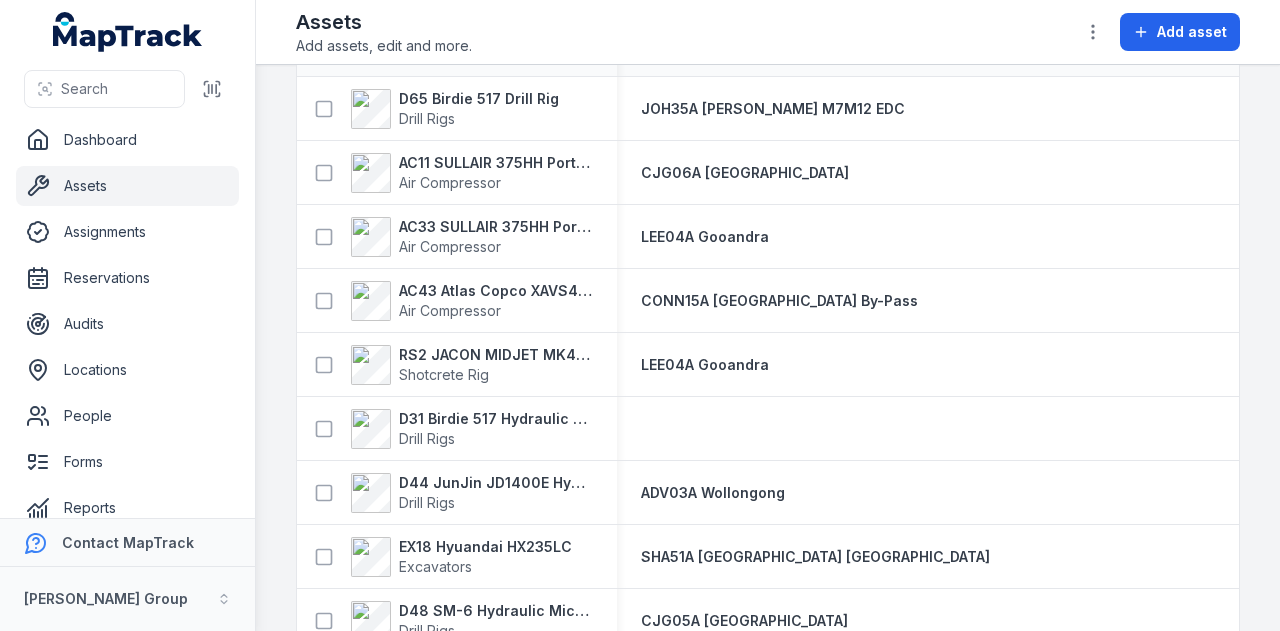 scroll, scrollTop: 336, scrollLeft: 0, axis: vertical 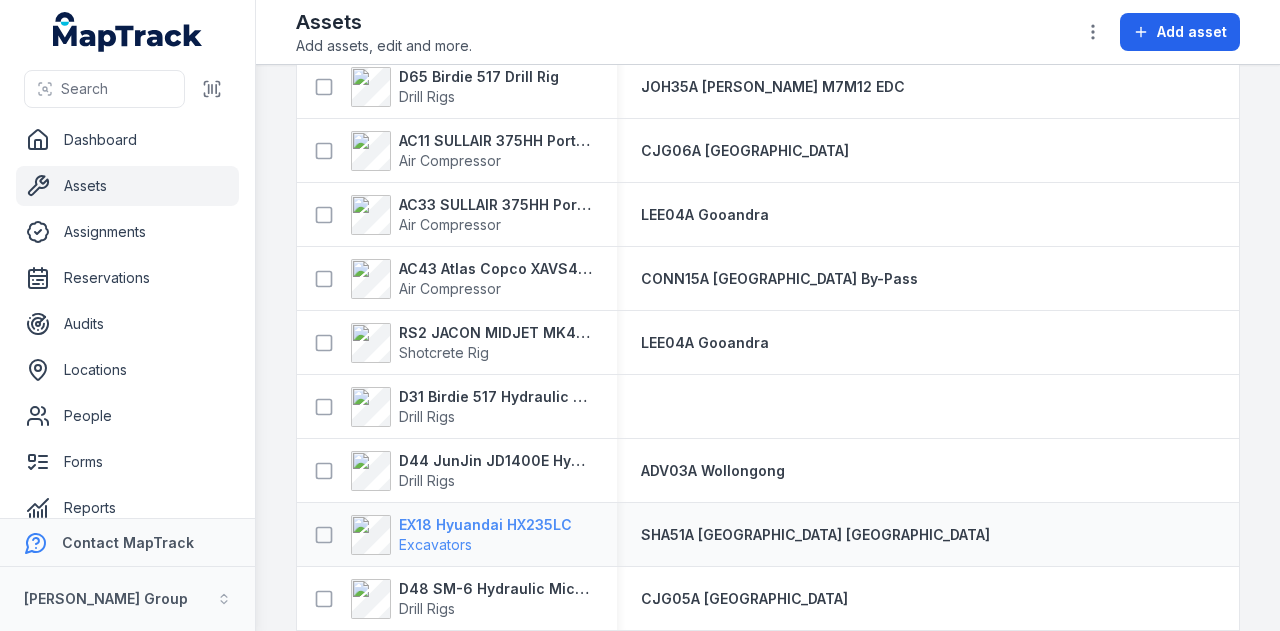 click on "EX18 Hyuandai HX235LC" at bounding box center (485, 525) 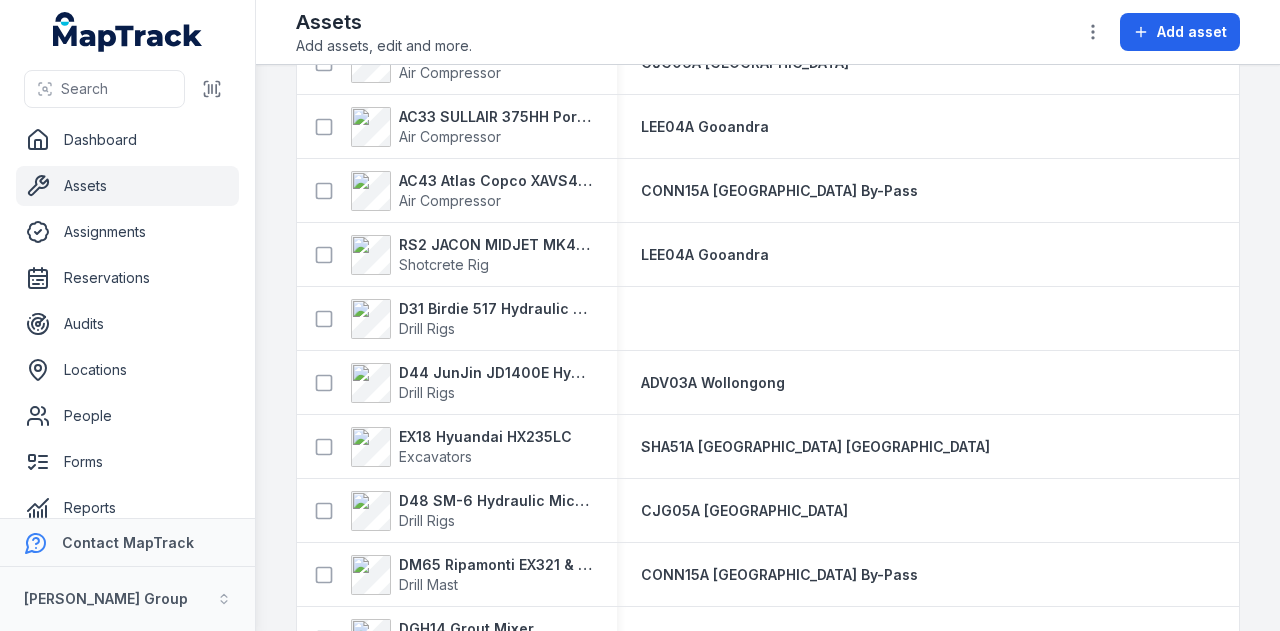 scroll, scrollTop: 425, scrollLeft: 0, axis: vertical 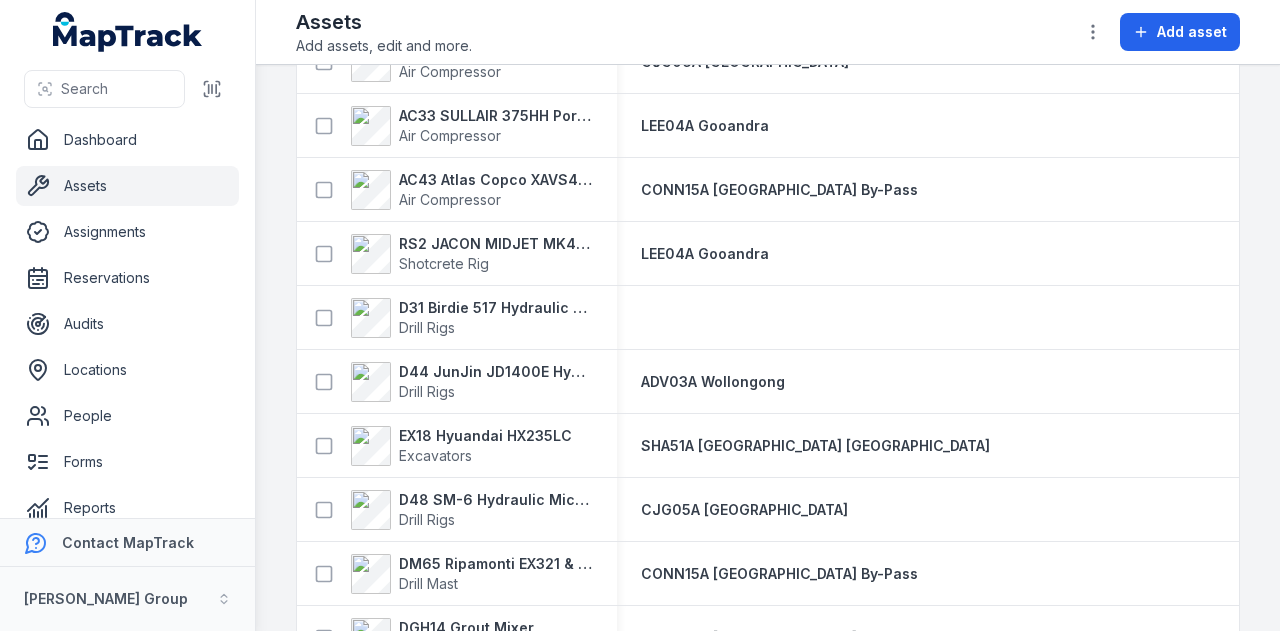 click on "Assets Add assets, edit and more. Add asset" at bounding box center (768, 32) 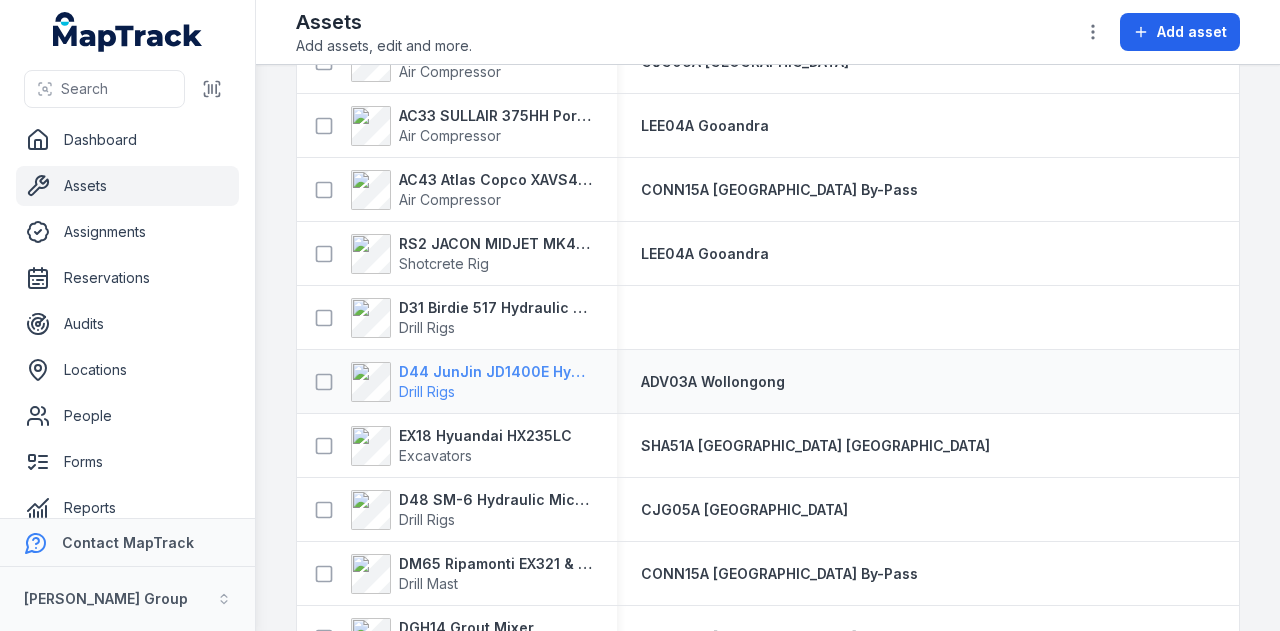 click on "D44 JunJin JD1400E Hydraulic Crawler Drill" at bounding box center [496, 372] 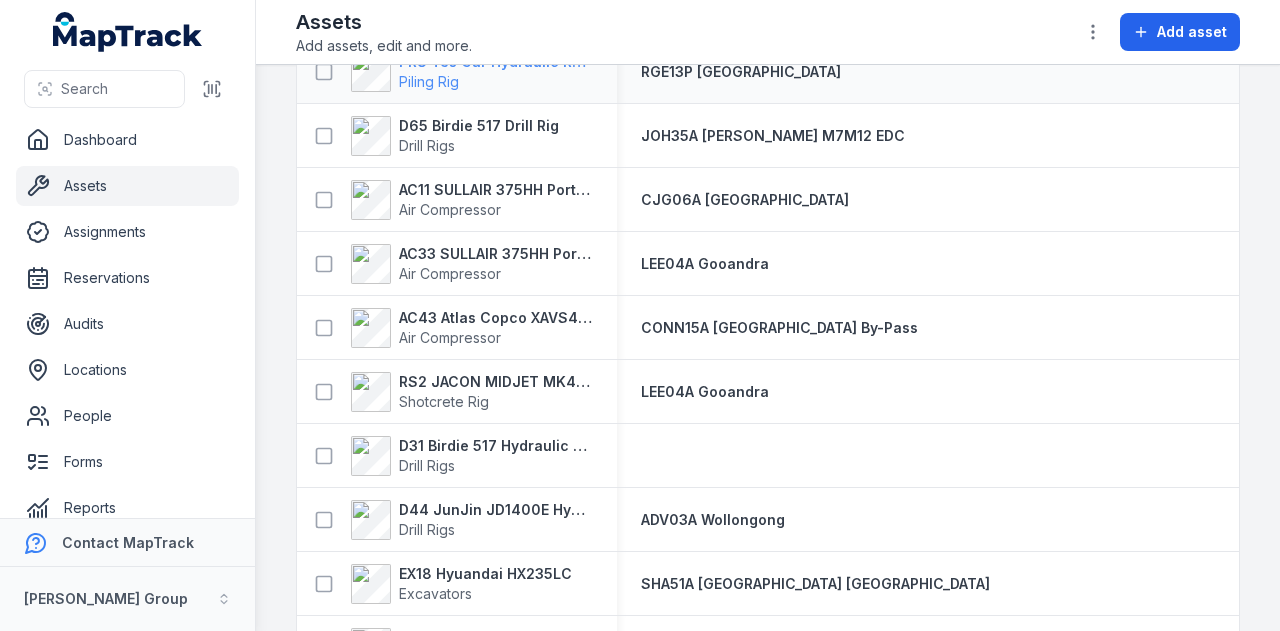 scroll, scrollTop: 382, scrollLeft: 0, axis: vertical 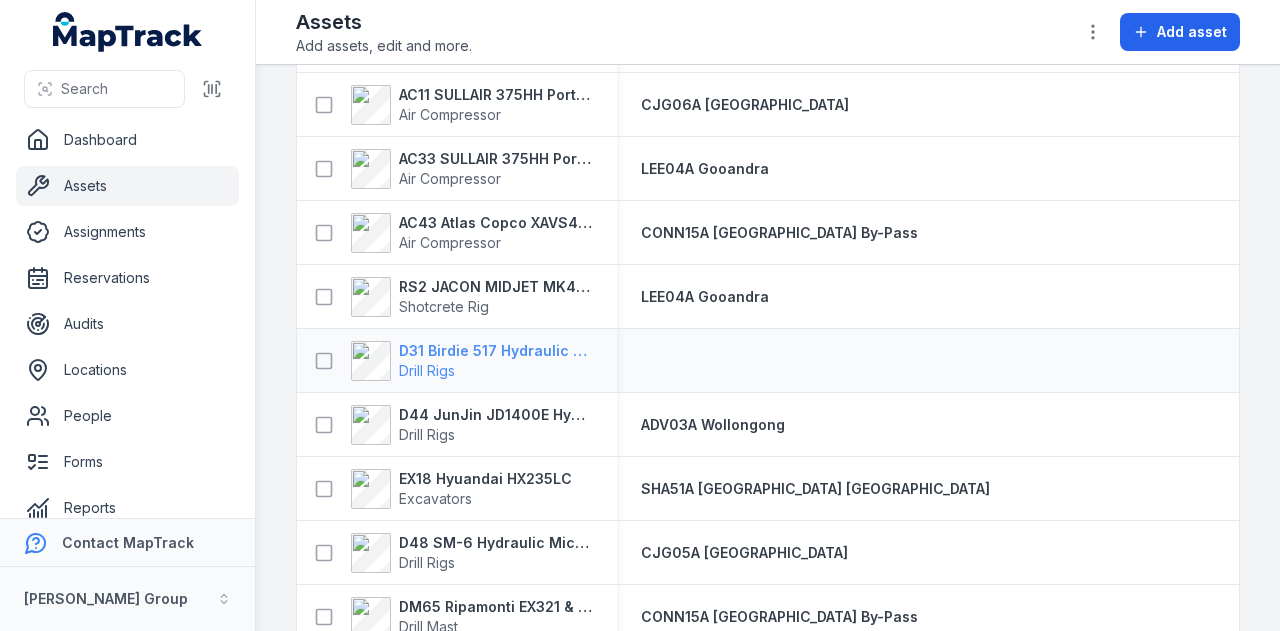 click on "D31 Birdie 517 Hydraulic Drill Rig" at bounding box center (496, 351) 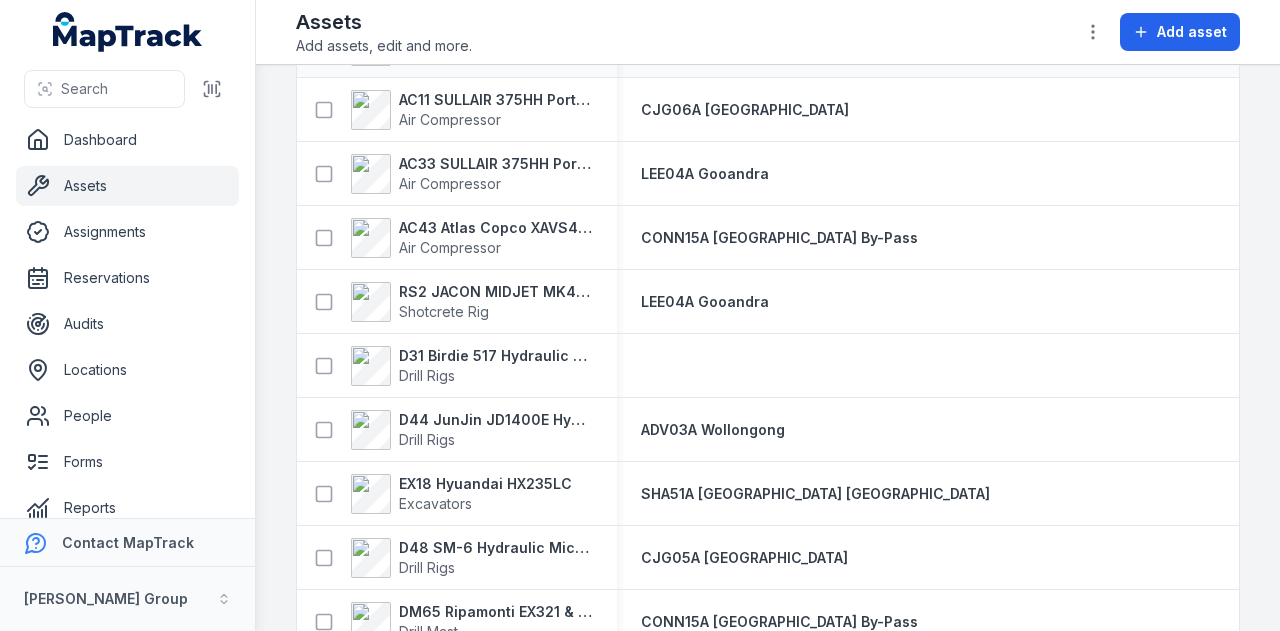 scroll, scrollTop: 389, scrollLeft: 0, axis: vertical 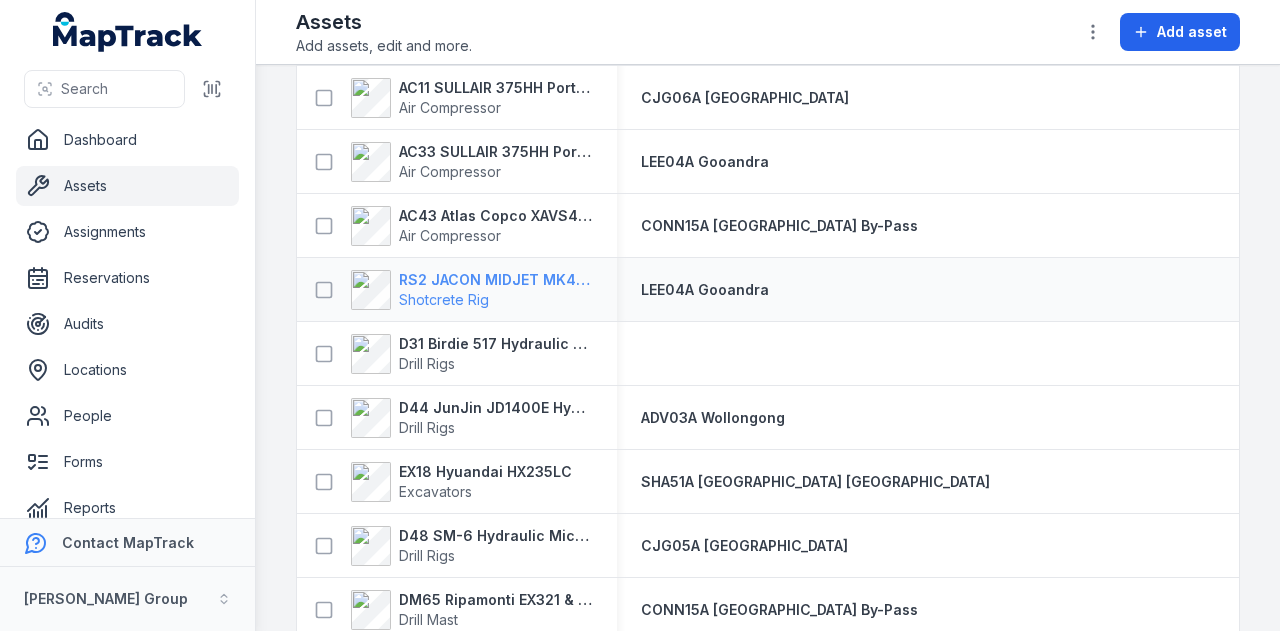 click on "RS2 JACON MIDJET MK4.5 Shot Crete Spray Pump" at bounding box center (496, 280) 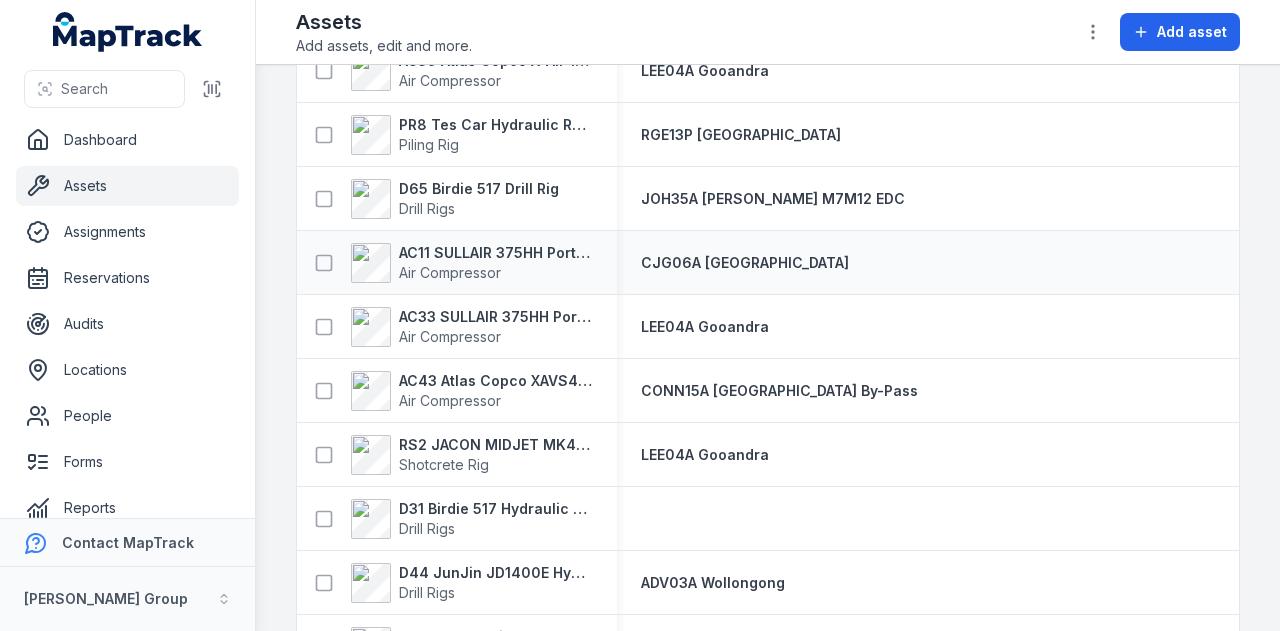 scroll, scrollTop: 226, scrollLeft: 0, axis: vertical 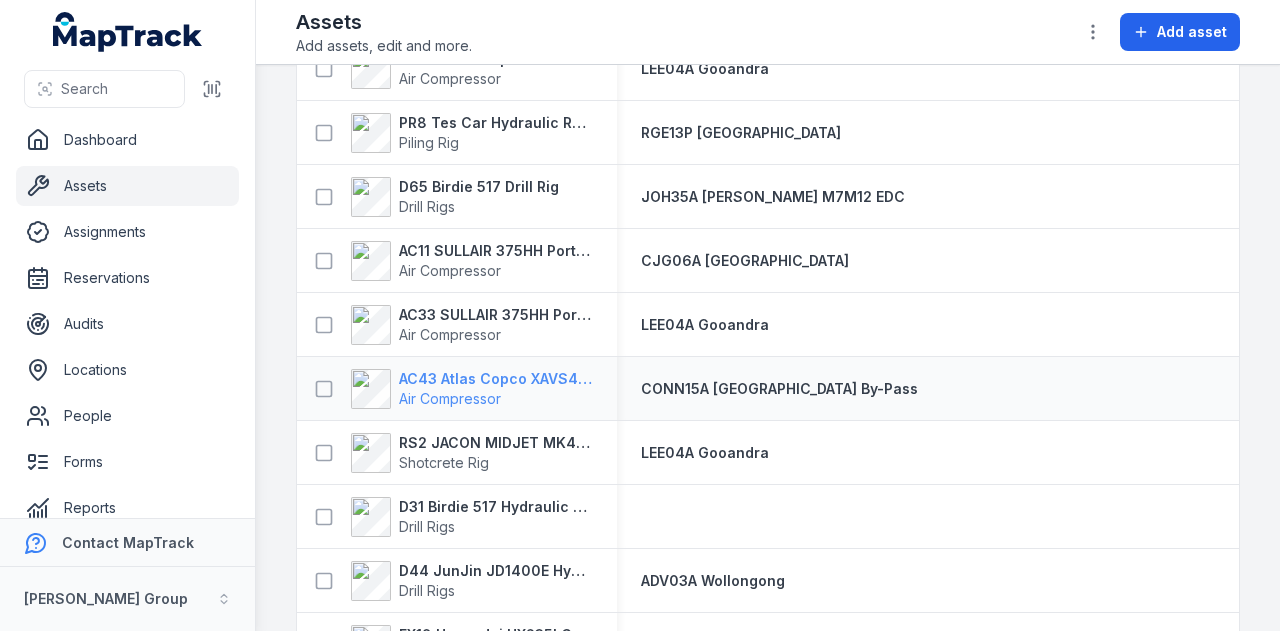click on "AC43 Atlas Copco XAVS450" at bounding box center [496, 379] 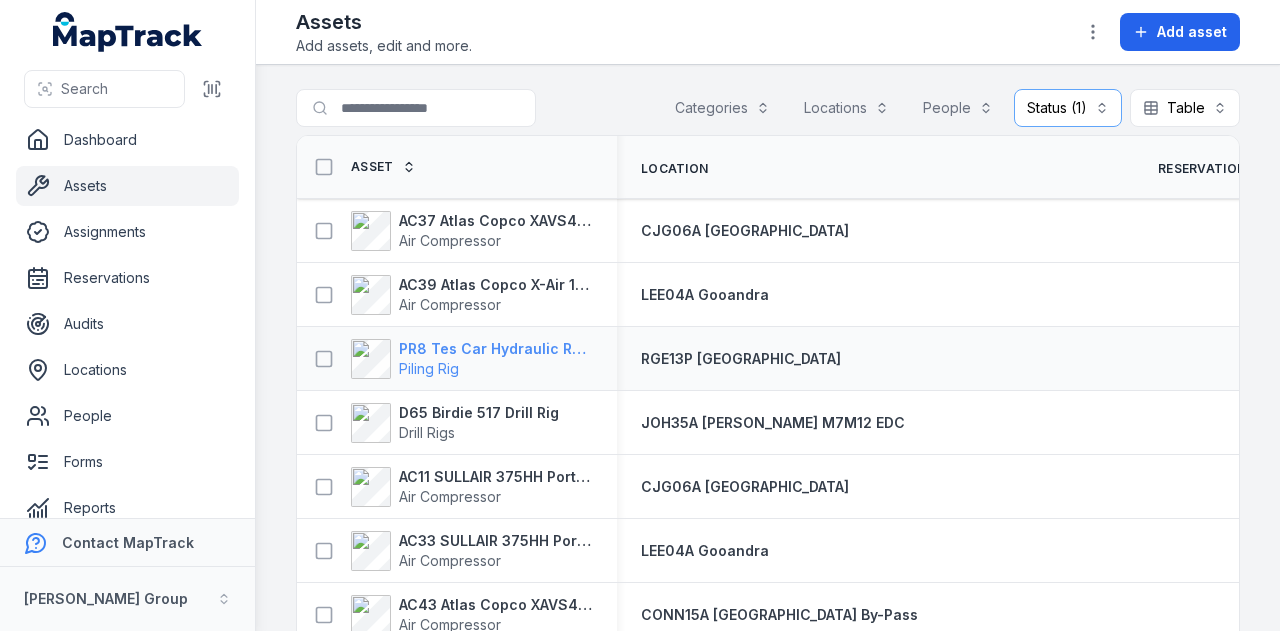 scroll, scrollTop: 110, scrollLeft: 0, axis: vertical 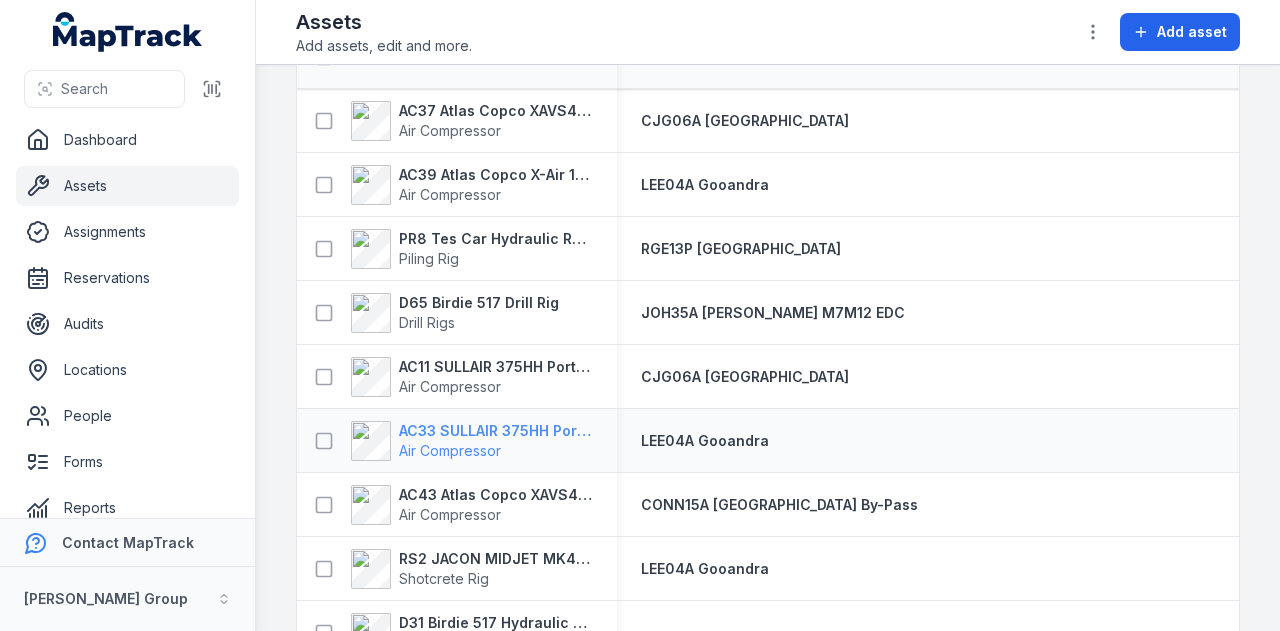click on "AC33 SULLAIR 375HH Portable Compressor" at bounding box center [496, 431] 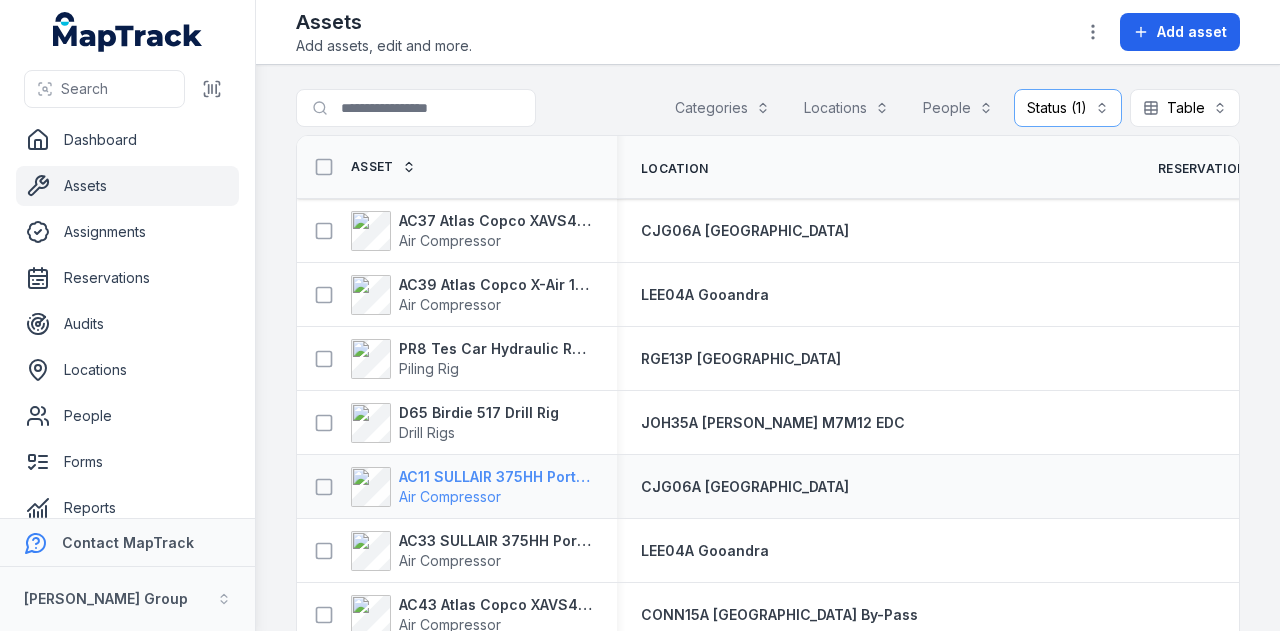 click on "AC11 SULLAIR 375HH Portable Compressor" at bounding box center (496, 477) 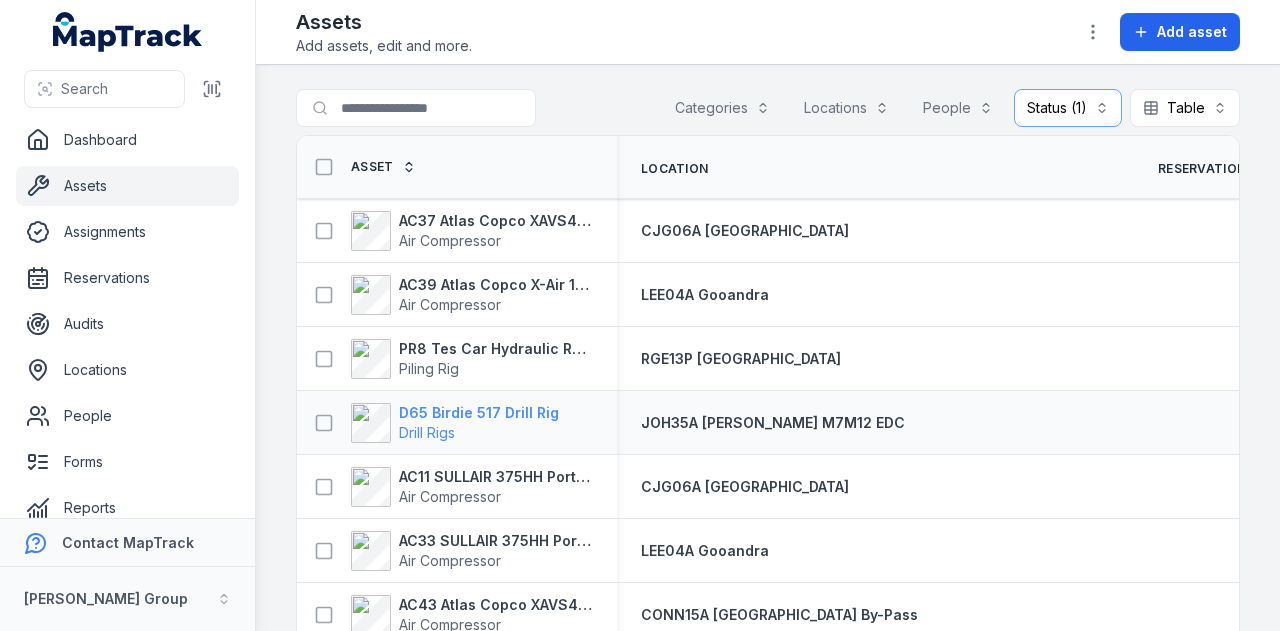 click on "D65 Birdie 517  Drill Rig" at bounding box center [479, 413] 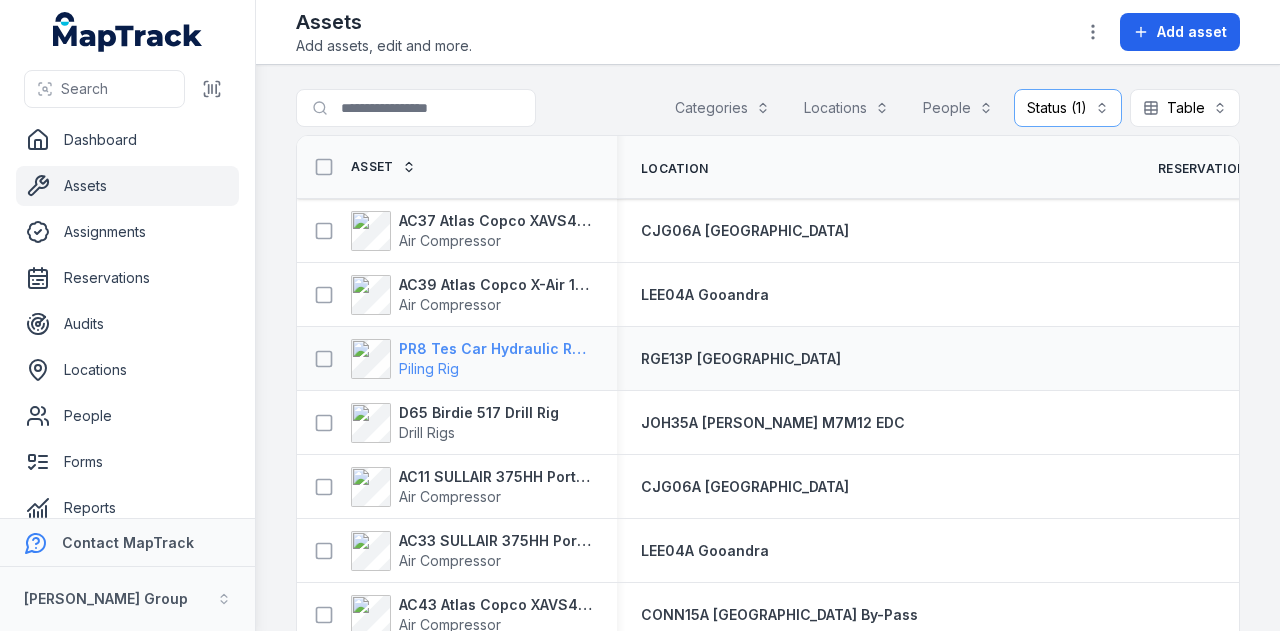 click on "PR8 Tes Car Hydraulic Rotary Rig" at bounding box center (496, 349) 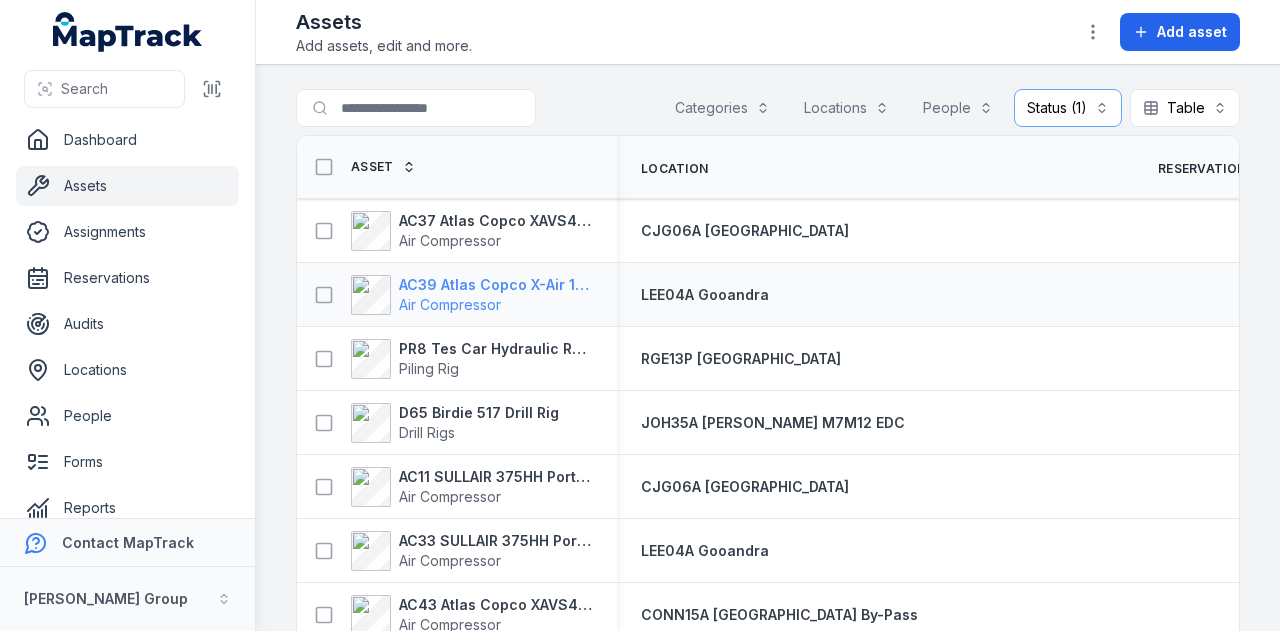 click on "AC39 Atlas Copco X-Air 1100-25" at bounding box center (496, 285) 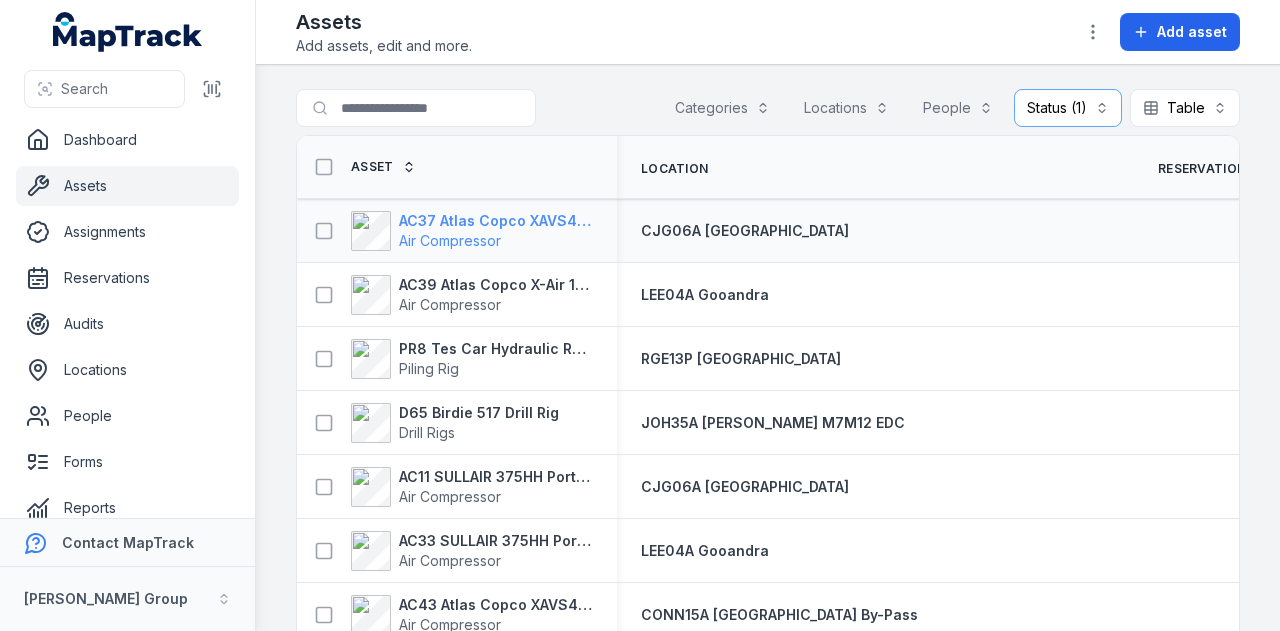 click on "AC37 Atlas Copco XAVS450" at bounding box center [496, 221] 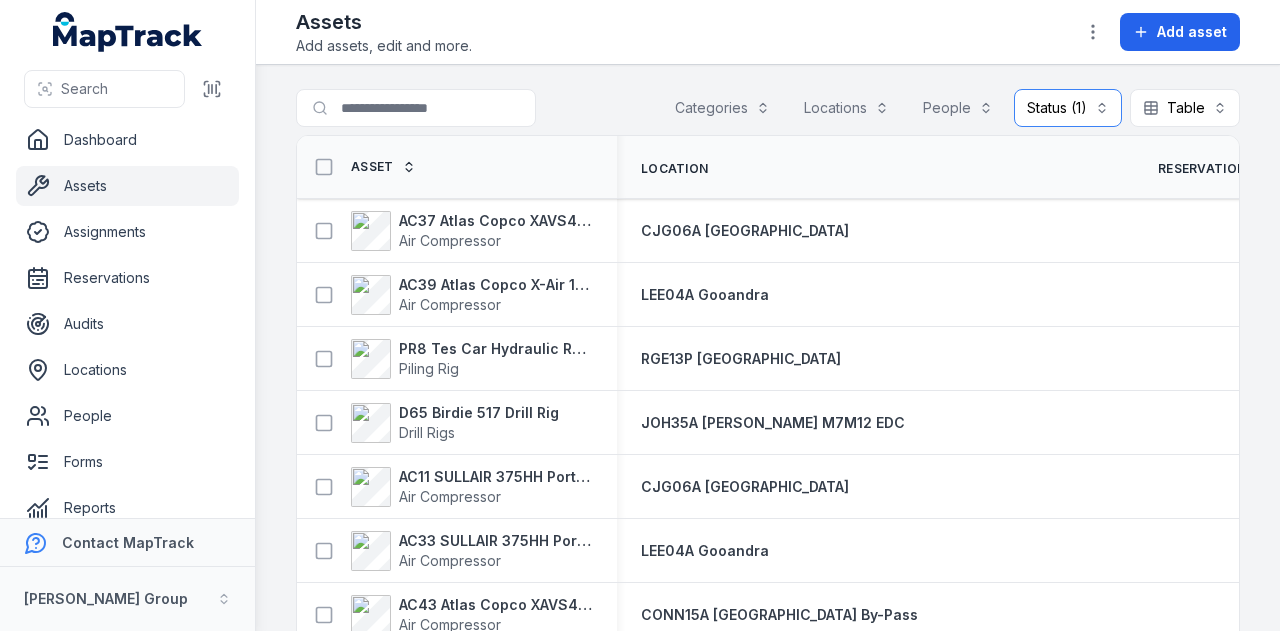 click on "Status (1) ********" at bounding box center [1068, 108] 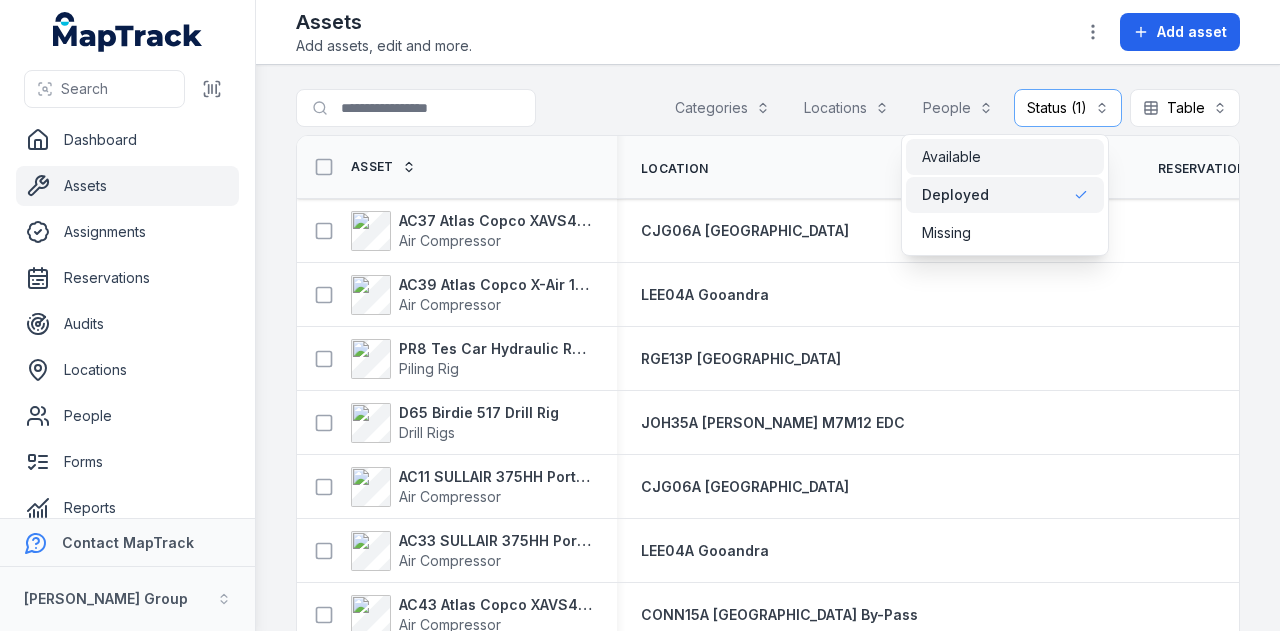 click on "Available" at bounding box center (1005, 157) 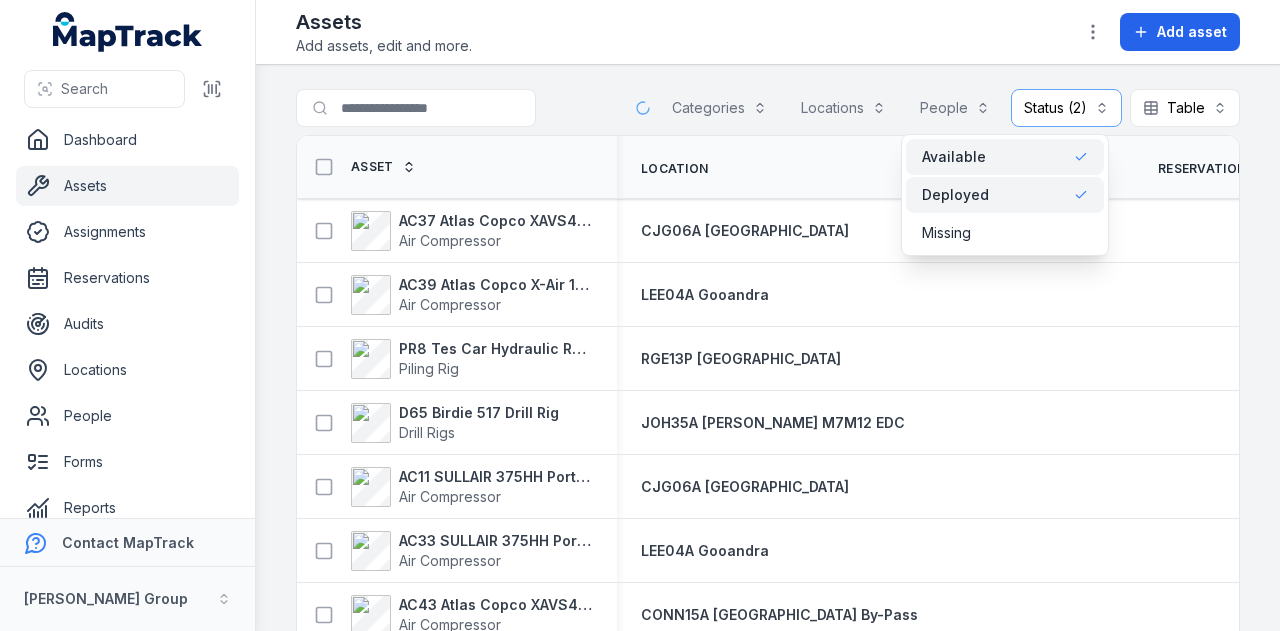 click on "Deployed" at bounding box center (955, 195) 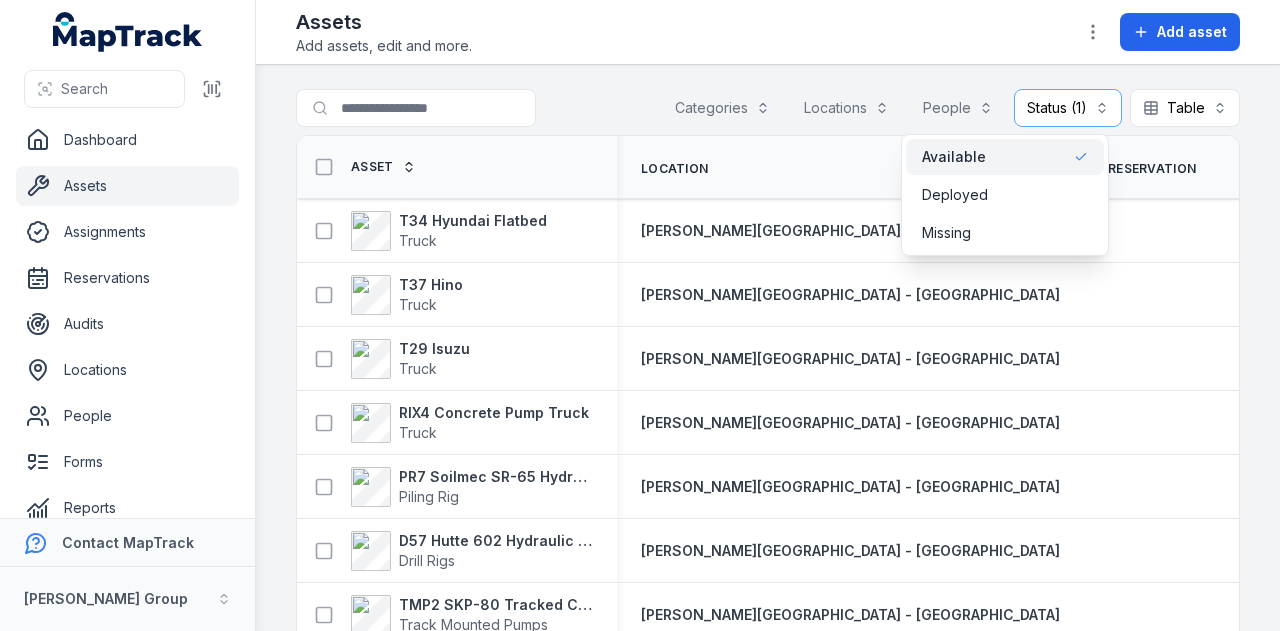 click on "Search for  assets Categories   Locations   People Status (1) ********* Table ***** Asset Location Reservation Status Person Tag Device ID T34 Hyundai Flatbed Truck [PERSON_NAME] Yard - [GEOGRAPHIC_DATA] Available [PERSON_NAME]-041 578813 T37 Hino Truck [PERSON_NAME] Yard - [GEOGRAPHIC_DATA] Available [PERSON_NAME]-124 578355 T29 Isuzu Truck [PERSON_NAME] Yard - [GEOGRAPHIC_DATA] Available [PERSON_NAME]-045 578301 RIX4 Concrete Pump Truck Truck [PERSON_NAME] Yard - [GEOGRAPHIC_DATA] Available [PERSON_NAME]-012 578298 PR7 Soilmec SR-65 Hydraulic Rotary Rig Piling Rig [PERSON_NAME] Yard - [GEOGRAPHIC_DATA] Available [PERSON_NAME]-019 578295 D57 Hutte 602 Hydraulic Crawler Drill Drill Rigs [PERSON_NAME] Yard - [GEOGRAPHIC_DATA] Available [PERSON_NAME]-022 578293 TMP2 SKP-80 Tracked Concrete Pump Track Mounted Pumps [PERSON_NAME] Yard - [GEOGRAPHIC_DATA] Available [PERSON_NAME]-036 578230 D52 Ripamonti Eagle [GEOGRAPHIC_DATA][PERSON_NAME] - [GEOGRAPHIC_DATA] Available [PERSON_NAME]-151 577913 T33 2003 Hino Truck [PERSON_NAME] Yard - [GEOGRAPHIC_DATA] Available [PERSON_NAME]-057 577905 LT22 Scania P380 Hook Bin Truck Truck [PERSON_NAME] Yard - [GEOGRAPHIC_DATA] Available [PERSON_NAME]-039 577808 D43 SM-11 Hydraulic Microdrilling Drill Rigs [PERSON_NAME] Yard - [GEOGRAPHIC_DATA] Available [PERSON_NAME]-048 577806 EX15 Hyundai 145CR-9 Excavators [PERSON_NAME][GEOGRAPHIC_DATA] - [GEOGRAPHIC_DATA] Available [PERSON_NAME]-078" at bounding box center [768, 348] 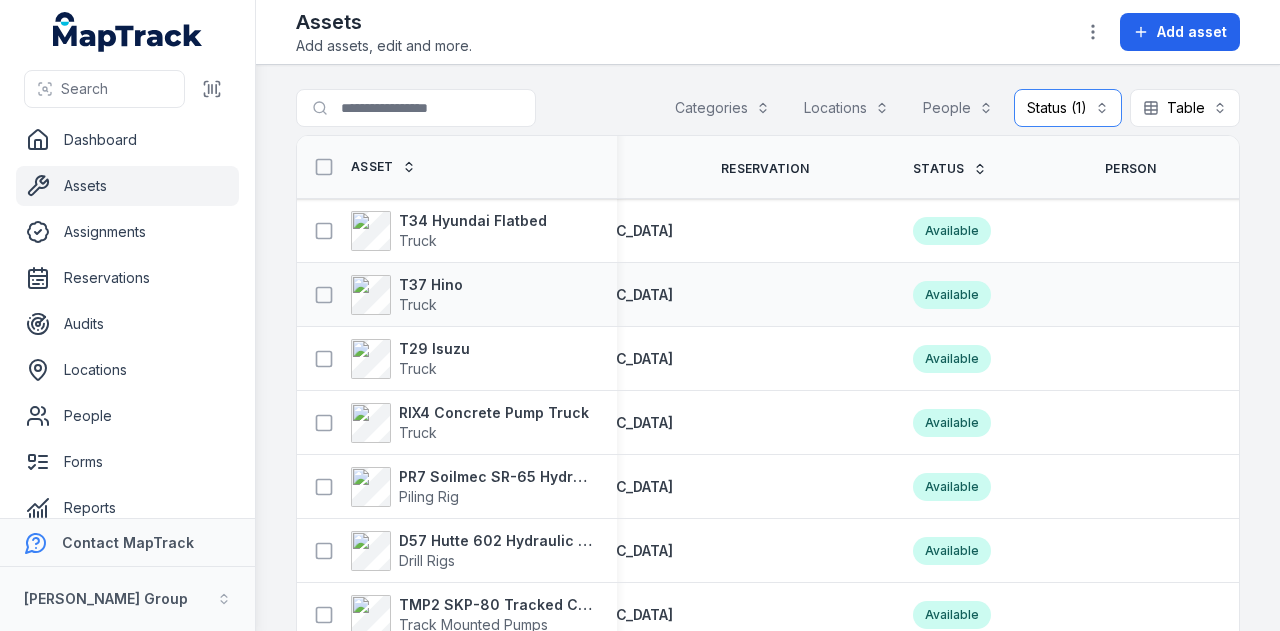 scroll, scrollTop: 0, scrollLeft: 544, axis: horizontal 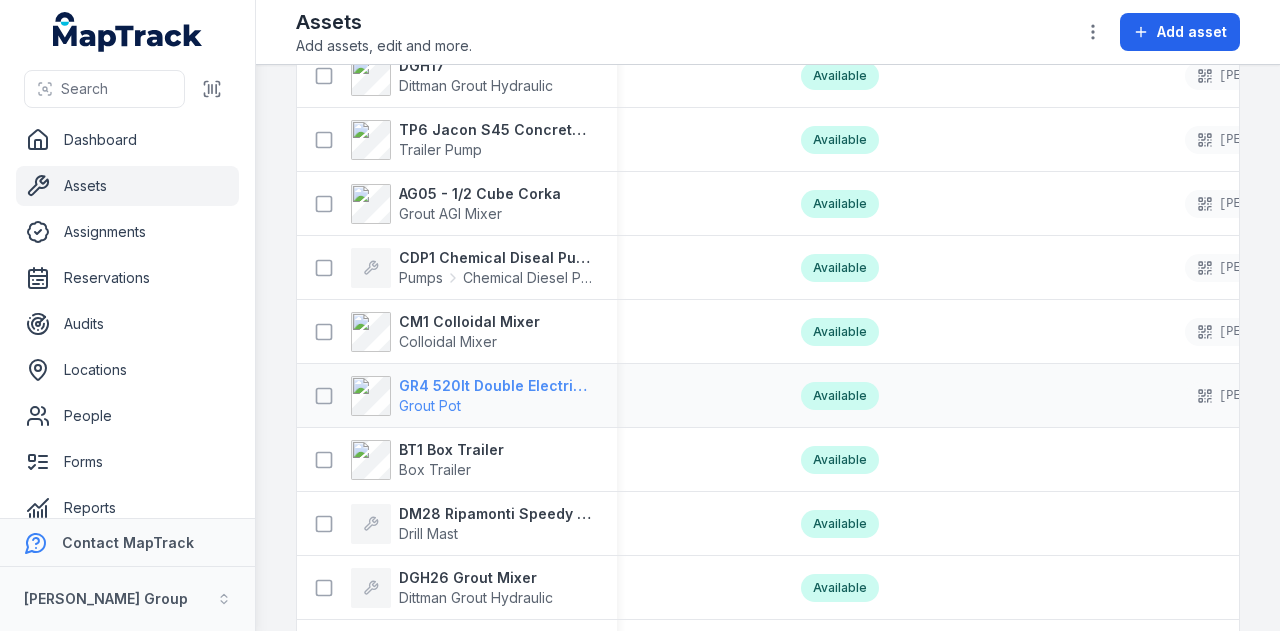 click on "GR4 520lt Double Electric Twin Pot" at bounding box center [496, 386] 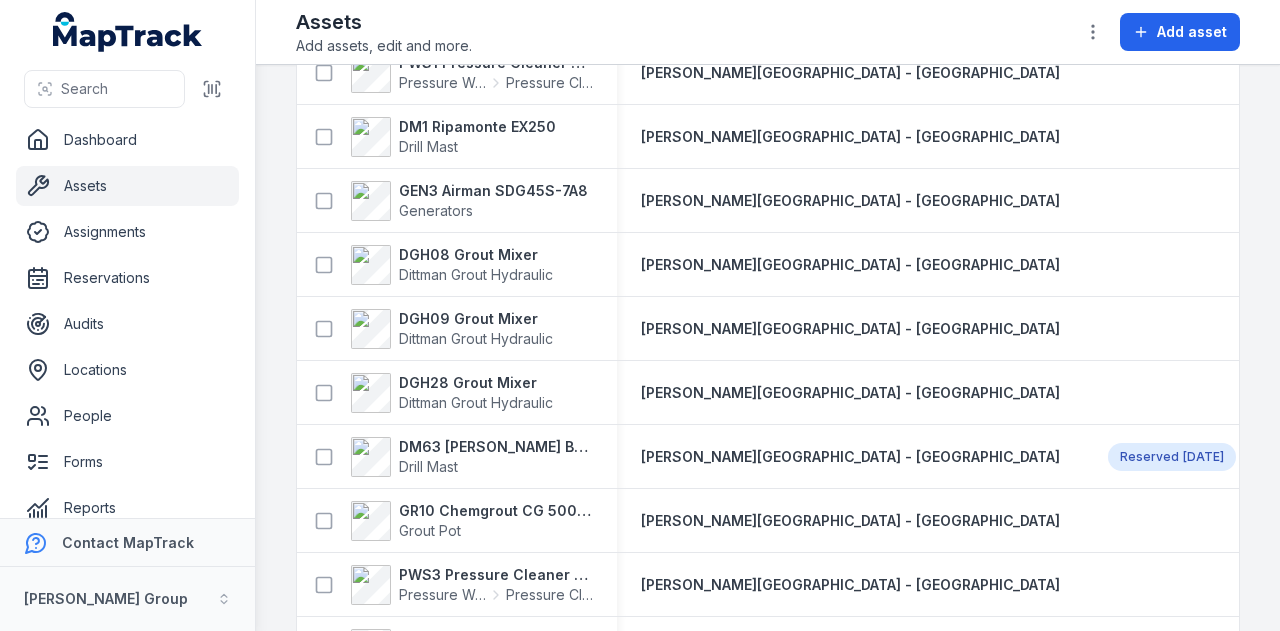 scroll, scrollTop: 2079, scrollLeft: 0, axis: vertical 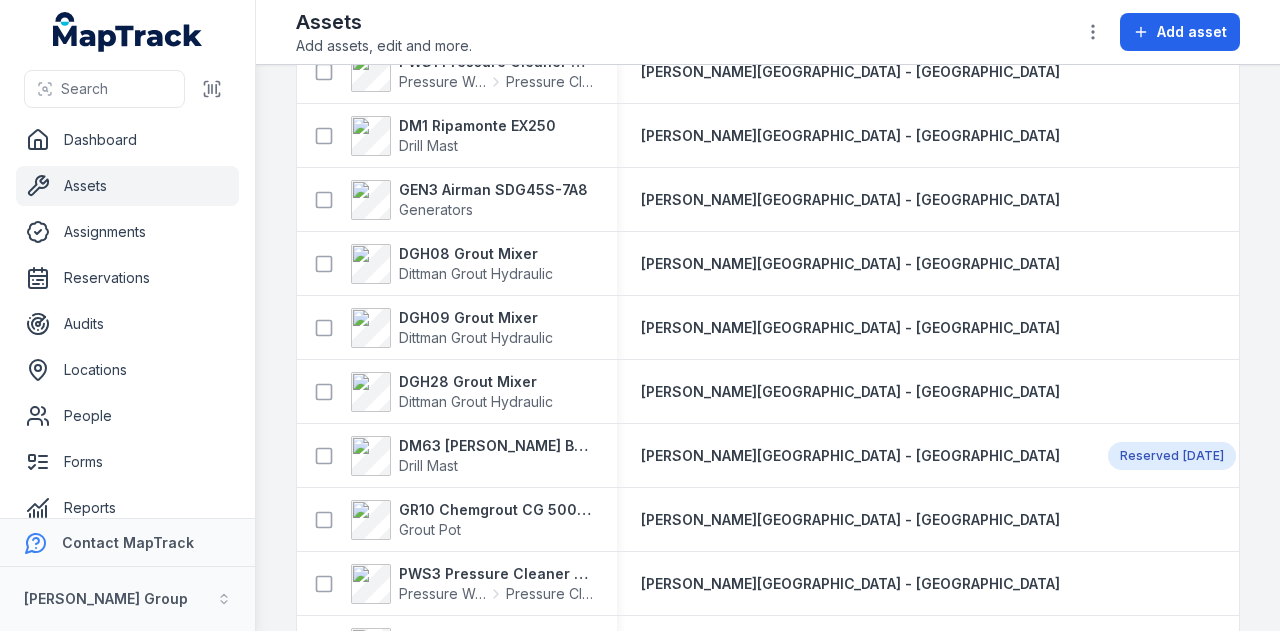 click on "[PERSON_NAME][GEOGRAPHIC_DATA] - [GEOGRAPHIC_DATA]" at bounding box center (850, 392) 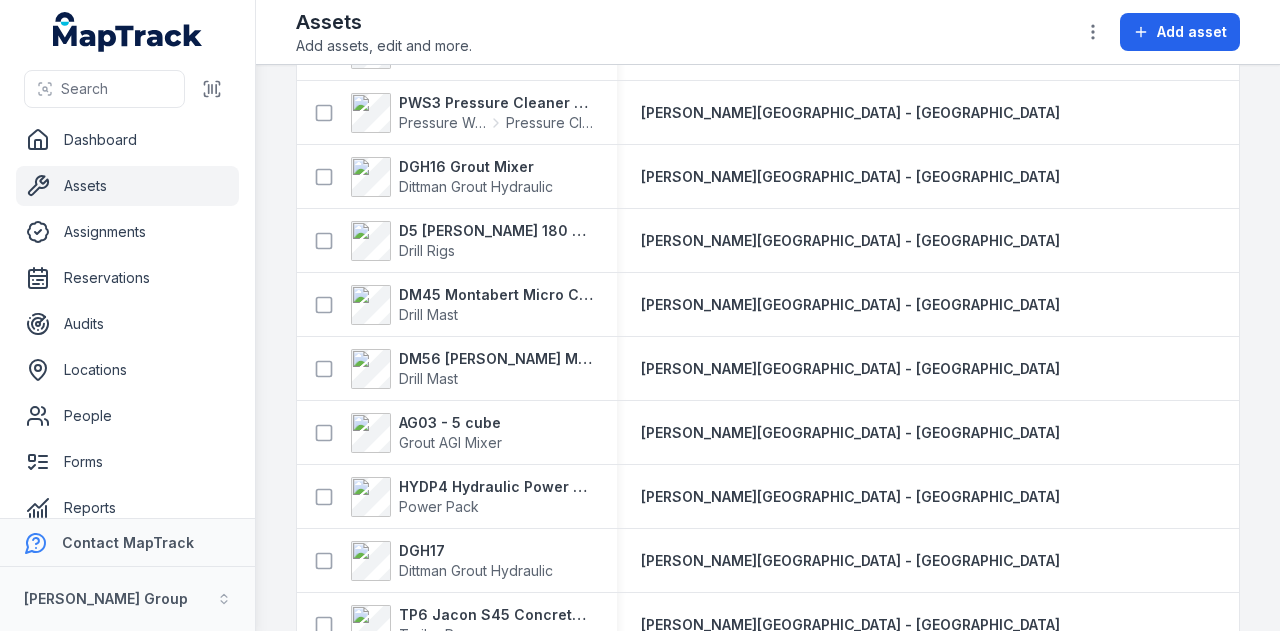scroll, scrollTop: 2556, scrollLeft: 0, axis: vertical 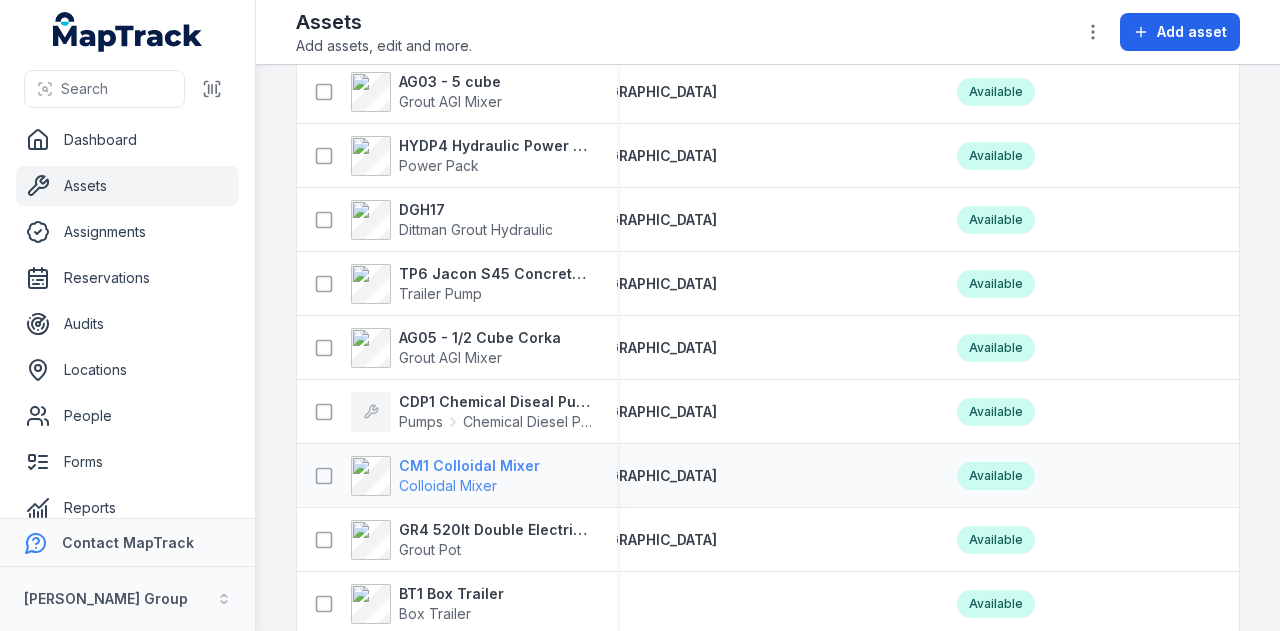 click on "Colloidal Mixer" at bounding box center [469, 486] 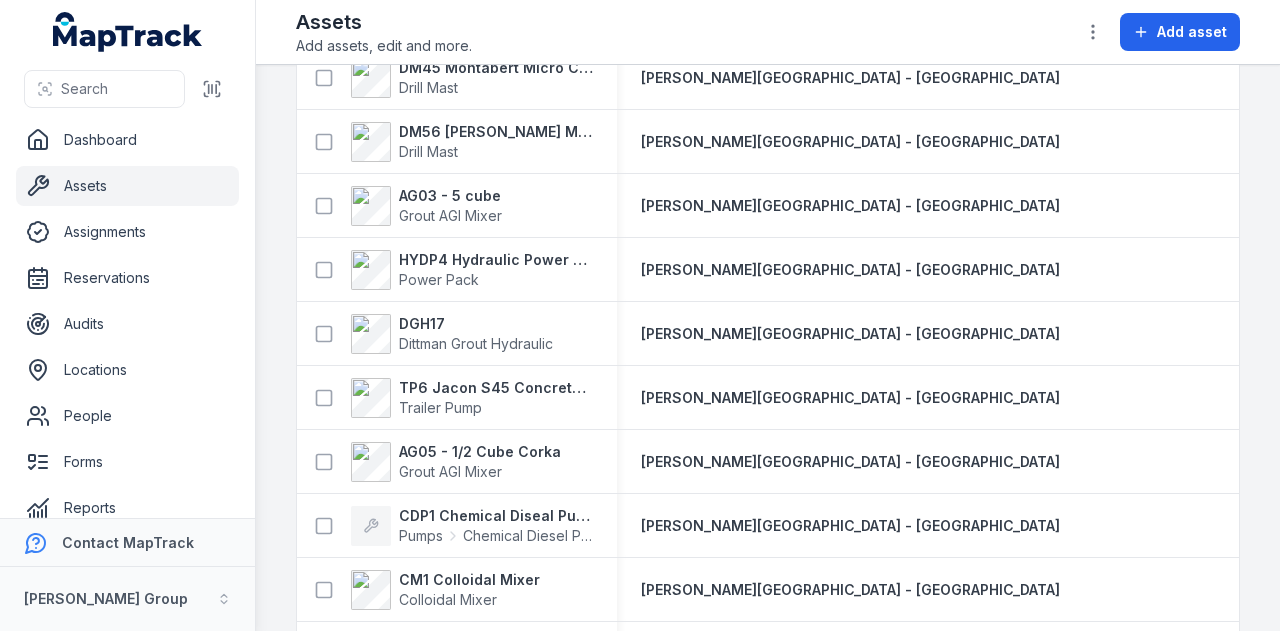 scroll, scrollTop: 2834, scrollLeft: 0, axis: vertical 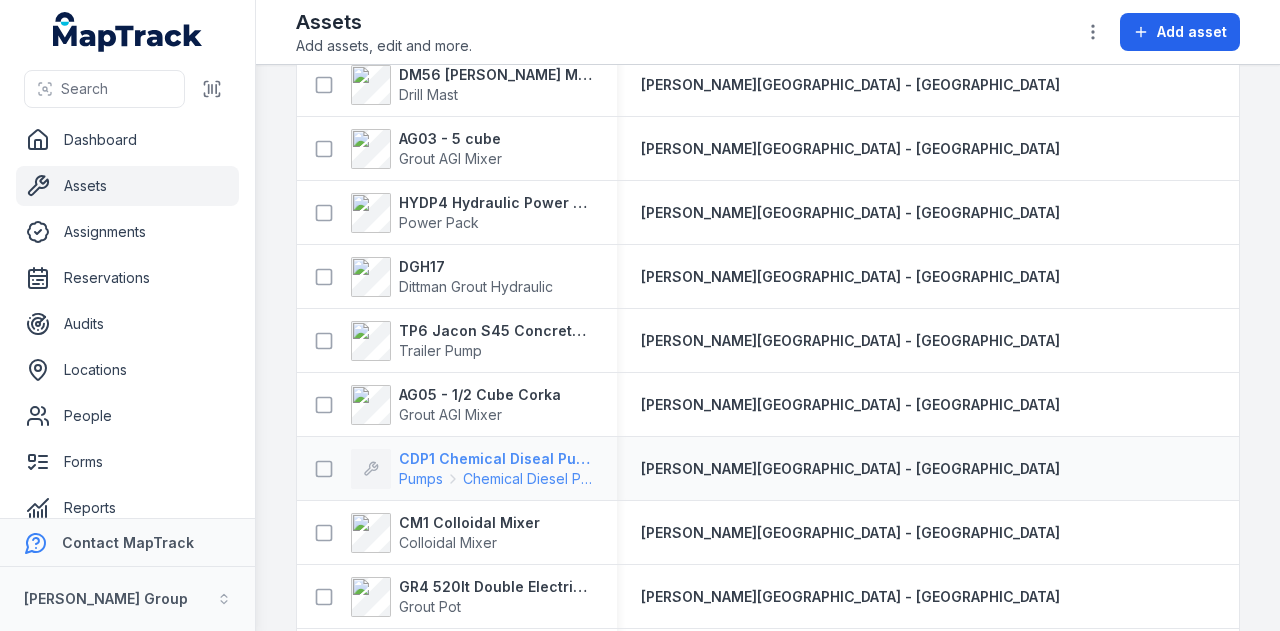 click on "CDP1 Chemical Diseal Pump" at bounding box center (496, 459) 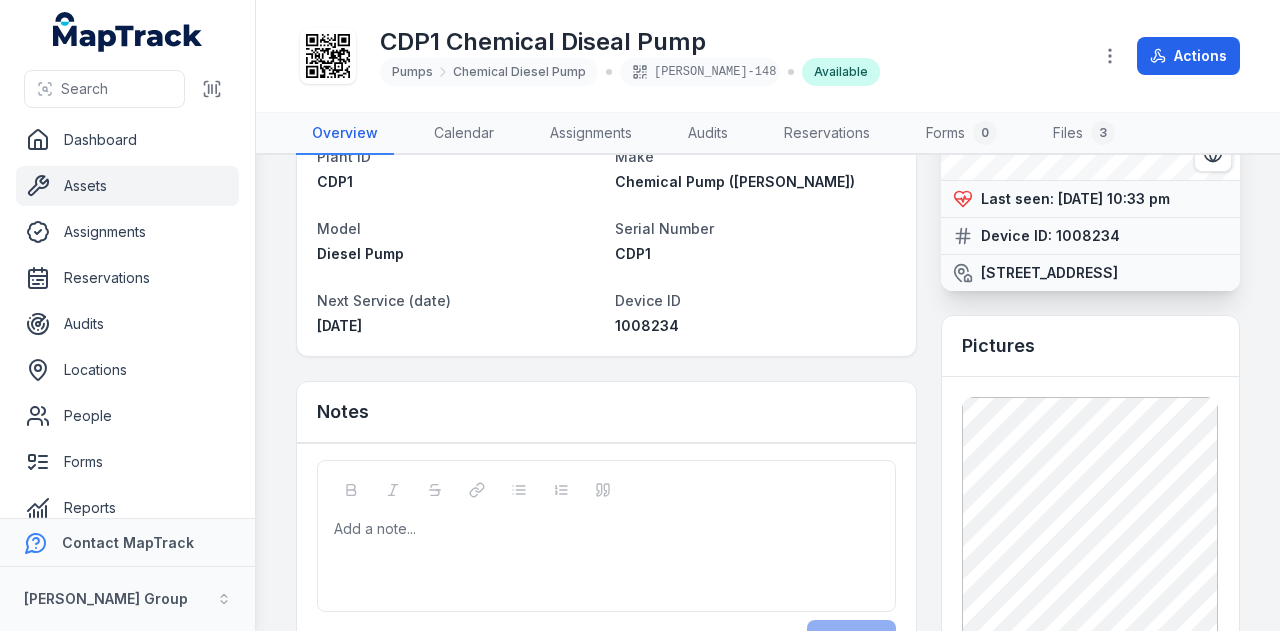 scroll, scrollTop: 148, scrollLeft: 0, axis: vertical 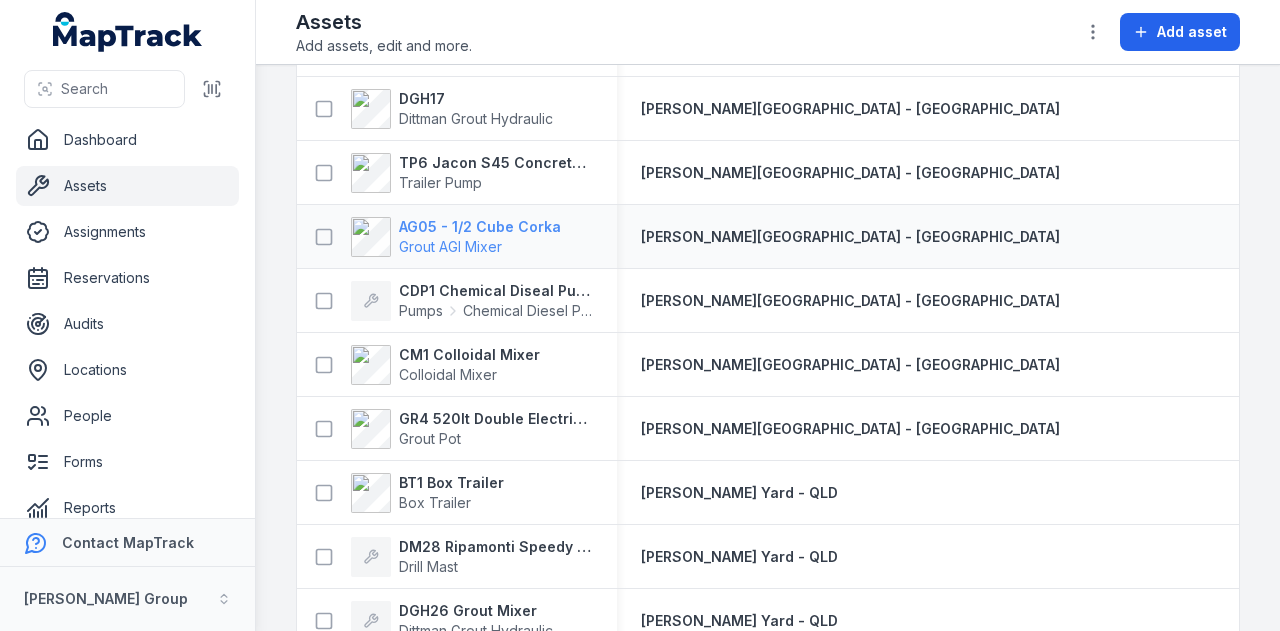 click on "AG05 - 1/2 Cube Corka" at bounding box center (480, 227) 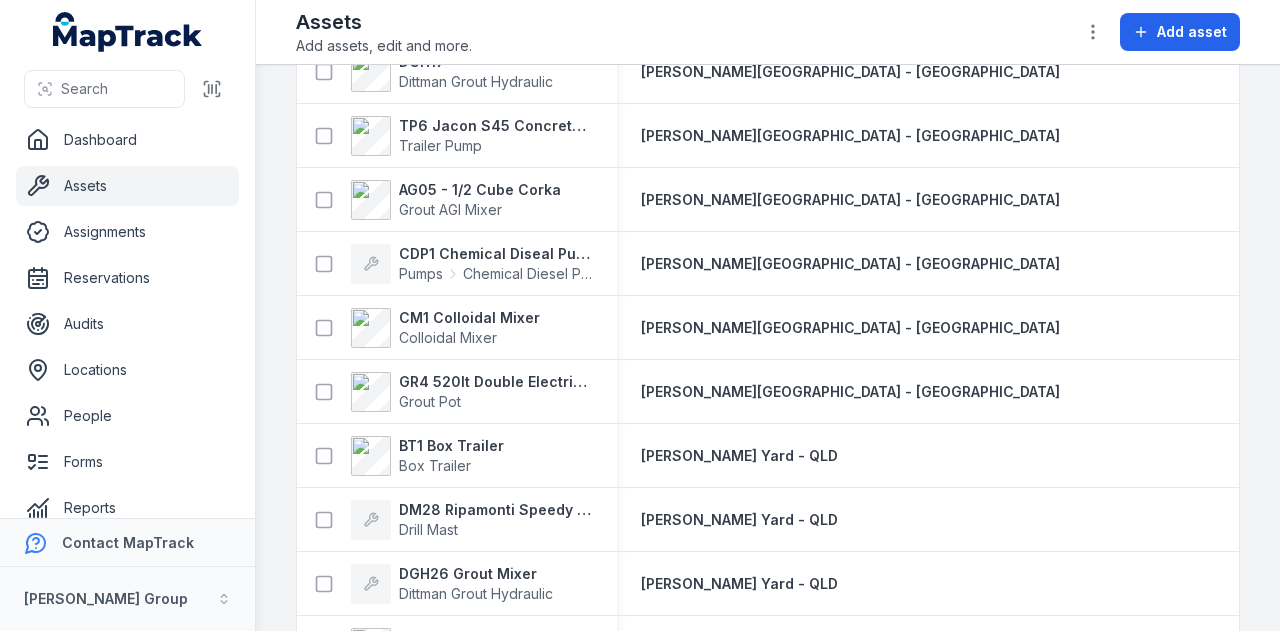 scroll, scrollTop: 3014, scrollLeft: 0, axis: vertical 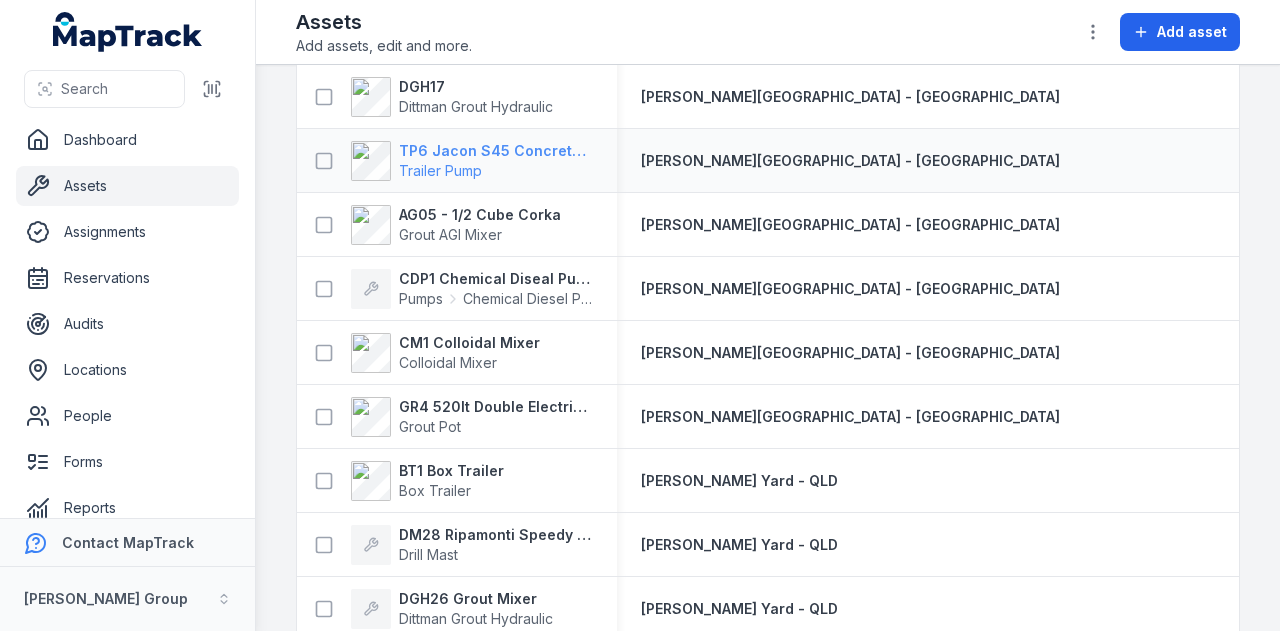 click on "TP6 Jacon S45 Concrete Pump" at bounding box center (496, 151) 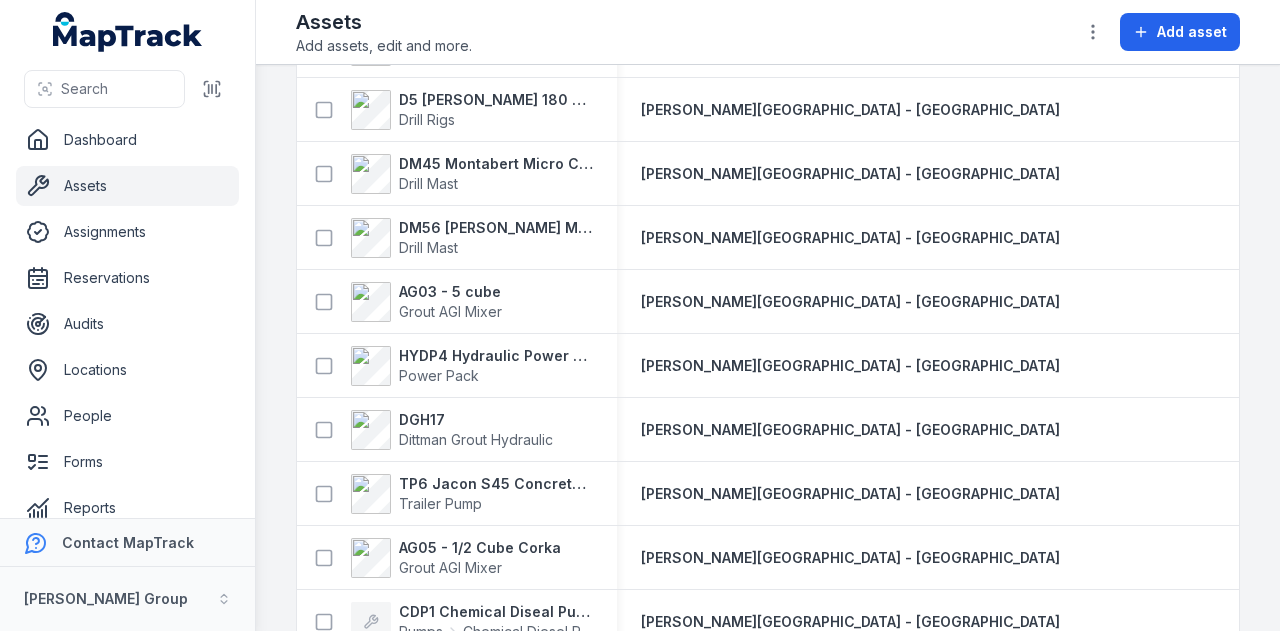 scroll, scrollTop: 2682, scrollLeft: 0, axis: vertical 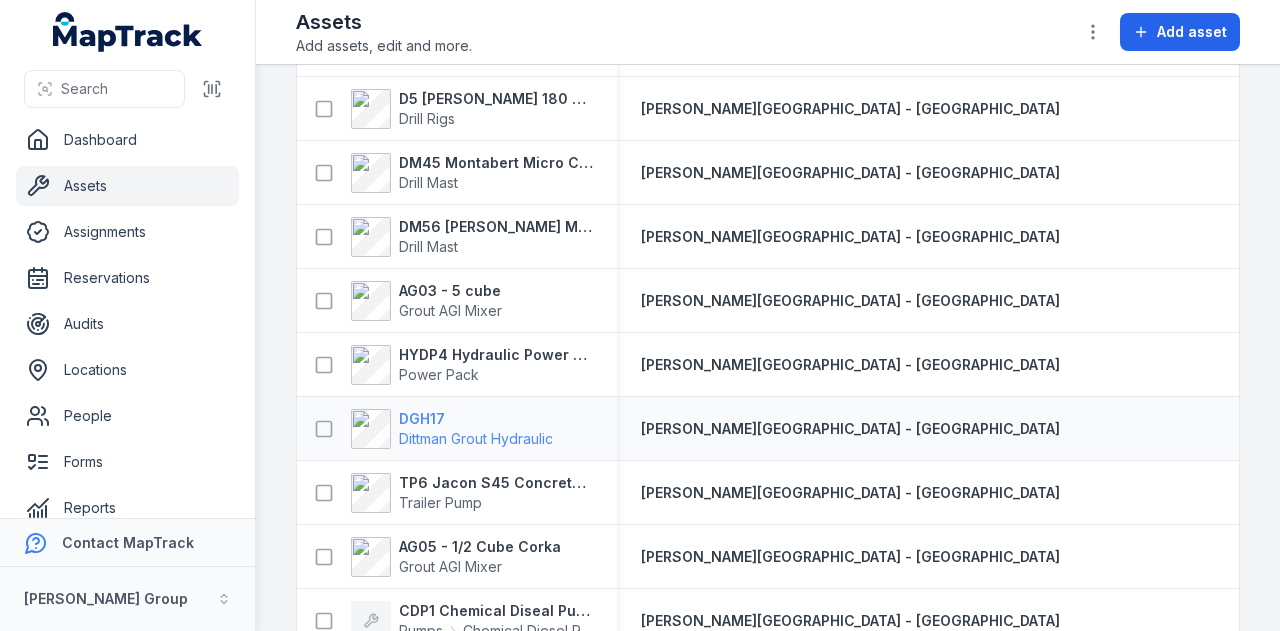 click on "DGH17" at bounding box center [476, 419] 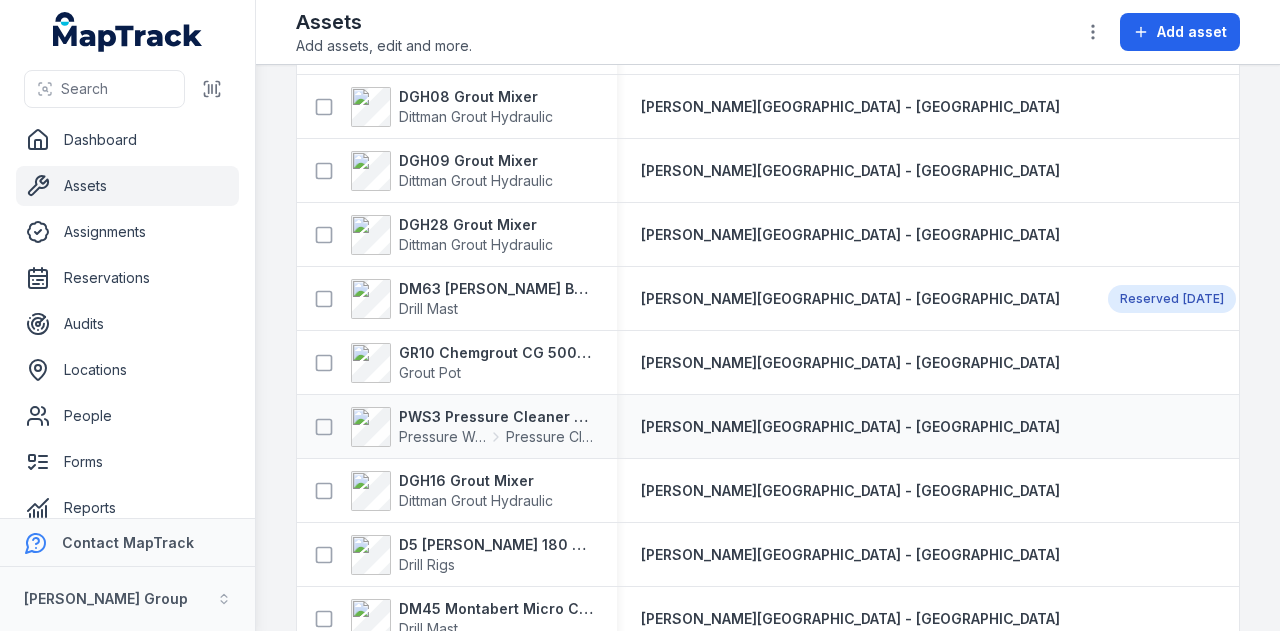scroll, scrollTop: 2251, scrollLeft: 0, axis: vertical 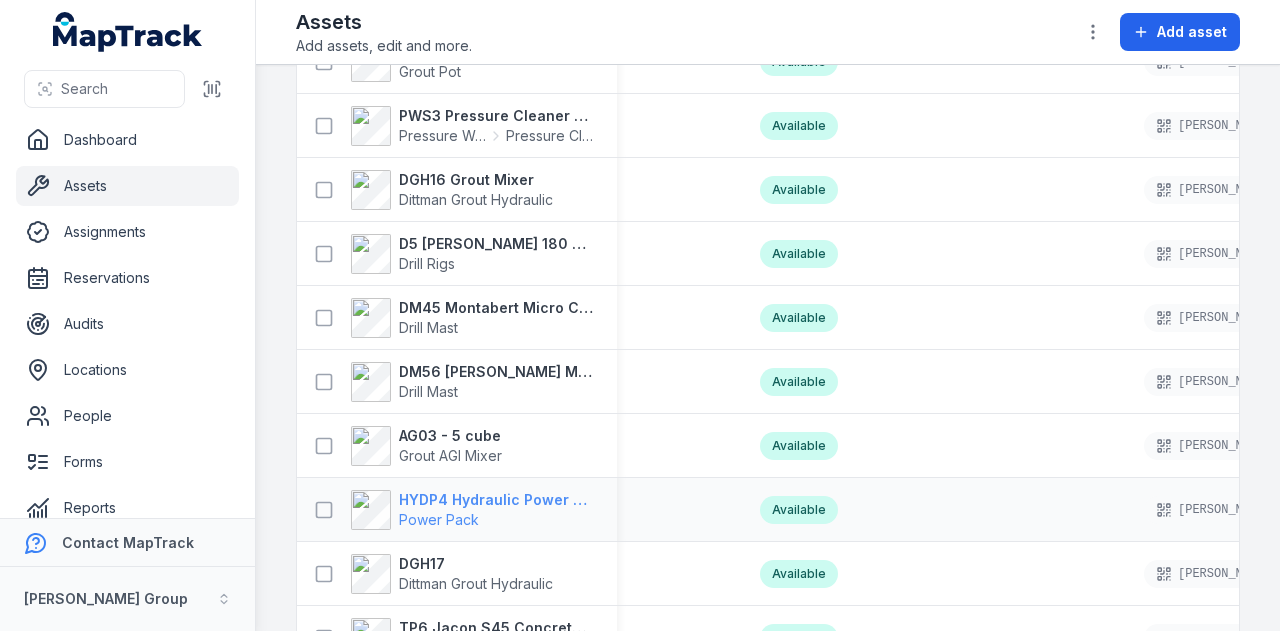 click on "HYDP4 Hydraulic Power Pack" at bounding box center (496, 500) 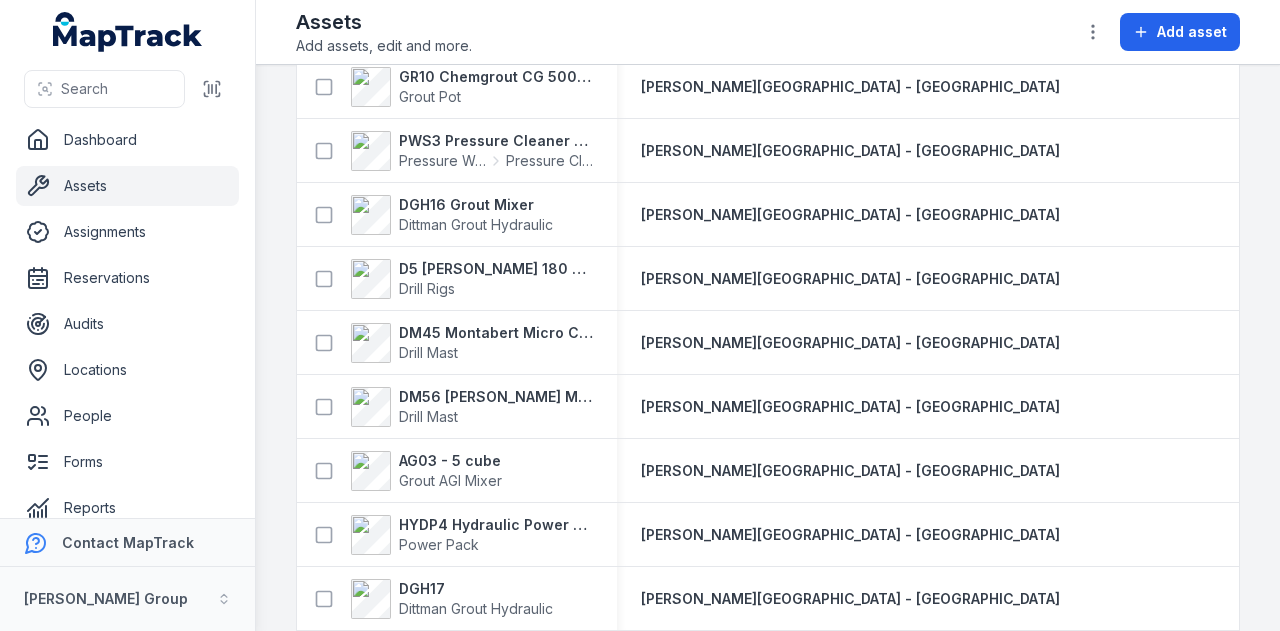 scroll, scrollTop: 2514, scrollLeft: 0, axis: vertical 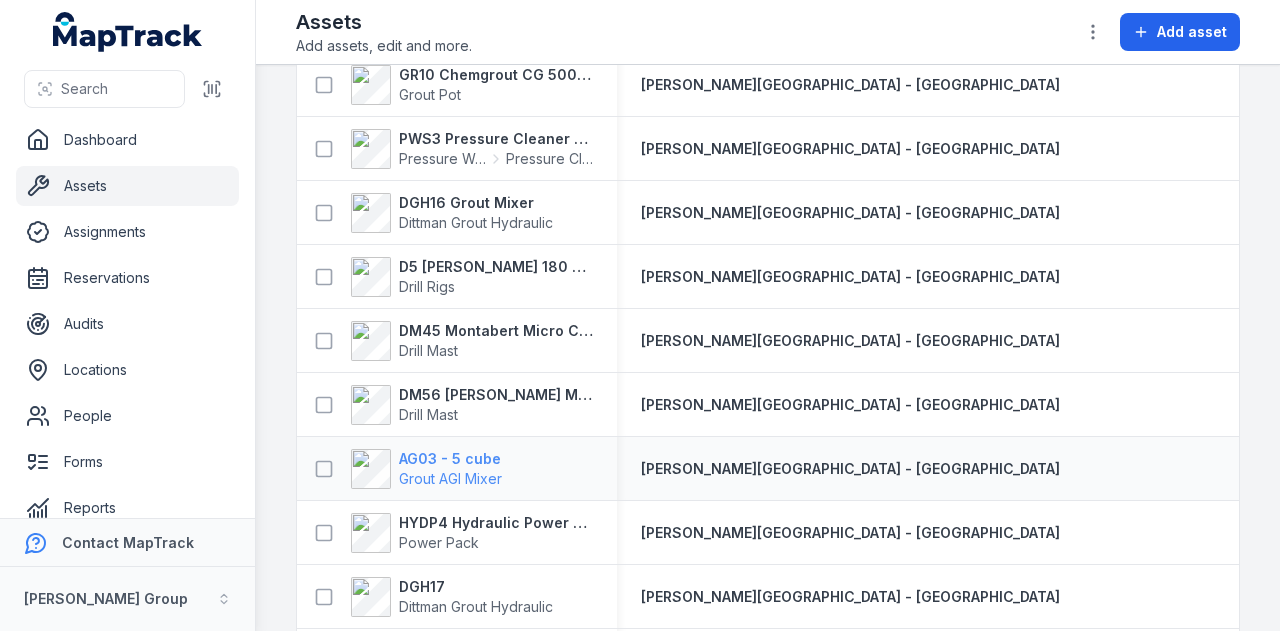 click on "AG03 - 5 cube" at bounding box center (450, 459) 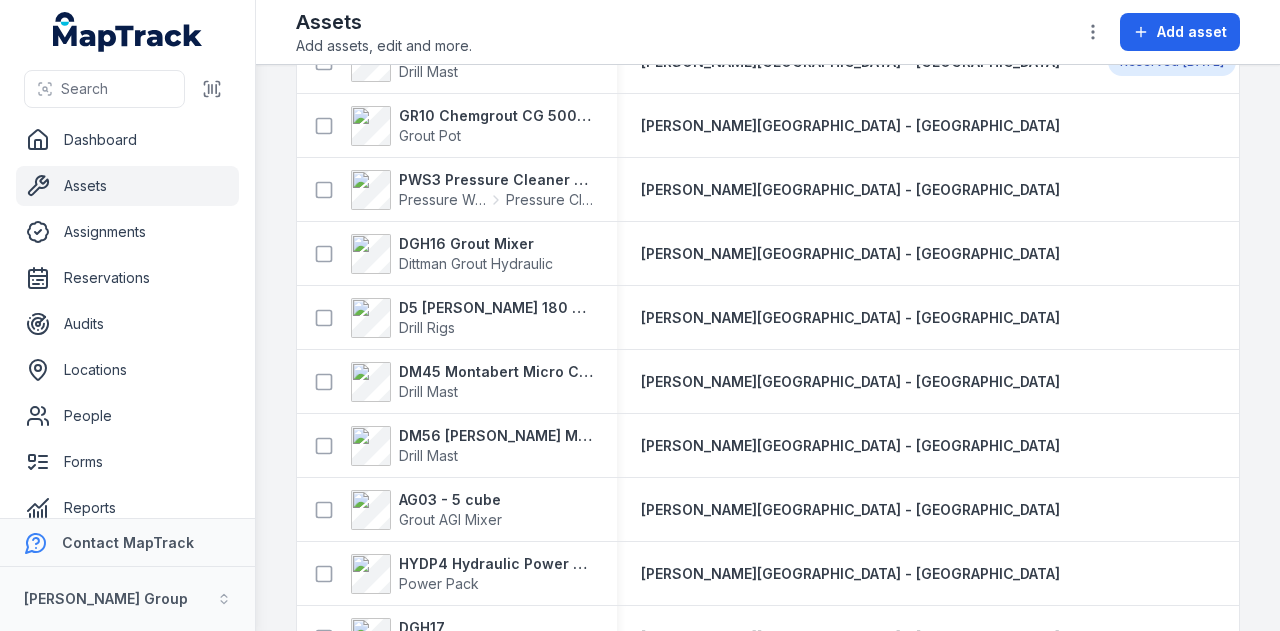 scroll, scrollTop: 2474, scrollLeft: 0, axis: vertical 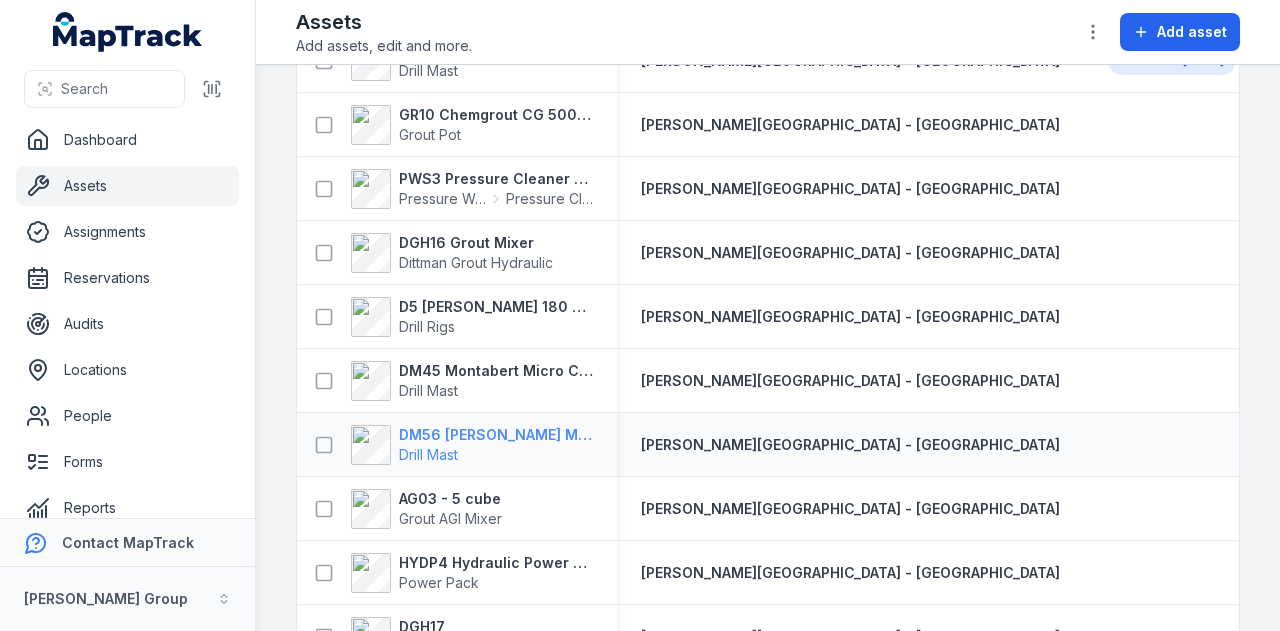 click on "DM56 [PERSON_NAME] MR-A 100" at bounding box center [496, 435] 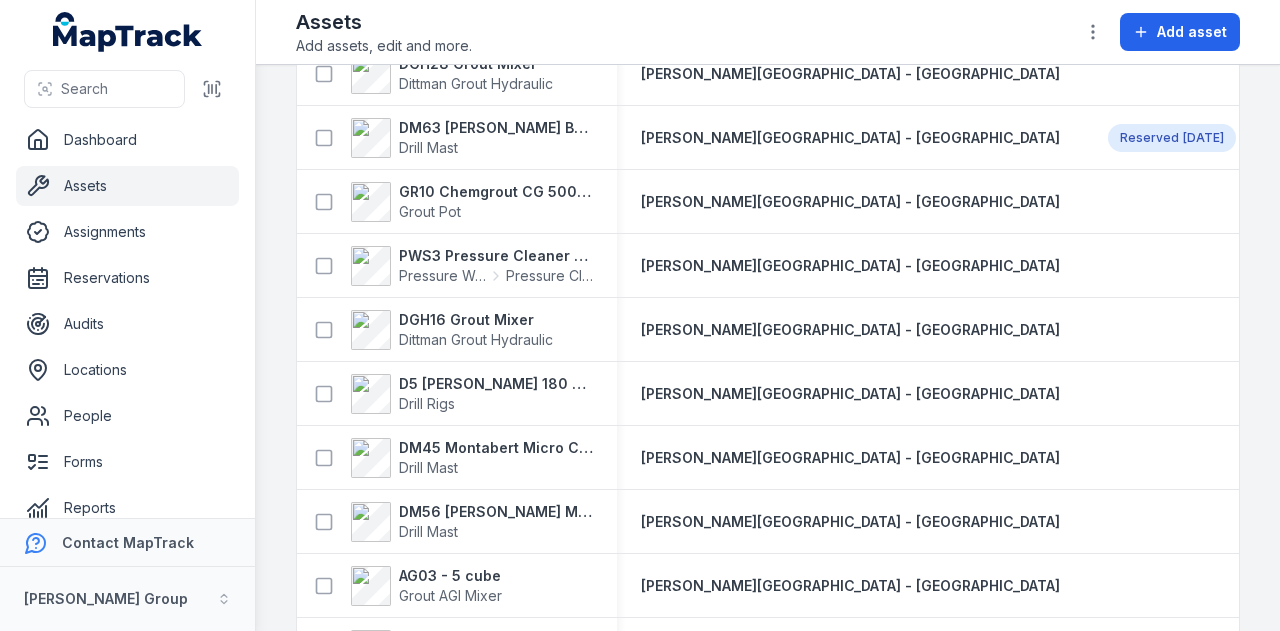 scroll, scrollTop: 2400, scrollLeft: 0, axis: vertical 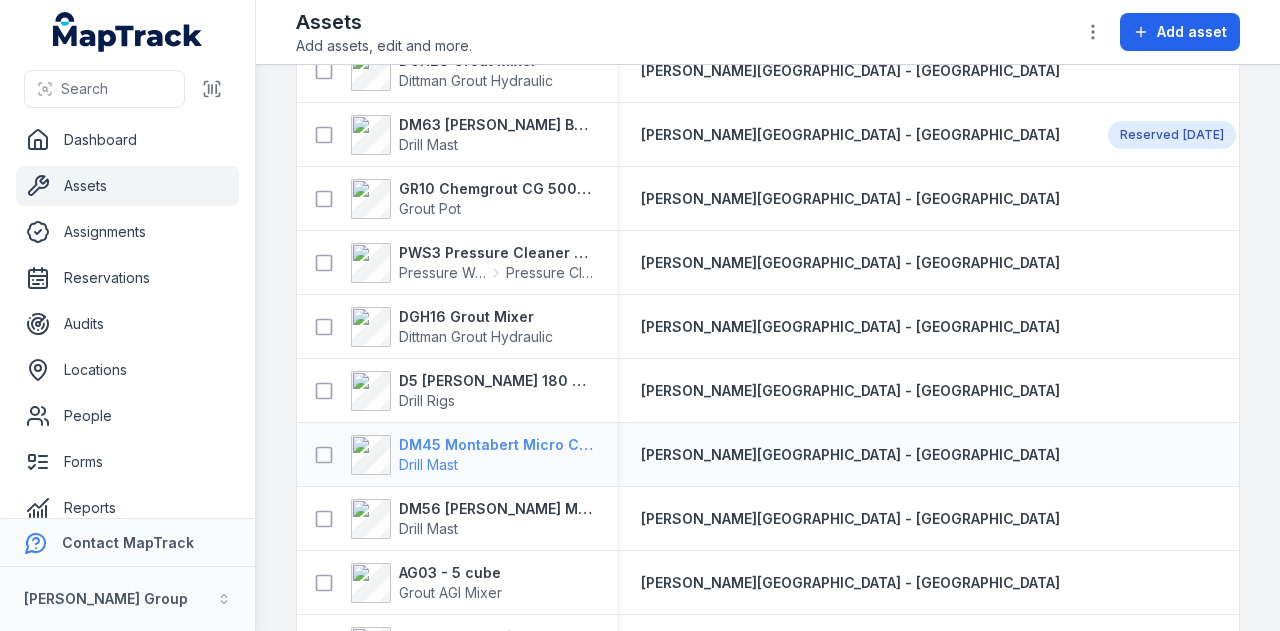 click on "DM45  Montabert Micro CPA360" at bounding box center [496, 445] 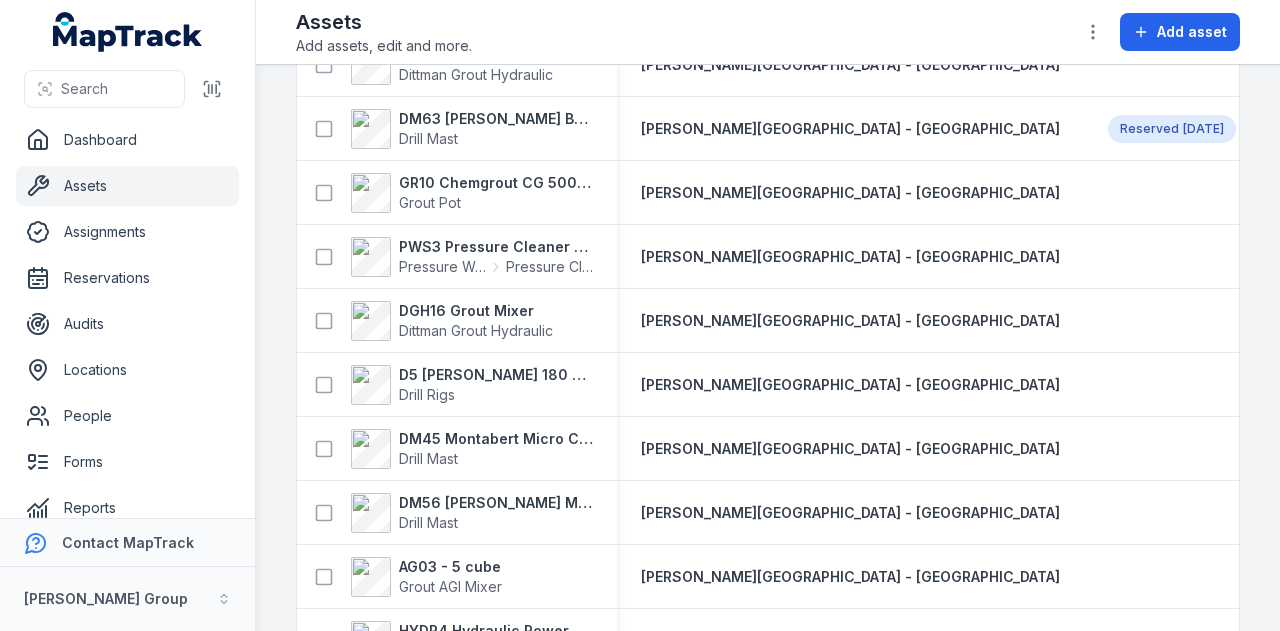 scroll, scrollTop: 2407, scrollLeft: 0, axis: vertical 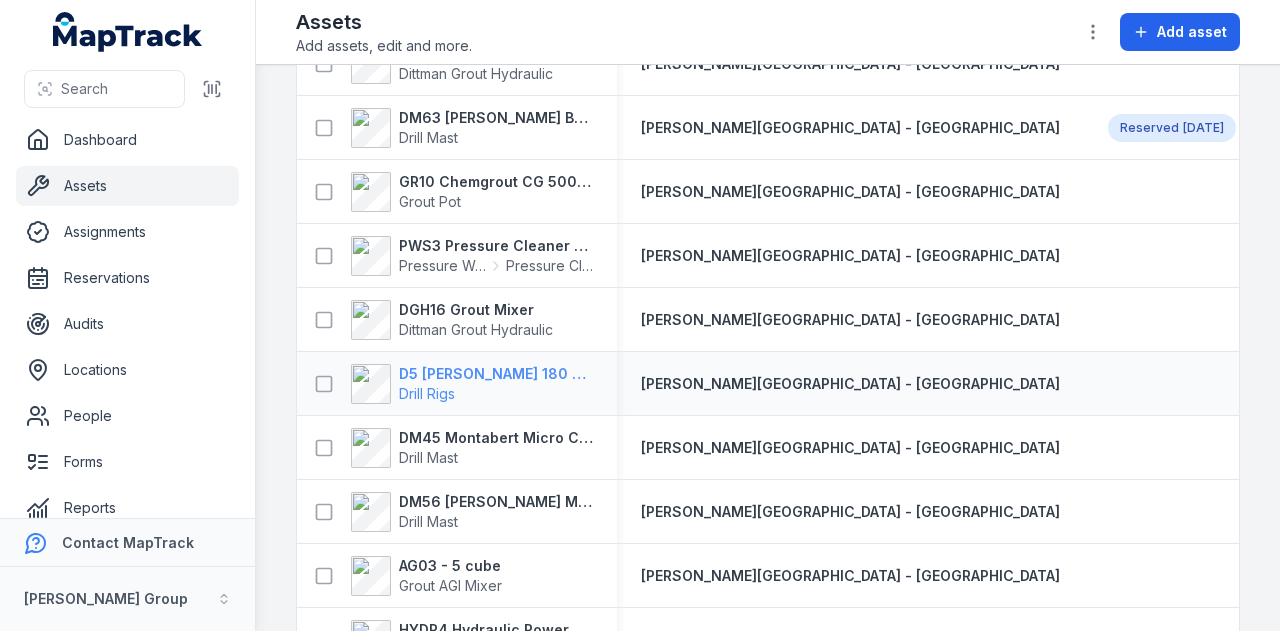 click on "D5 [PERSON_NAME] 180 Hydraulic Drill Rig" at bounding box center [496, 374] 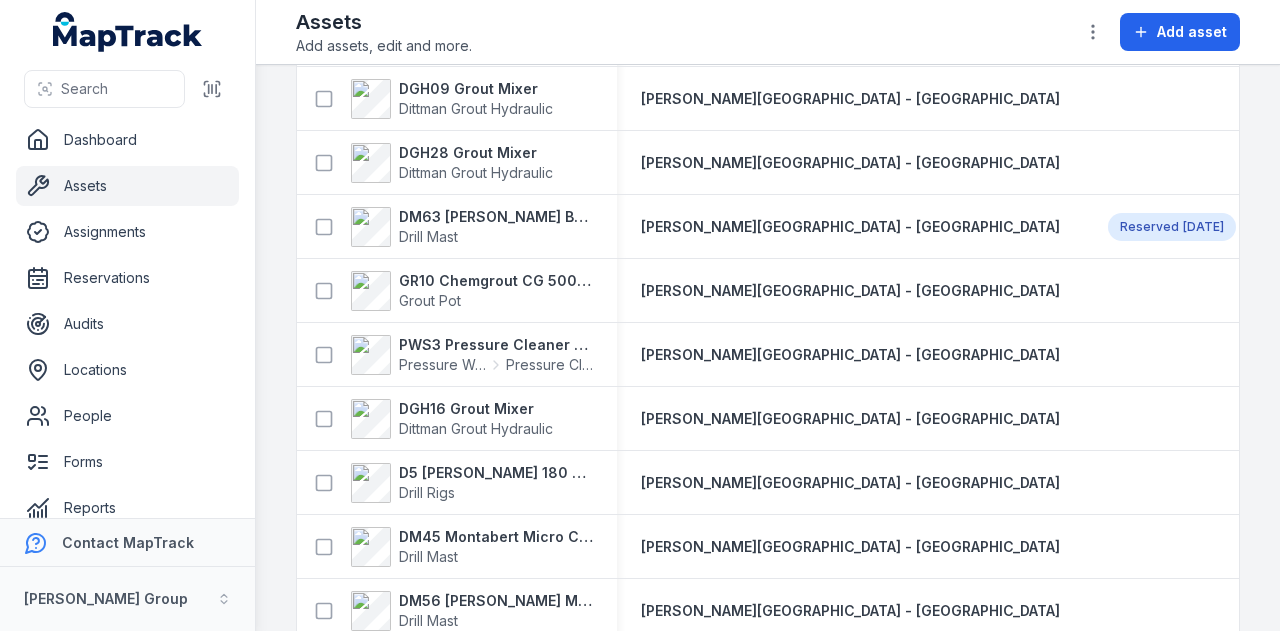 scroll, scrollTop: 2311, scrollLeft: 0, axis: vertical 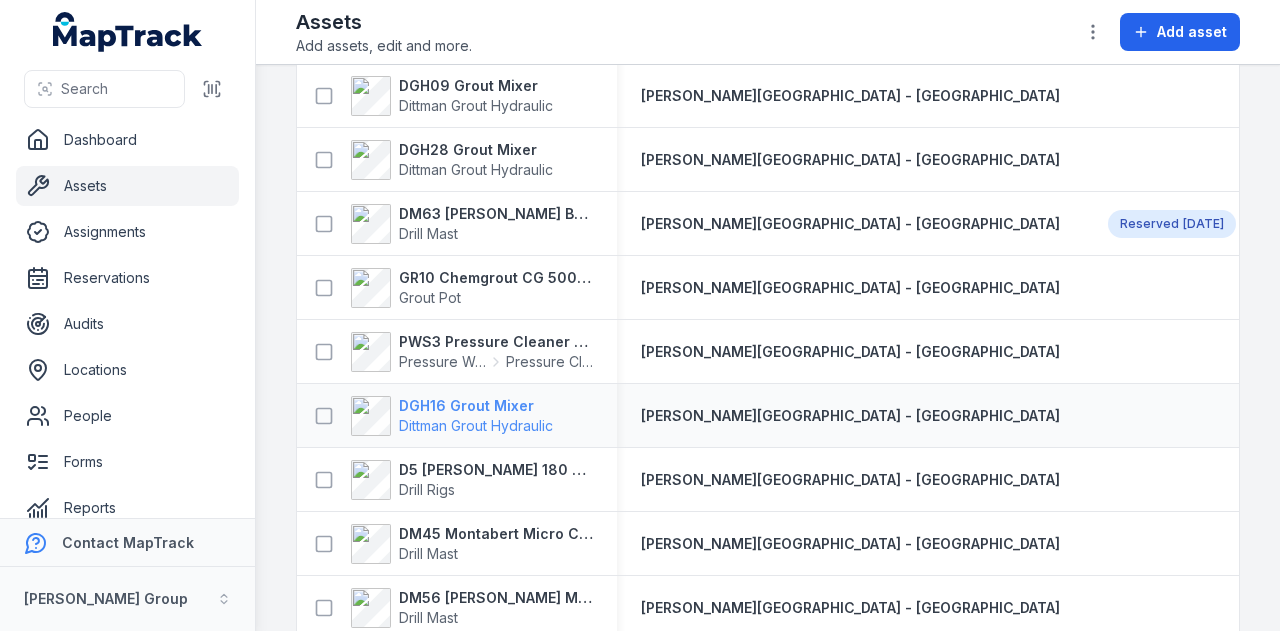 click on "DGH16 Grout Mixer" at bounding box center [476, 406] 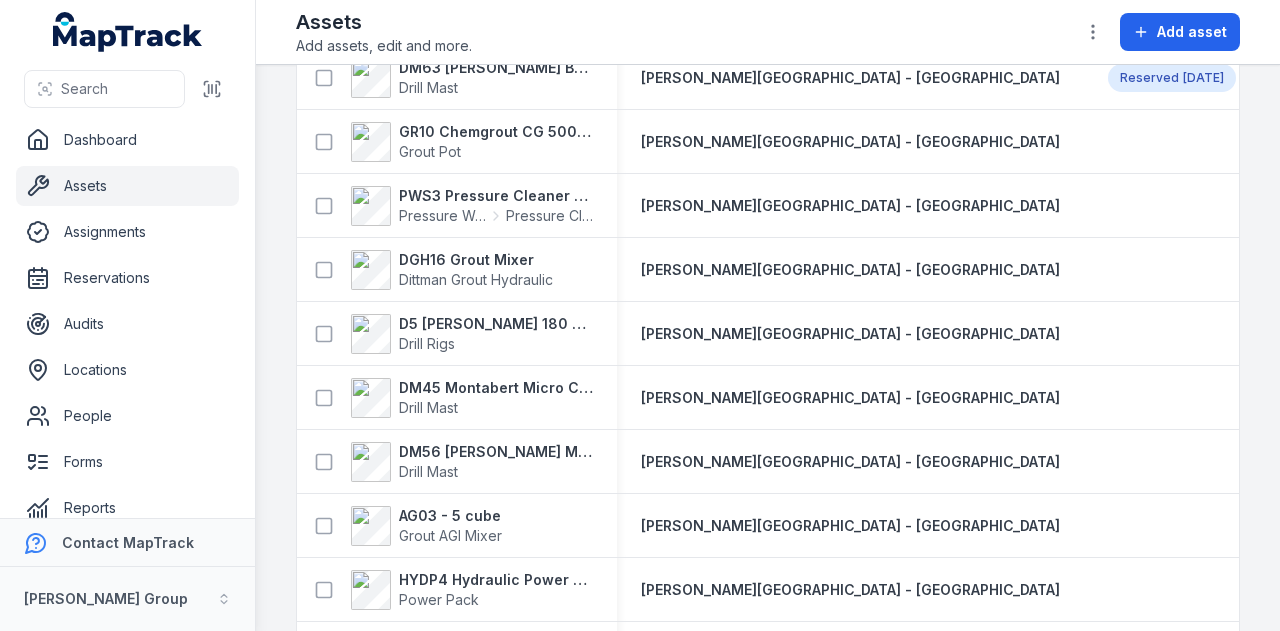 scroll, scrollTop: 2480, scrollLeft: 0, axis: vertical 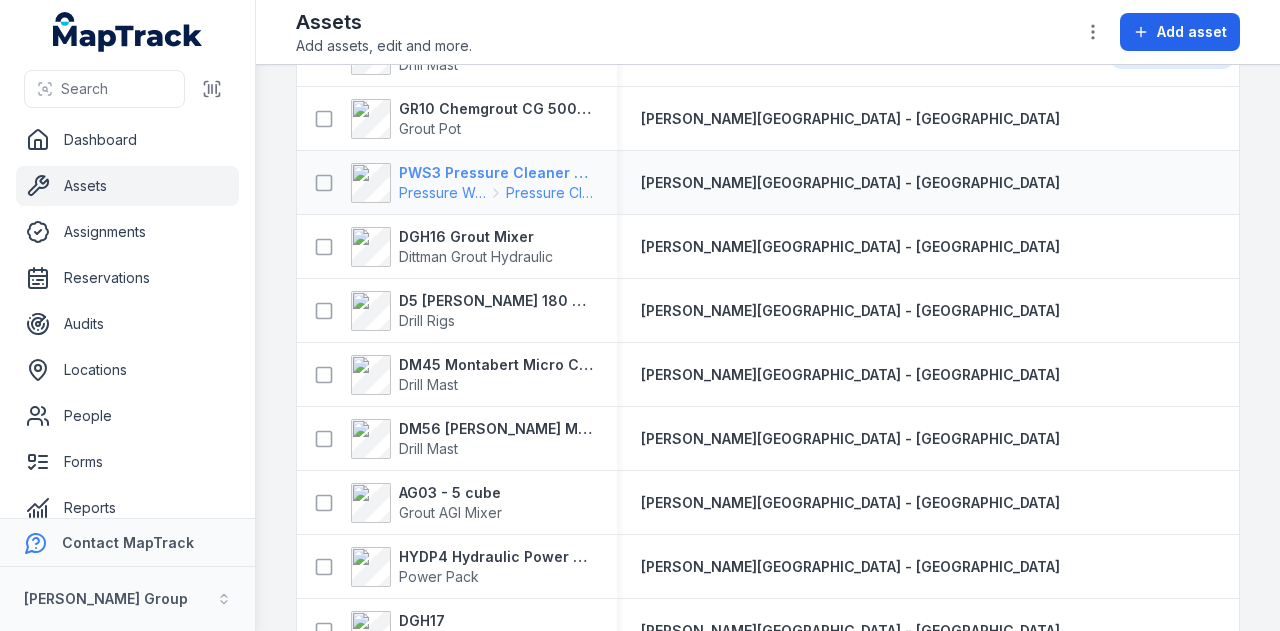 click on "PWS3 Pressure Cleaner Skid Mounted" at bounding box center [496, 173] 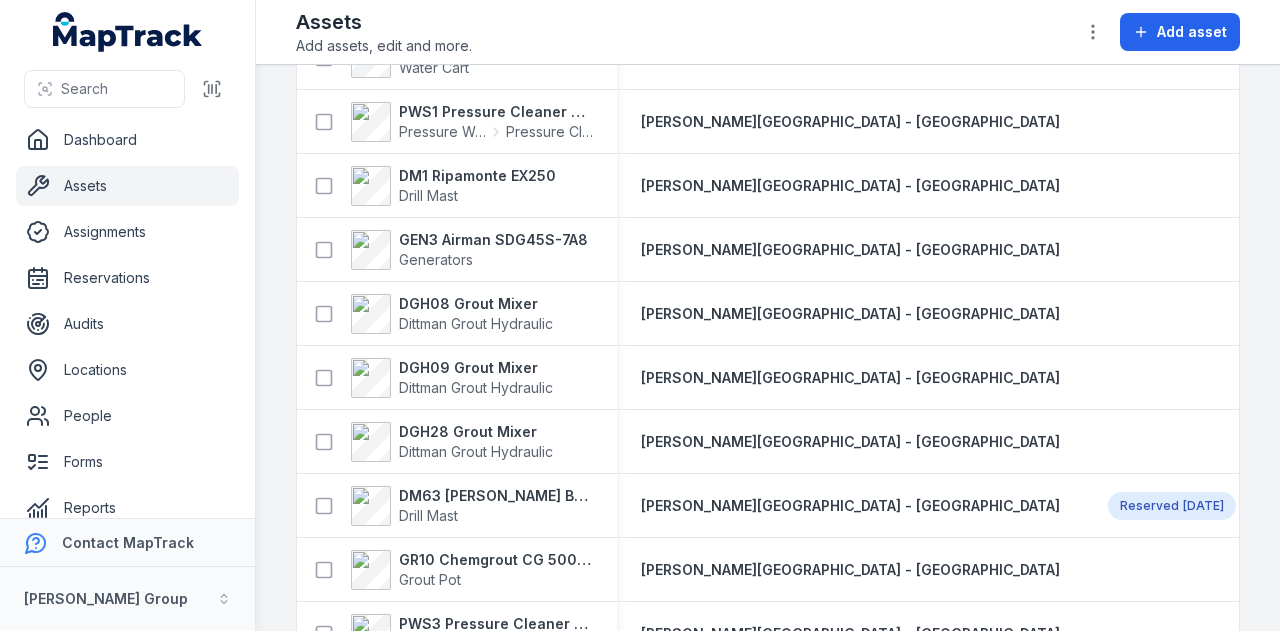 scroll, scrollTop: 2070, scrollLeft: 0, axis: vertical 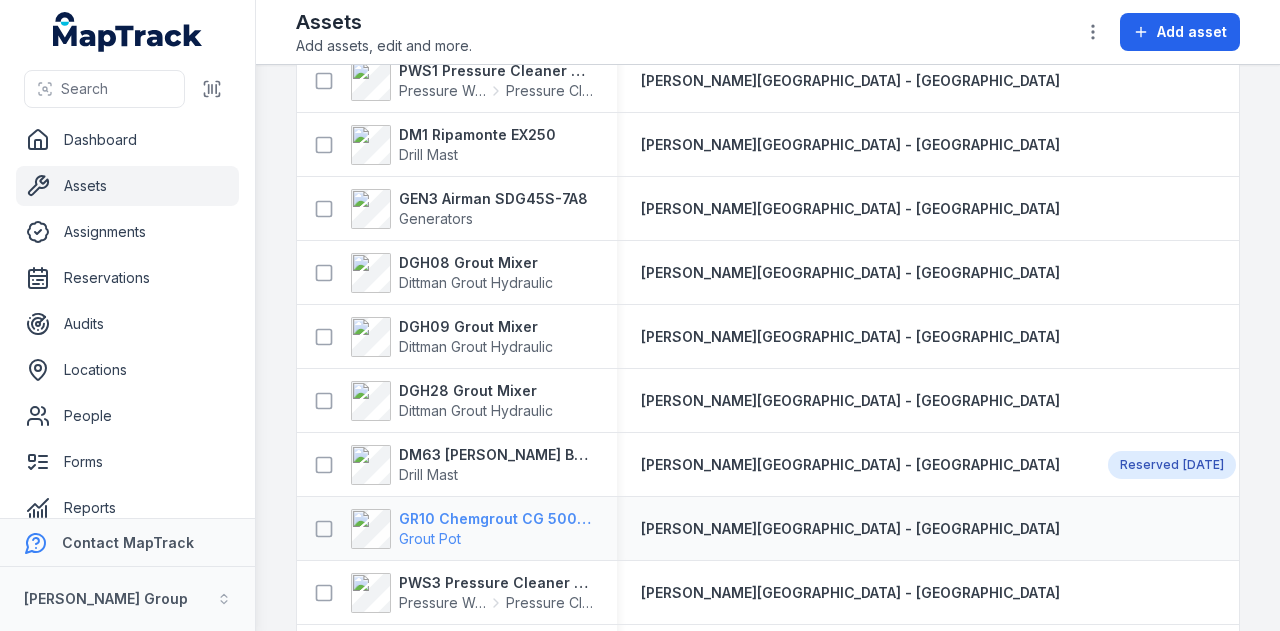 click on "GR10 Chemgrout CG 500 High Pressure" at bounding box center [496, 519] 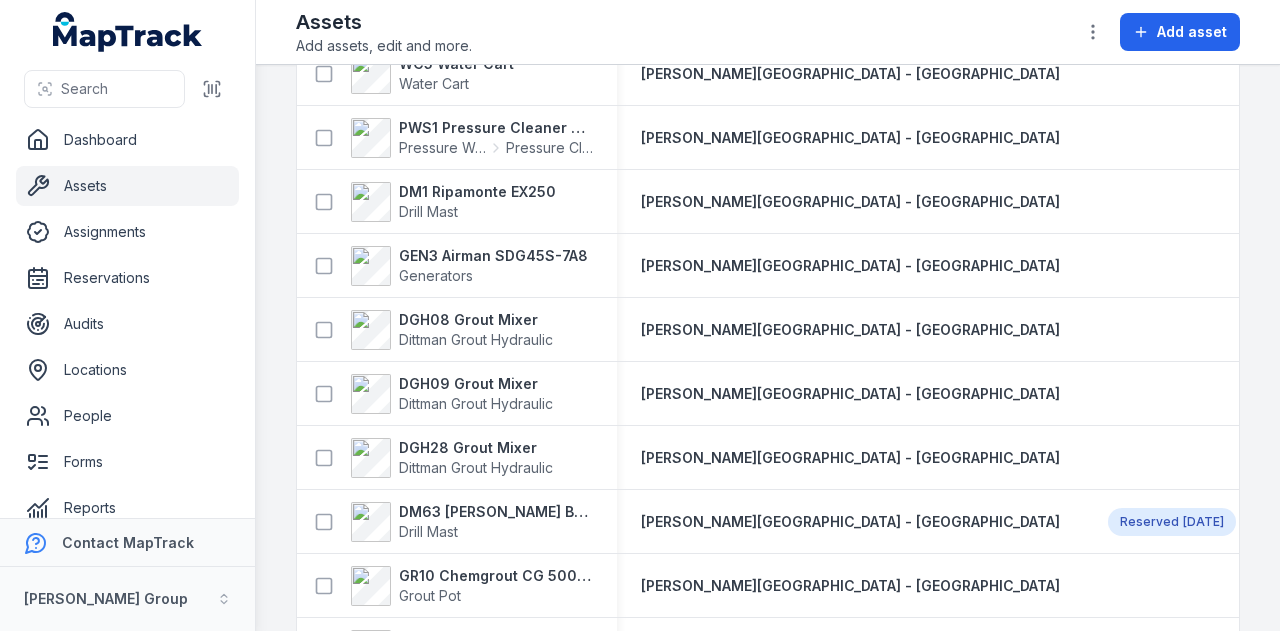 scroll, scrollTop: 2030, scrollLeft: 0, axis: vertical 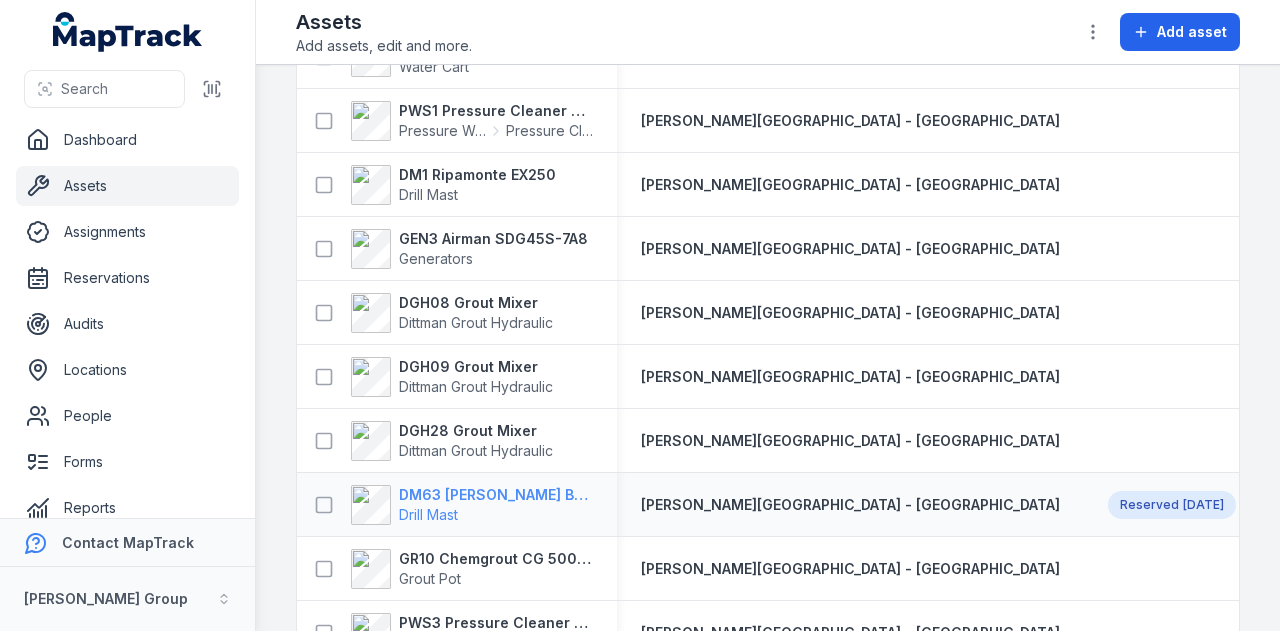 click on "Drill Mast" at bounding box center [496, 515] 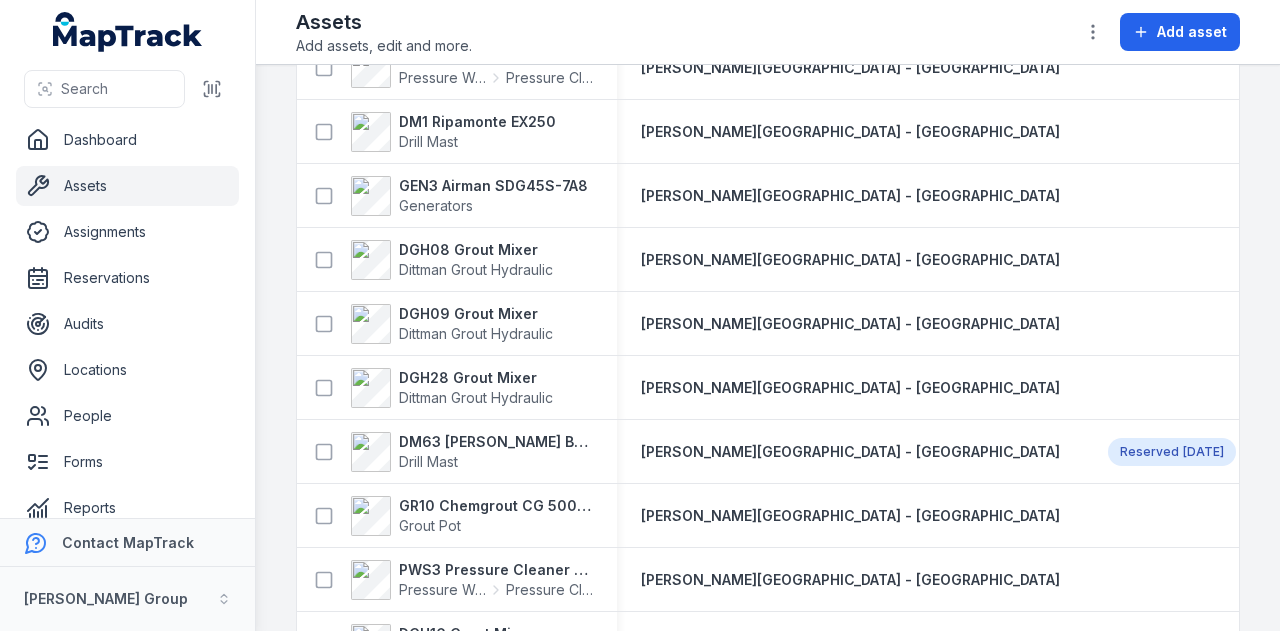 scroll, scrollTop: 2080, scrollLeft: 0, axis: vertical 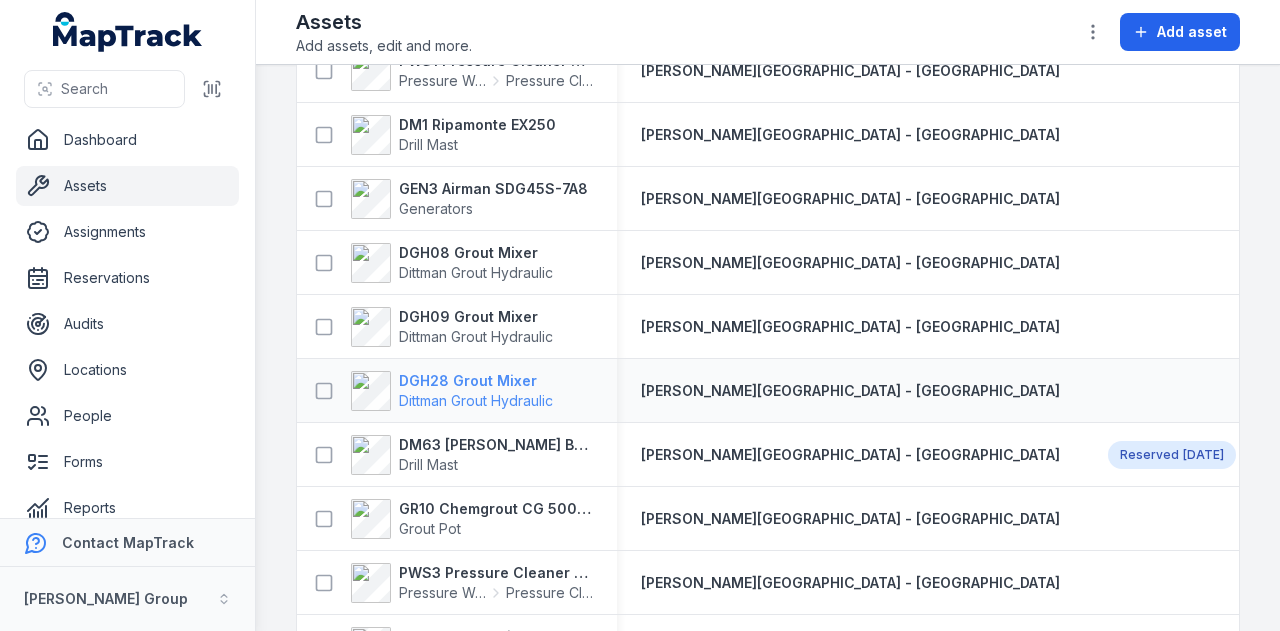 click on "DGH28 Grout Mixer" at bounding box center (476, 381) 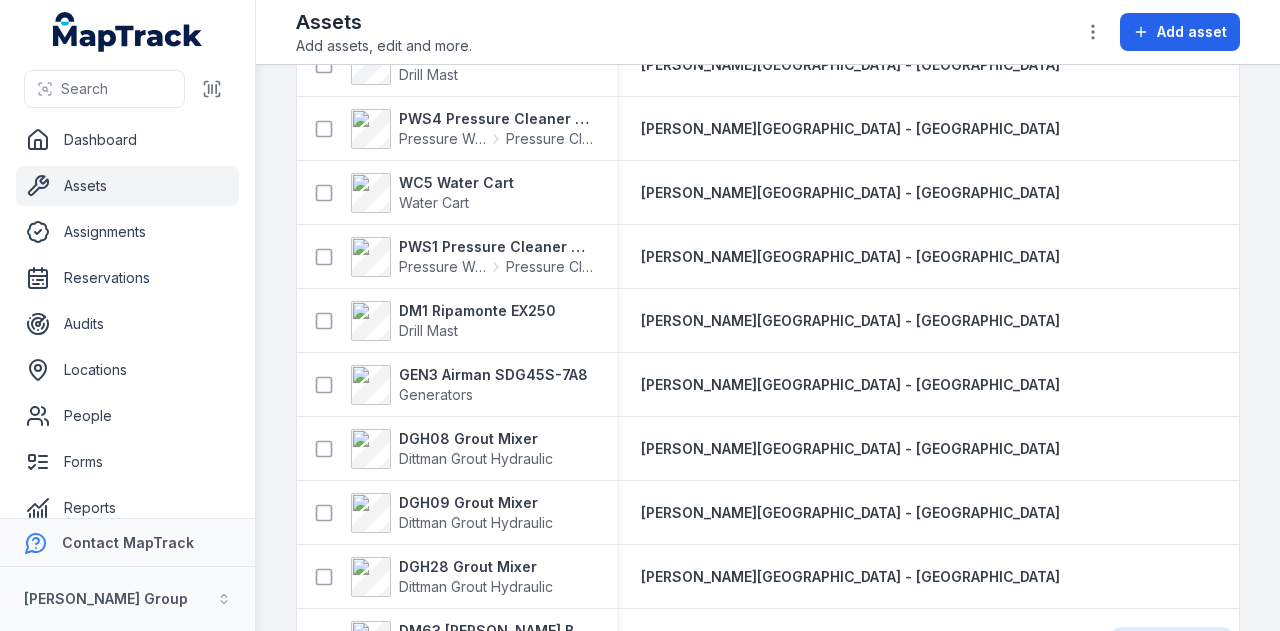 scroll, scrollTop: 1916, scrollLeft: 0, axis: vertical 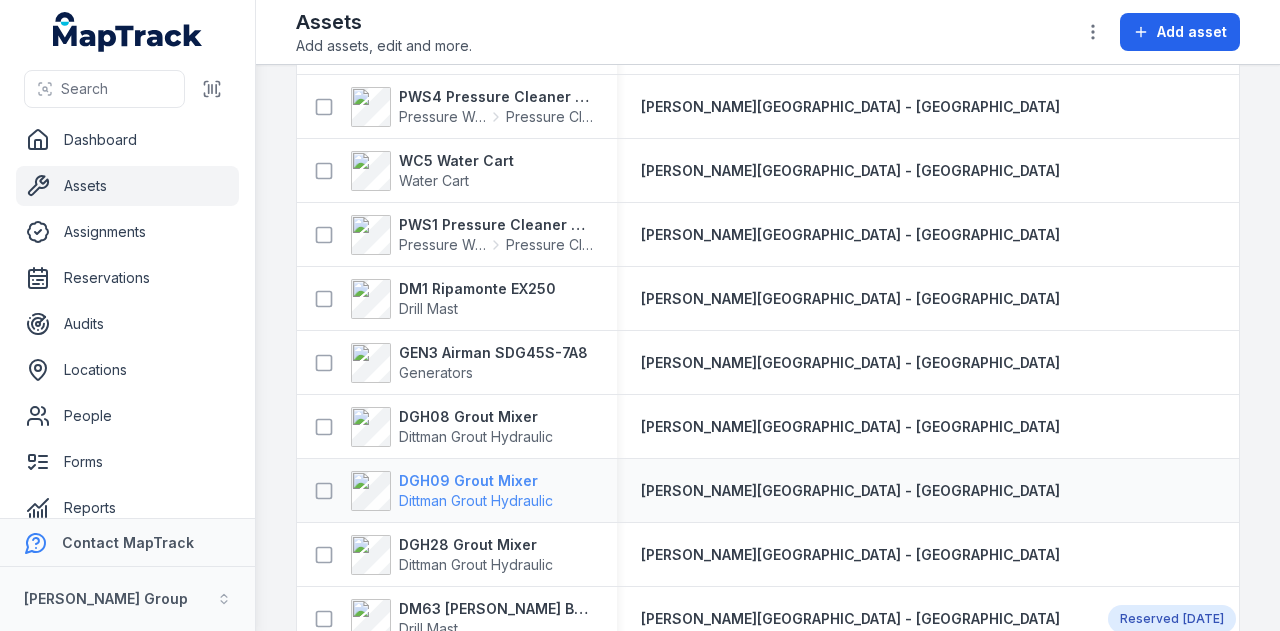click on "DGH09 Grout Mixer" at bounding box center [476, 481] 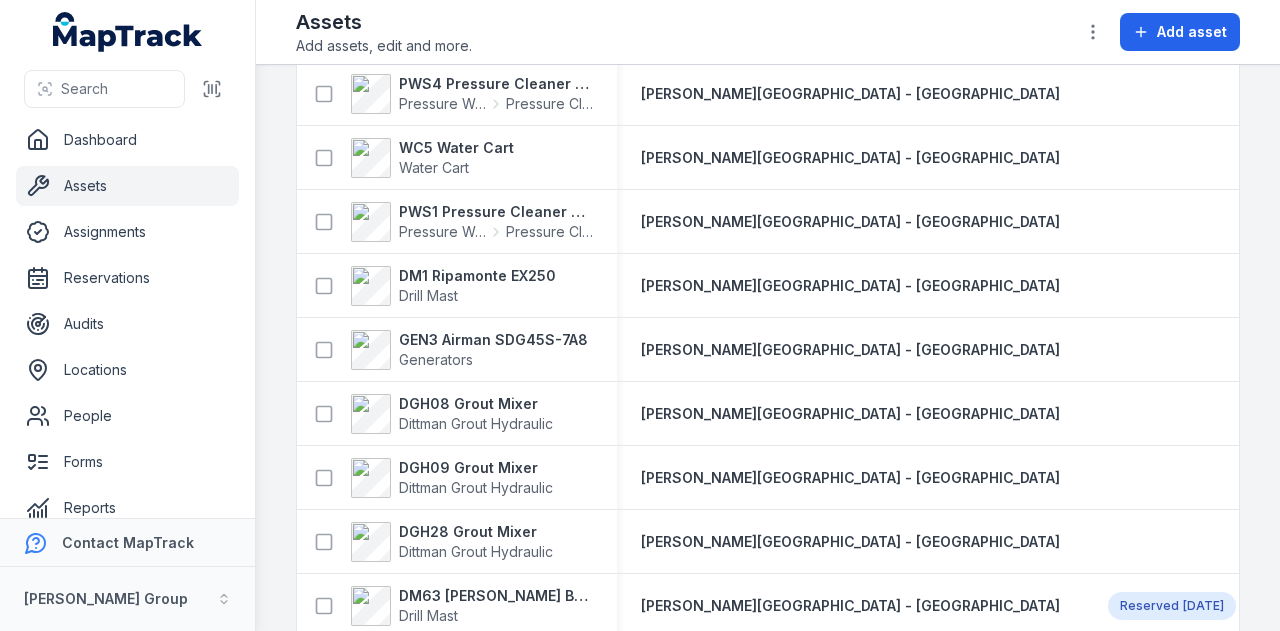 scroll, scrollTop: 1932, scrollLeft: 0, axis: vertical 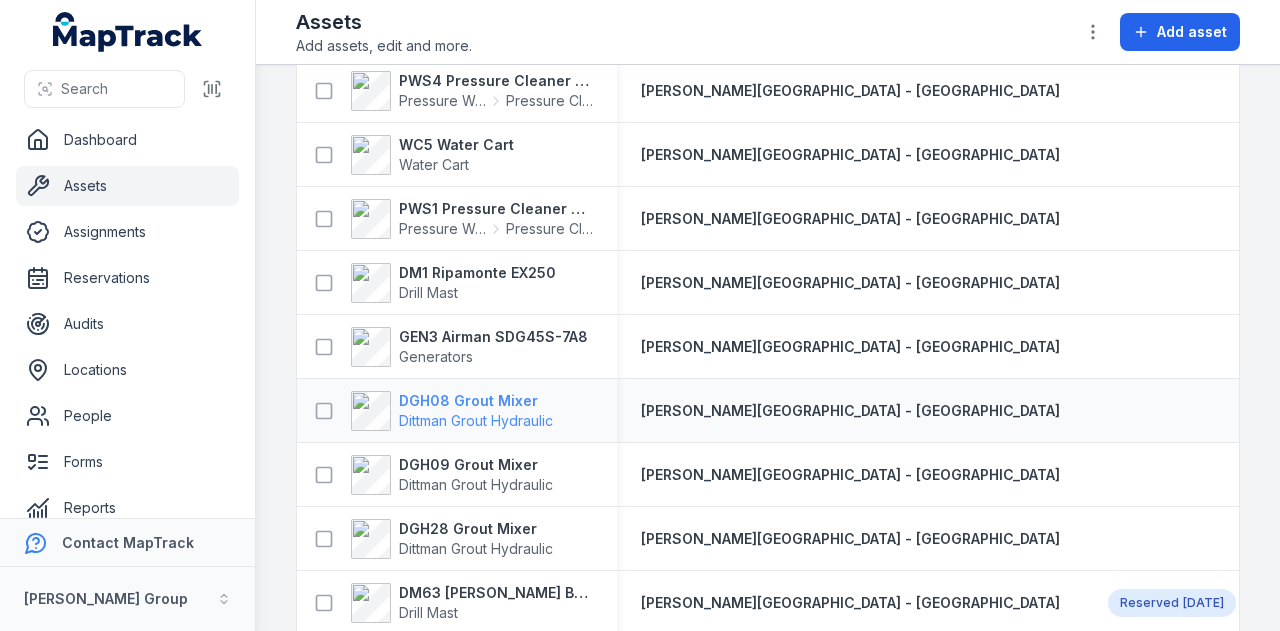 click on "DGH08 Grout Mixer" at bounding box center (476, 401) 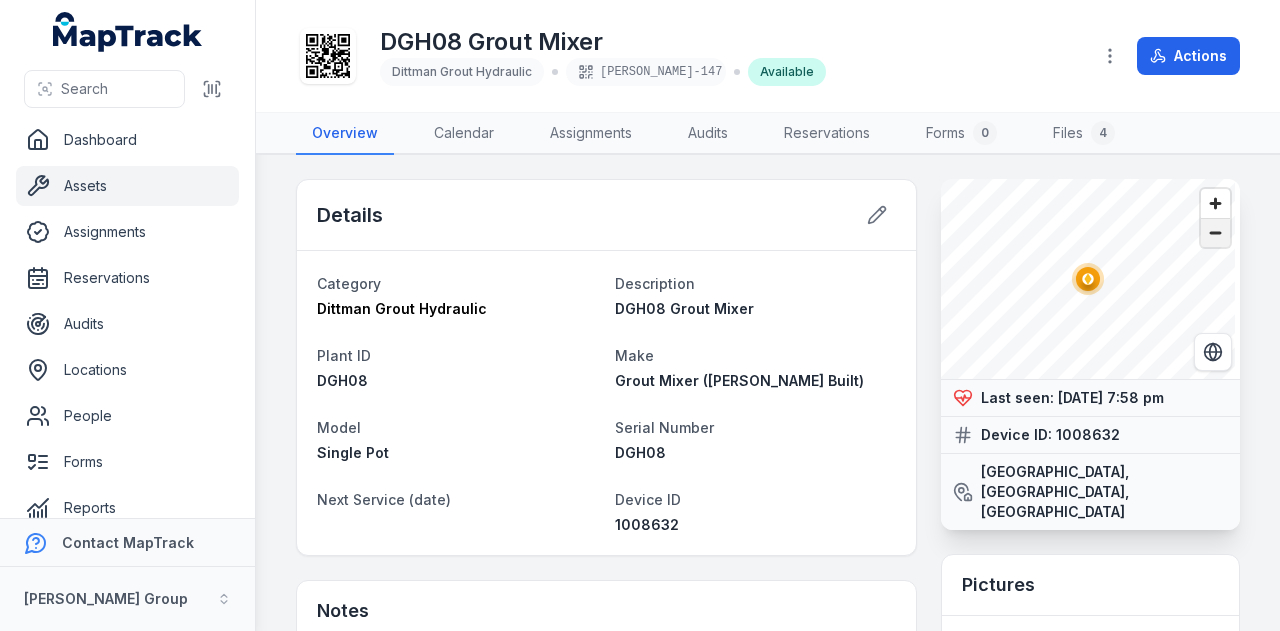 click at bounding box center (1215, 233) 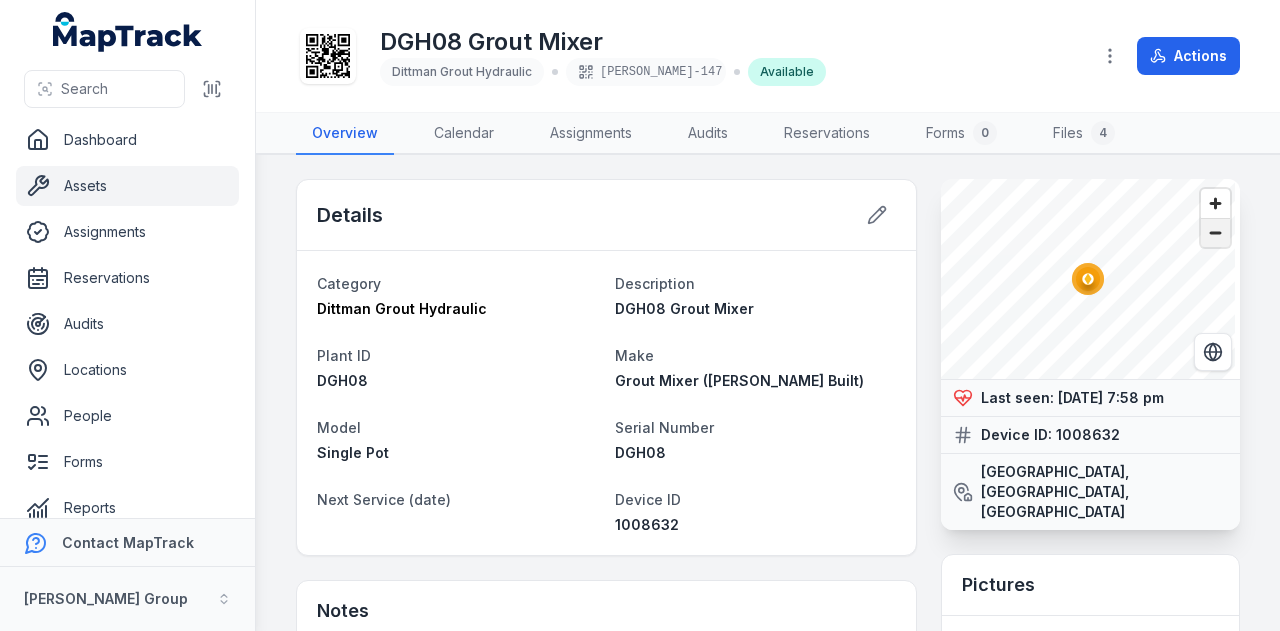 click at bounding box center (1215, 233) 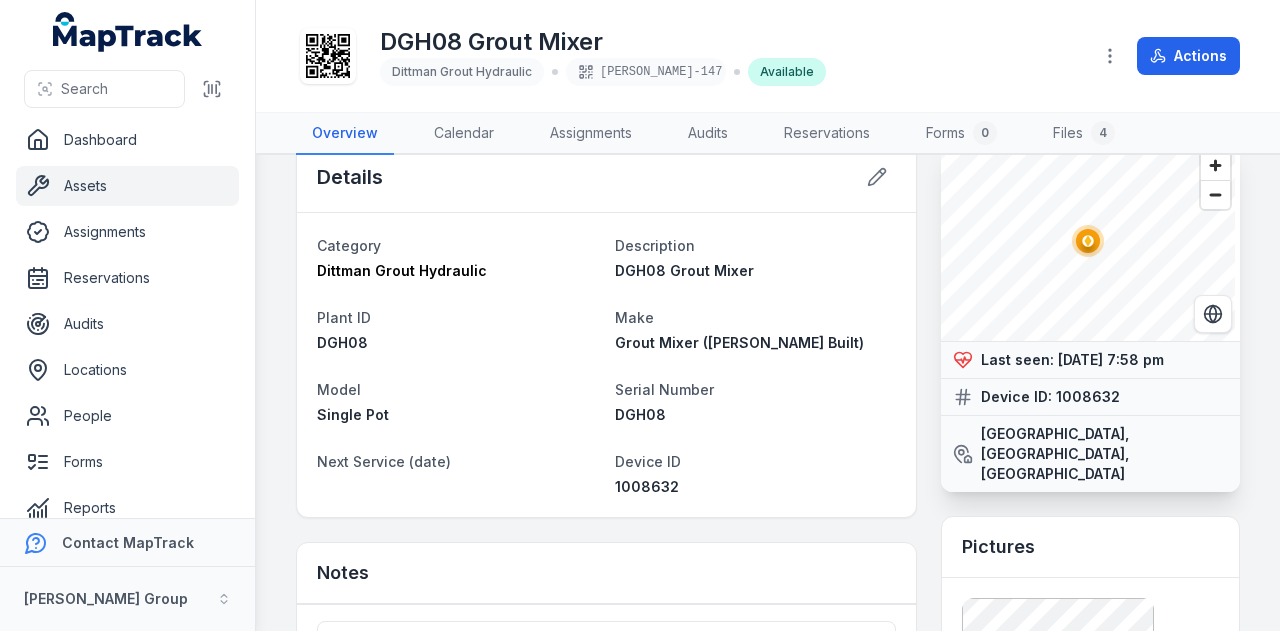 scroll, scrollTop: 0, scrollLeft: 0, axis: both 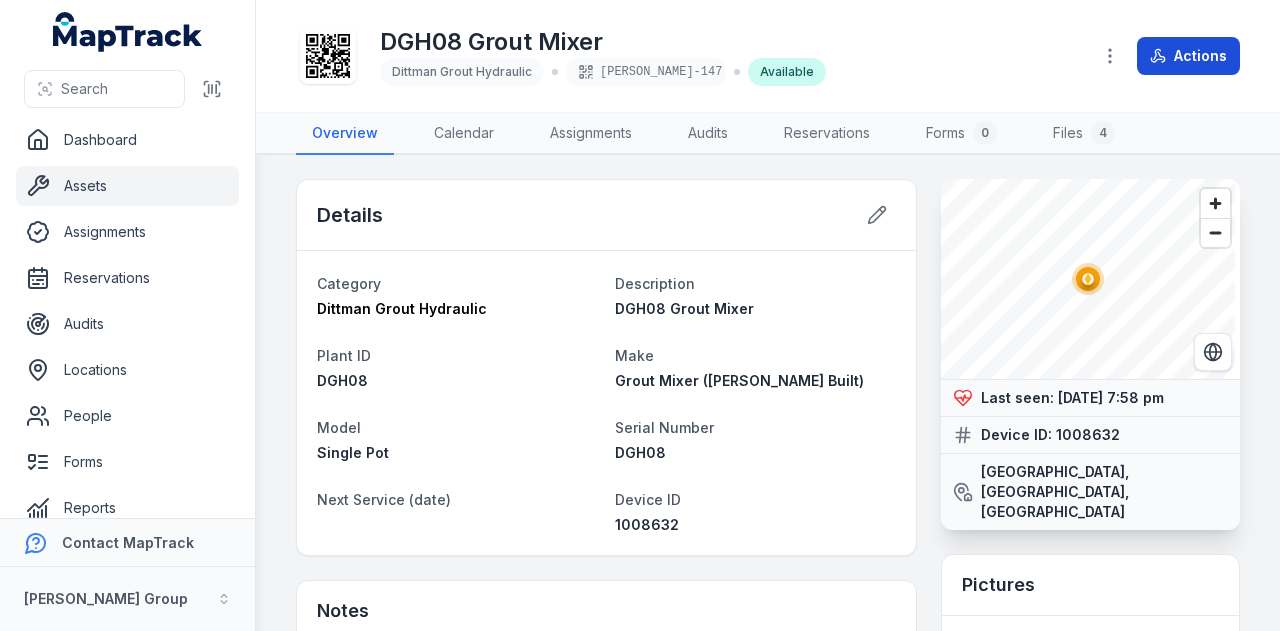 click on "Actions" at bounding box center [1188, 56] 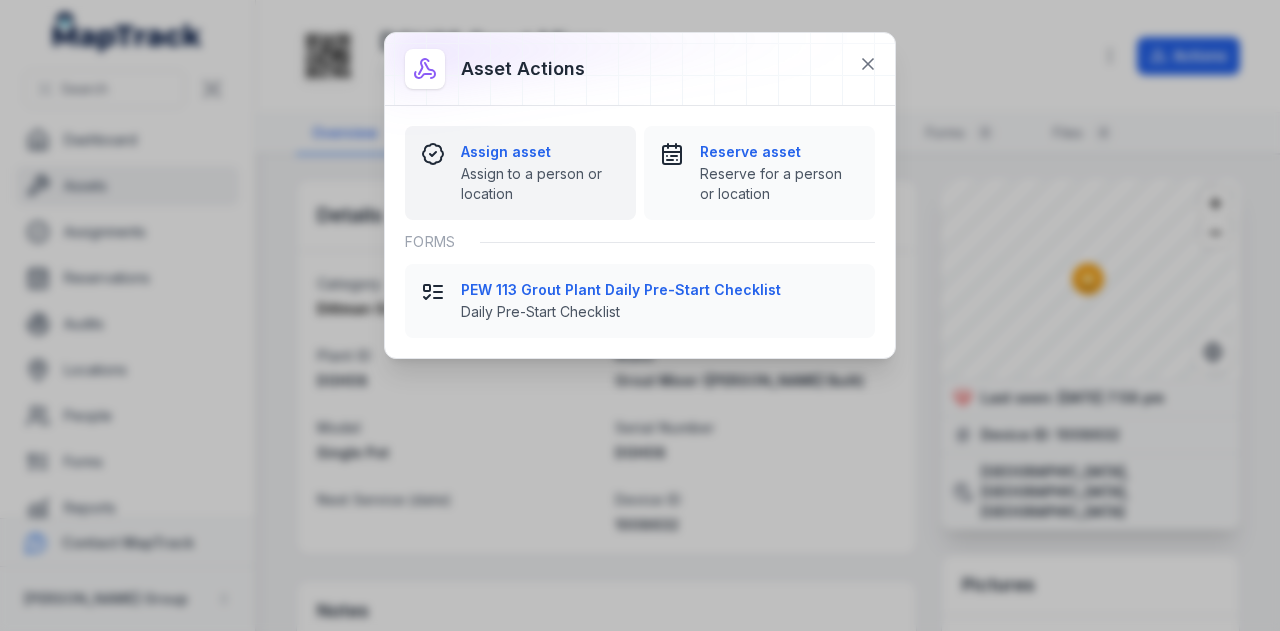 click on "Assign asset" at bounding box center (540, 152) 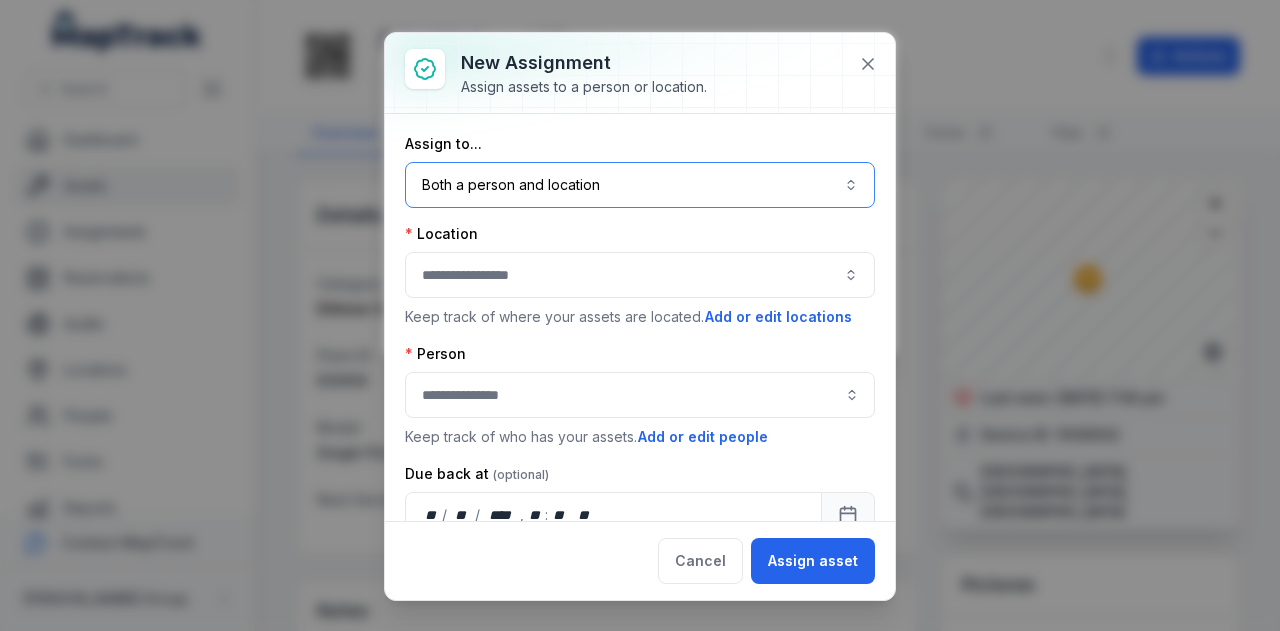 click on "Both a person and location ****" at bounding box center [640, 185] 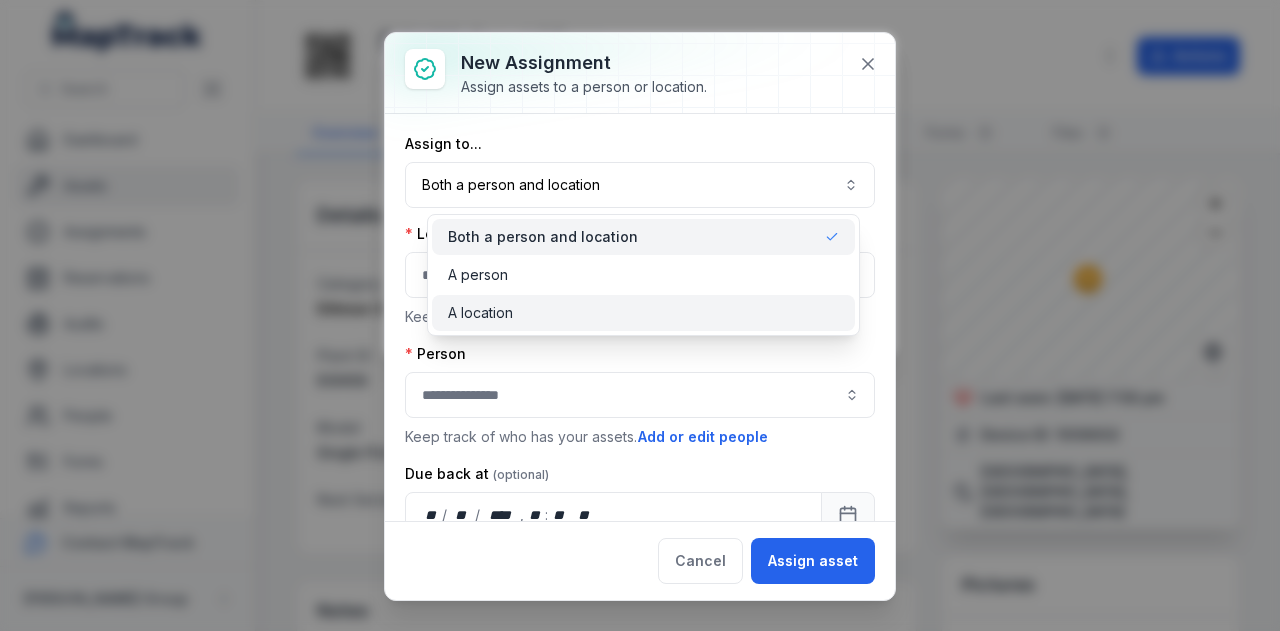 click on "A location" at bounding box center (643, 313) 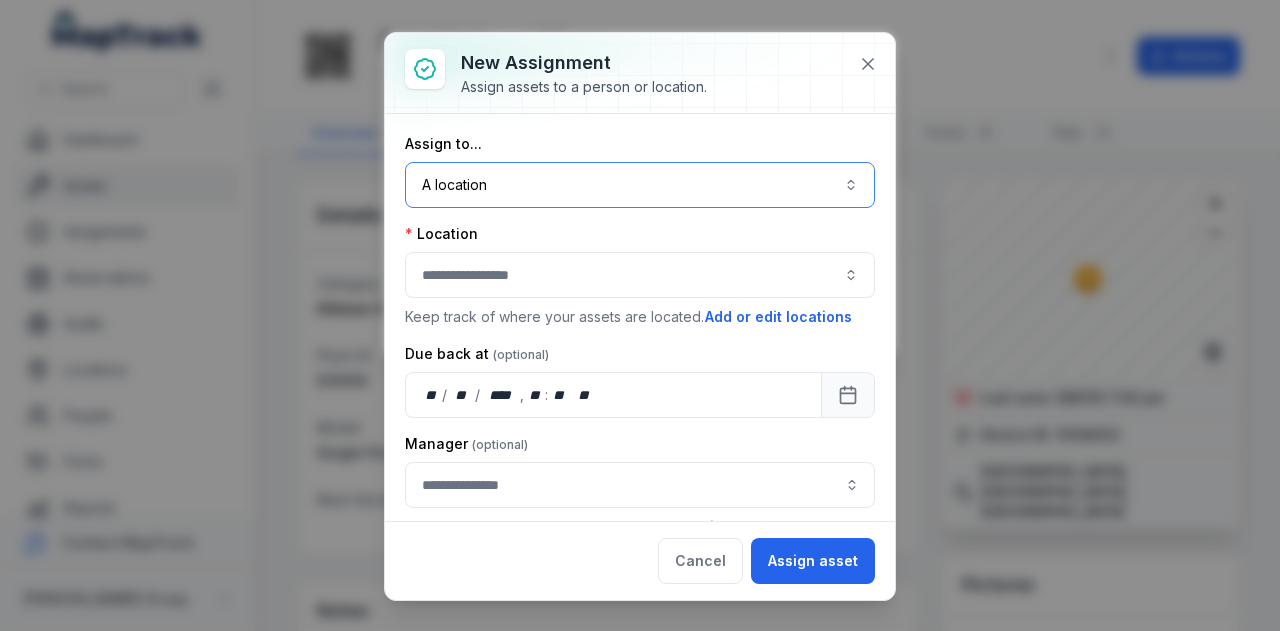 click at bounding box center (640, 275) 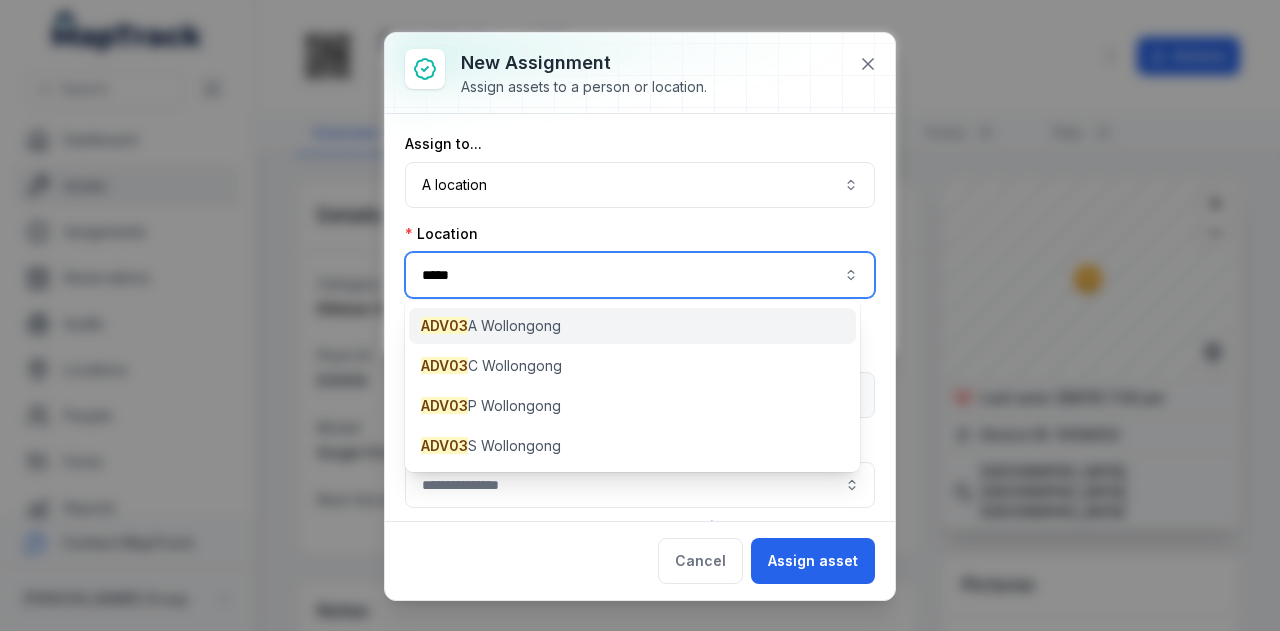 type on "*****" 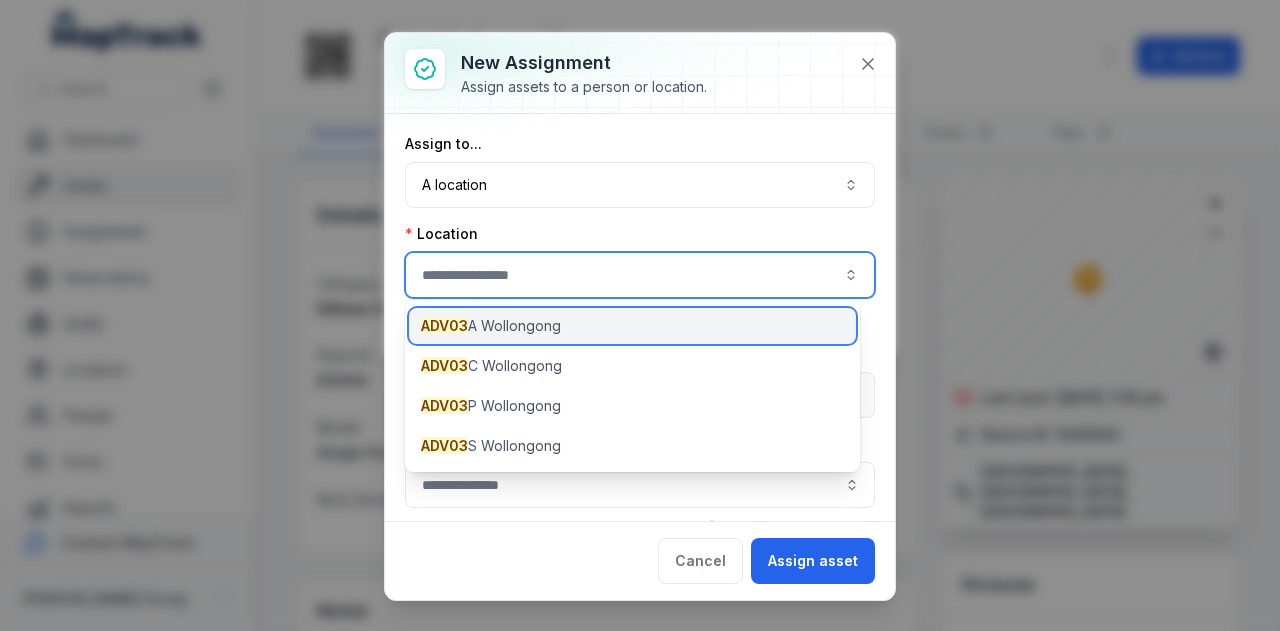 click on "ADV03 A Wollongong" at bounding box center [491, 326] 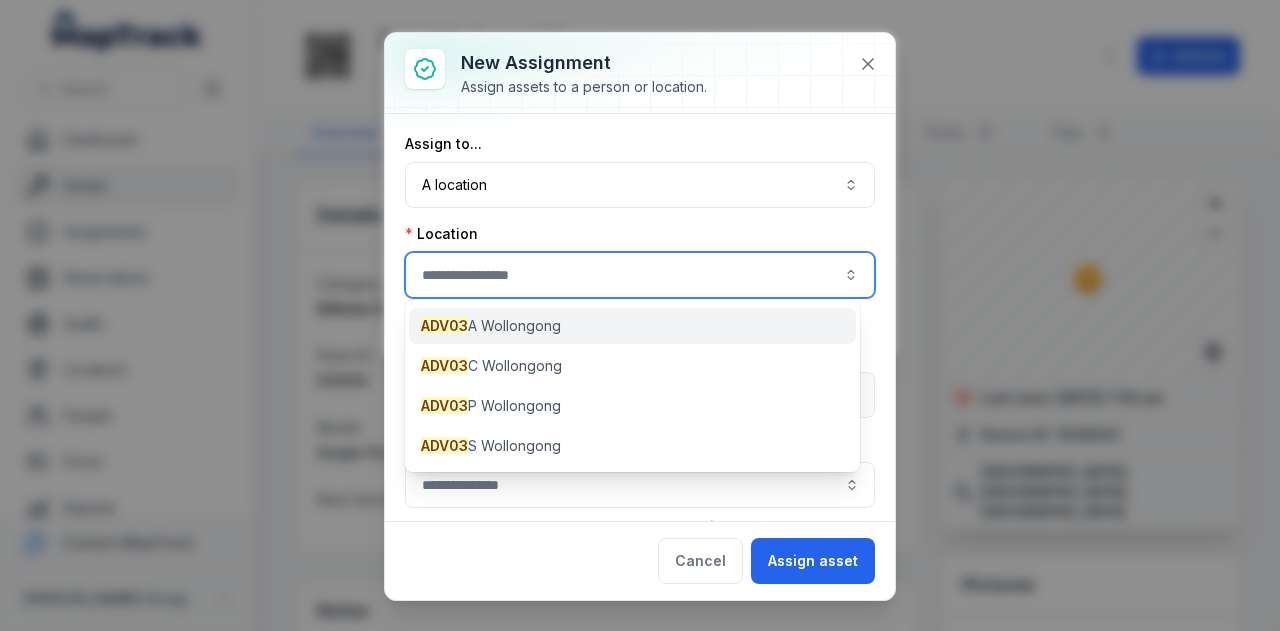 type on "**********" 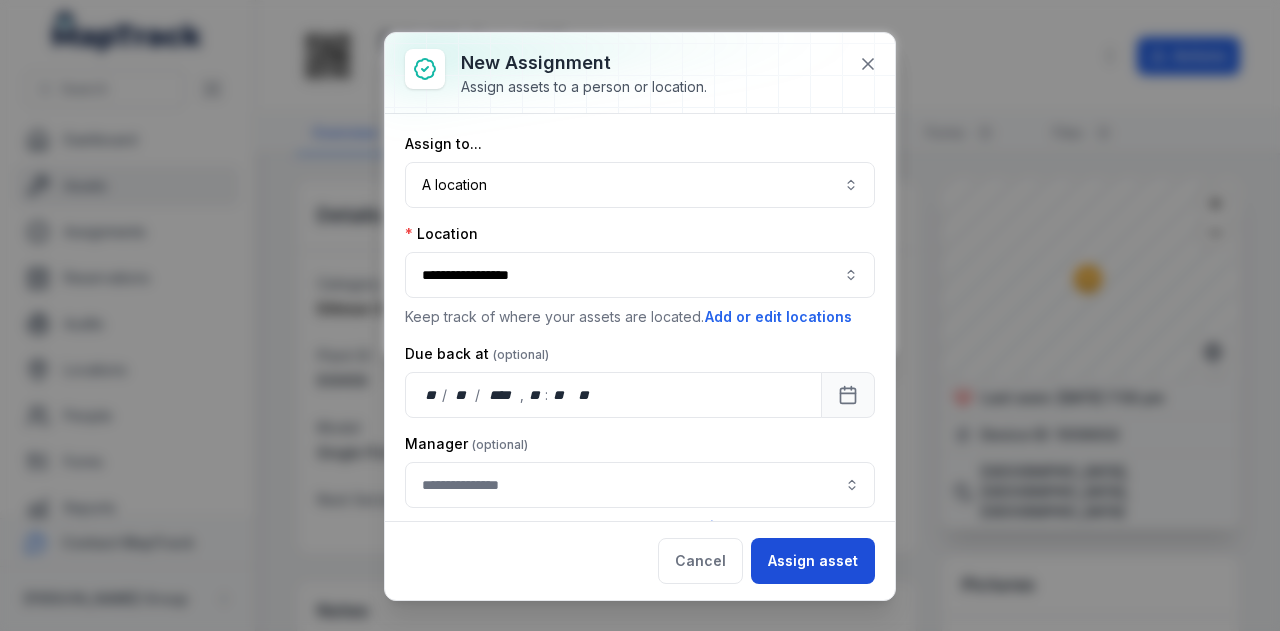 click on "Assign asset" at bounding box center [813, 561] 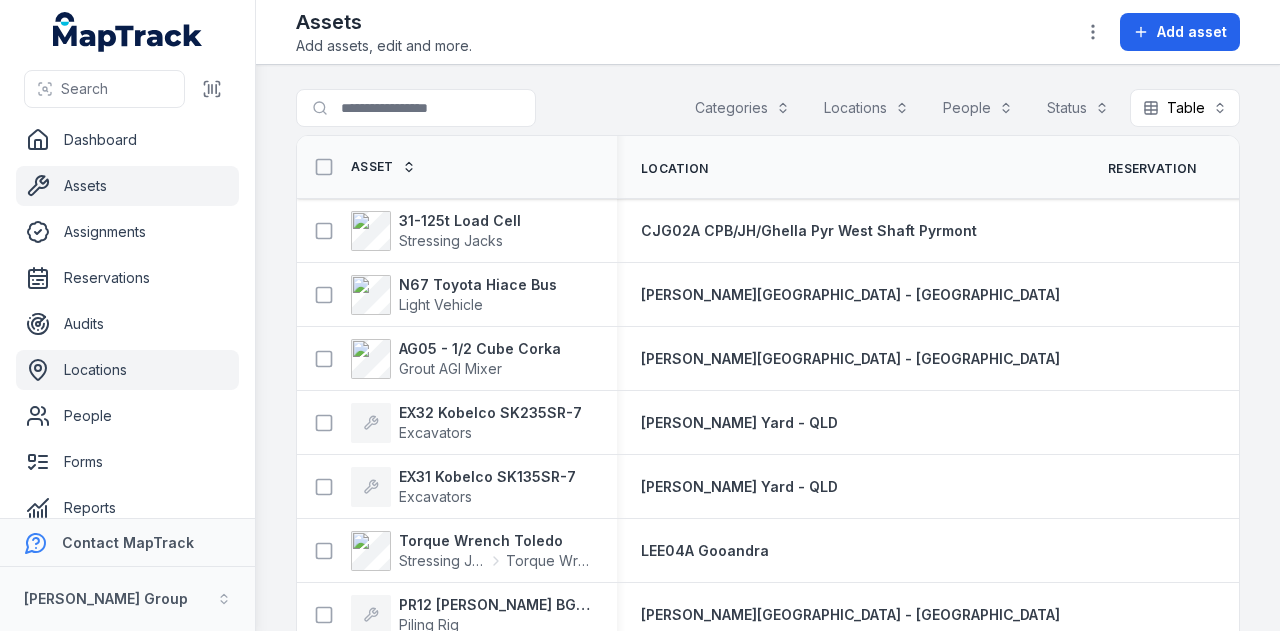 scroll, scrollTop: 0, scrollLeft: 0, axis: both 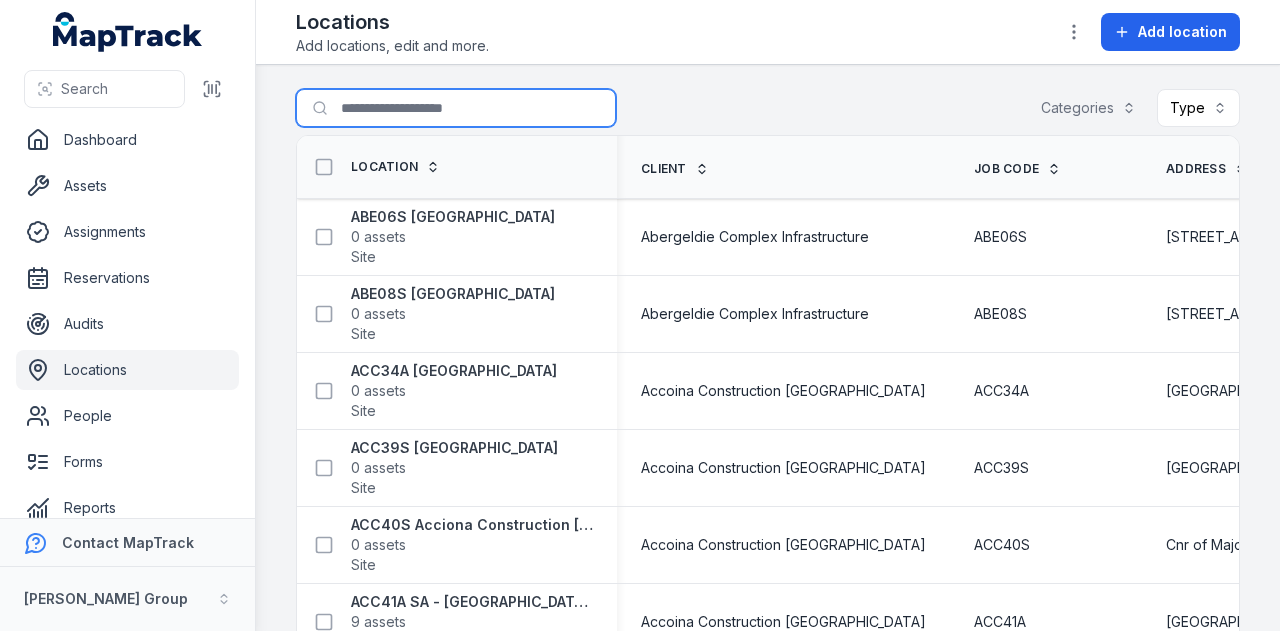 click on "Search for  locations" at bounding box center (456, 108) 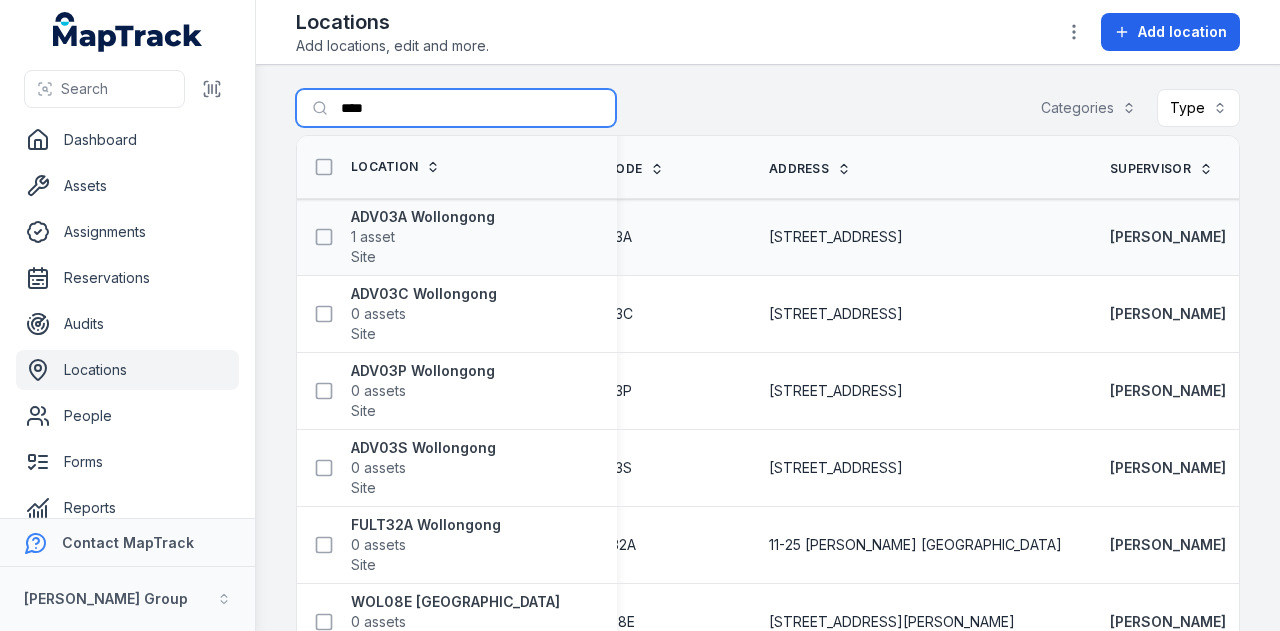 scroll, scrollTop: 0, scrollLeft: 260, axis: horizontal 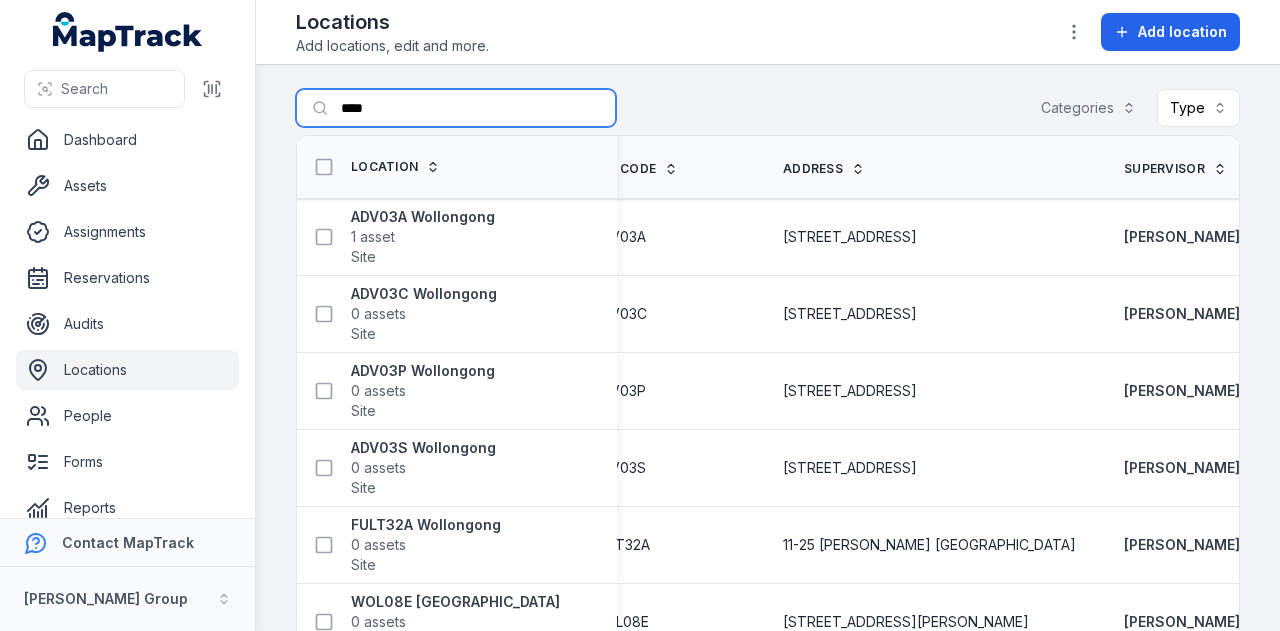 type on "****" 